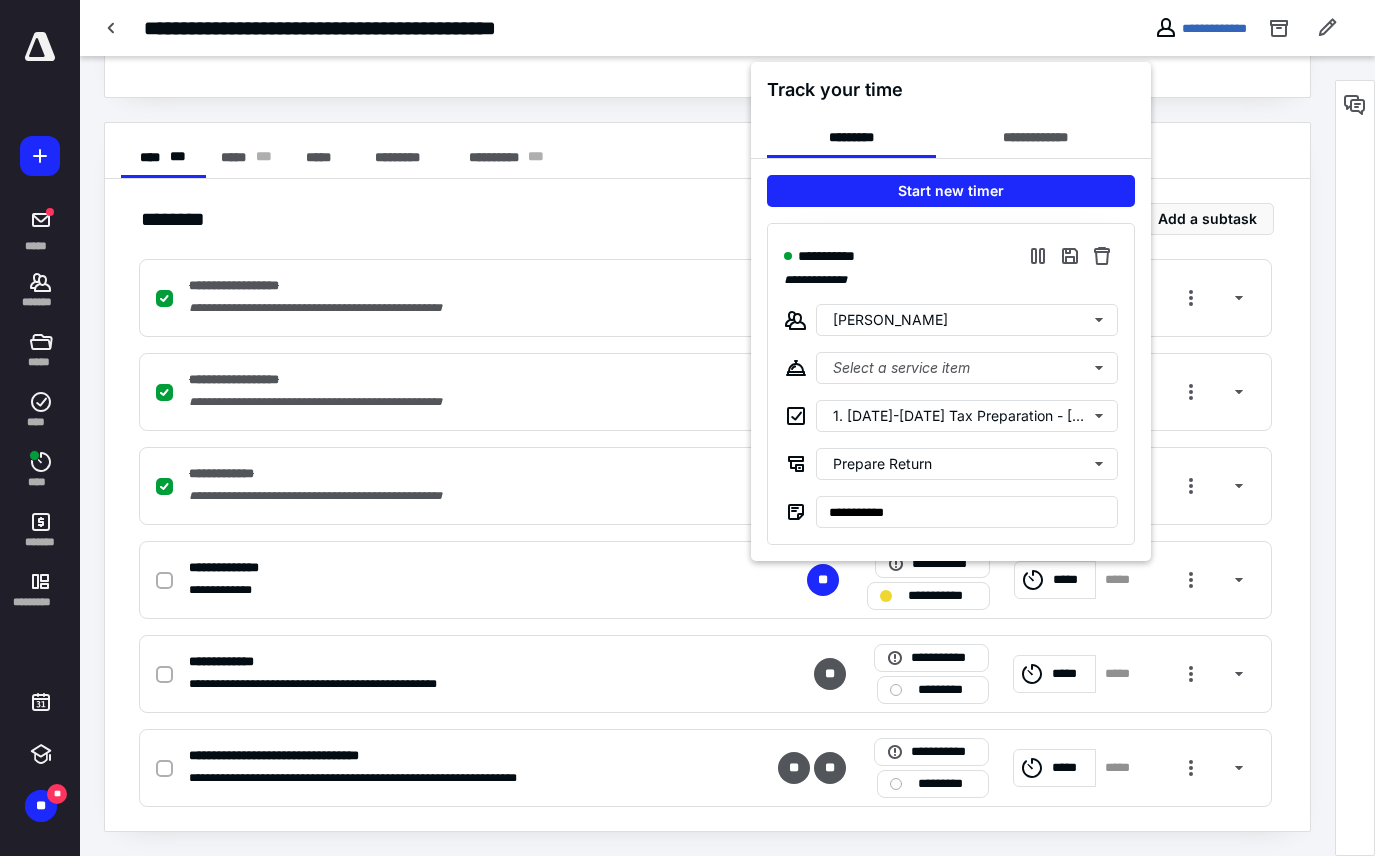 scroll, scrollTop: 0, scrollLeft: 0, axis: both 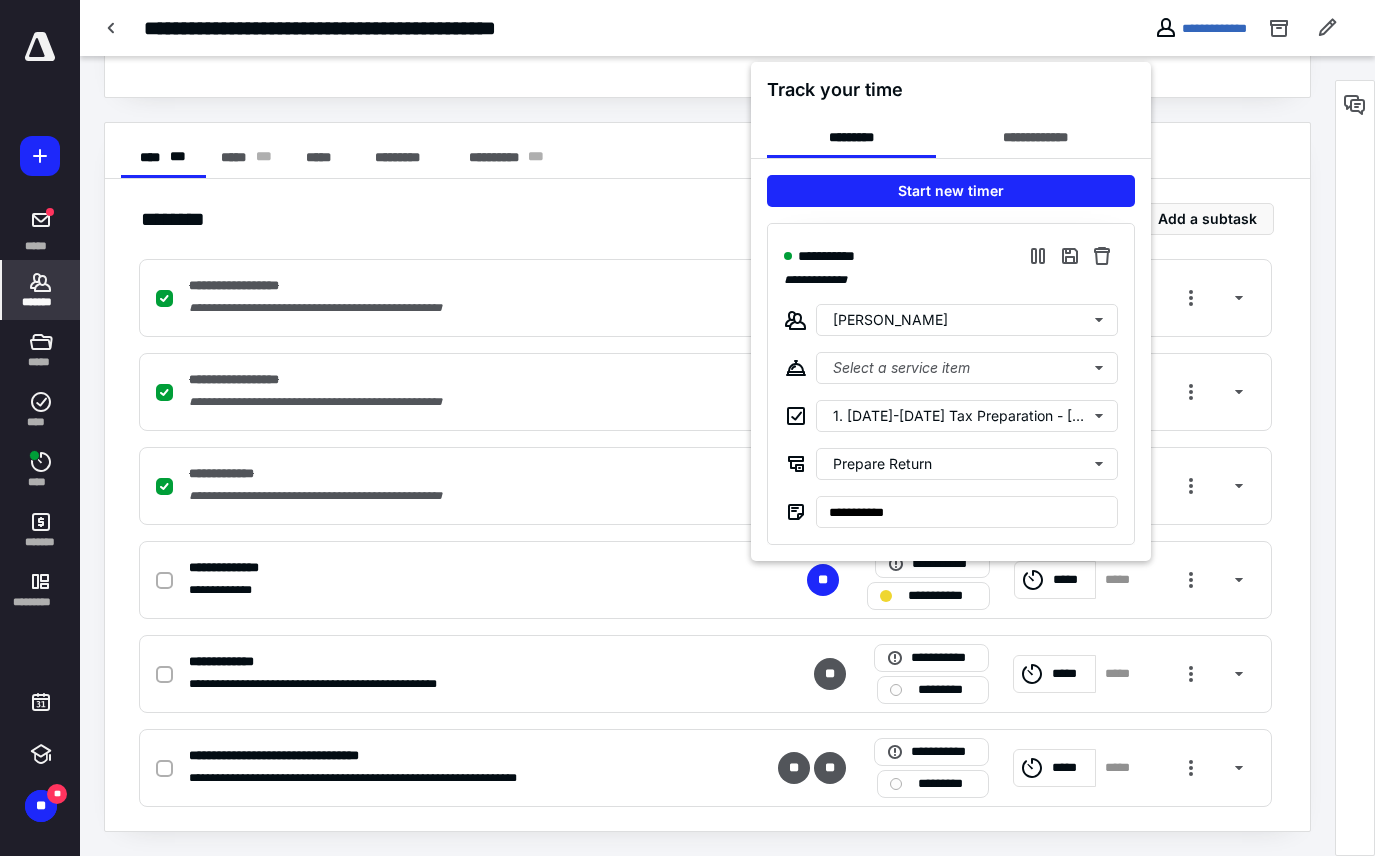 click at bounding box center [687, 428] 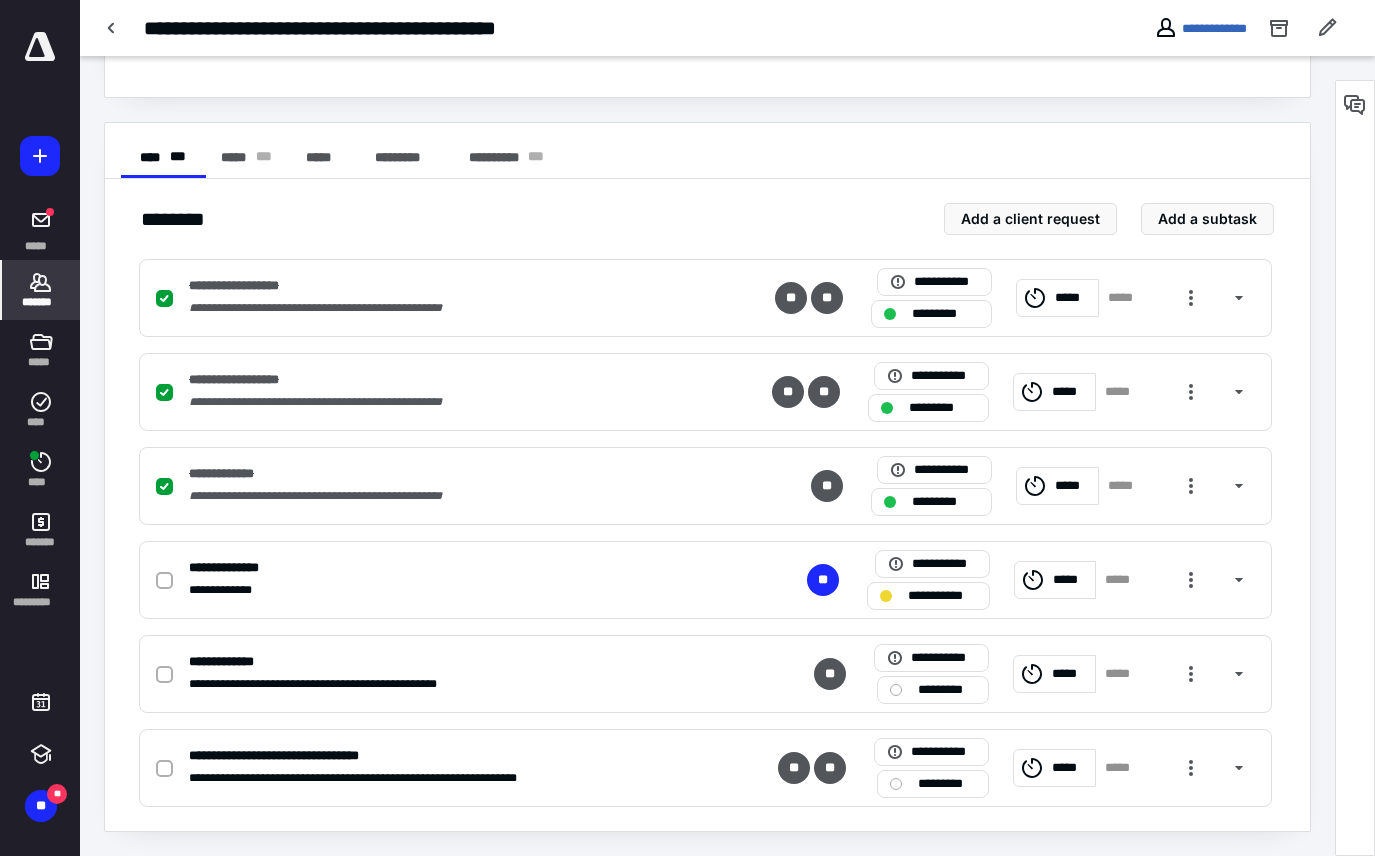 click 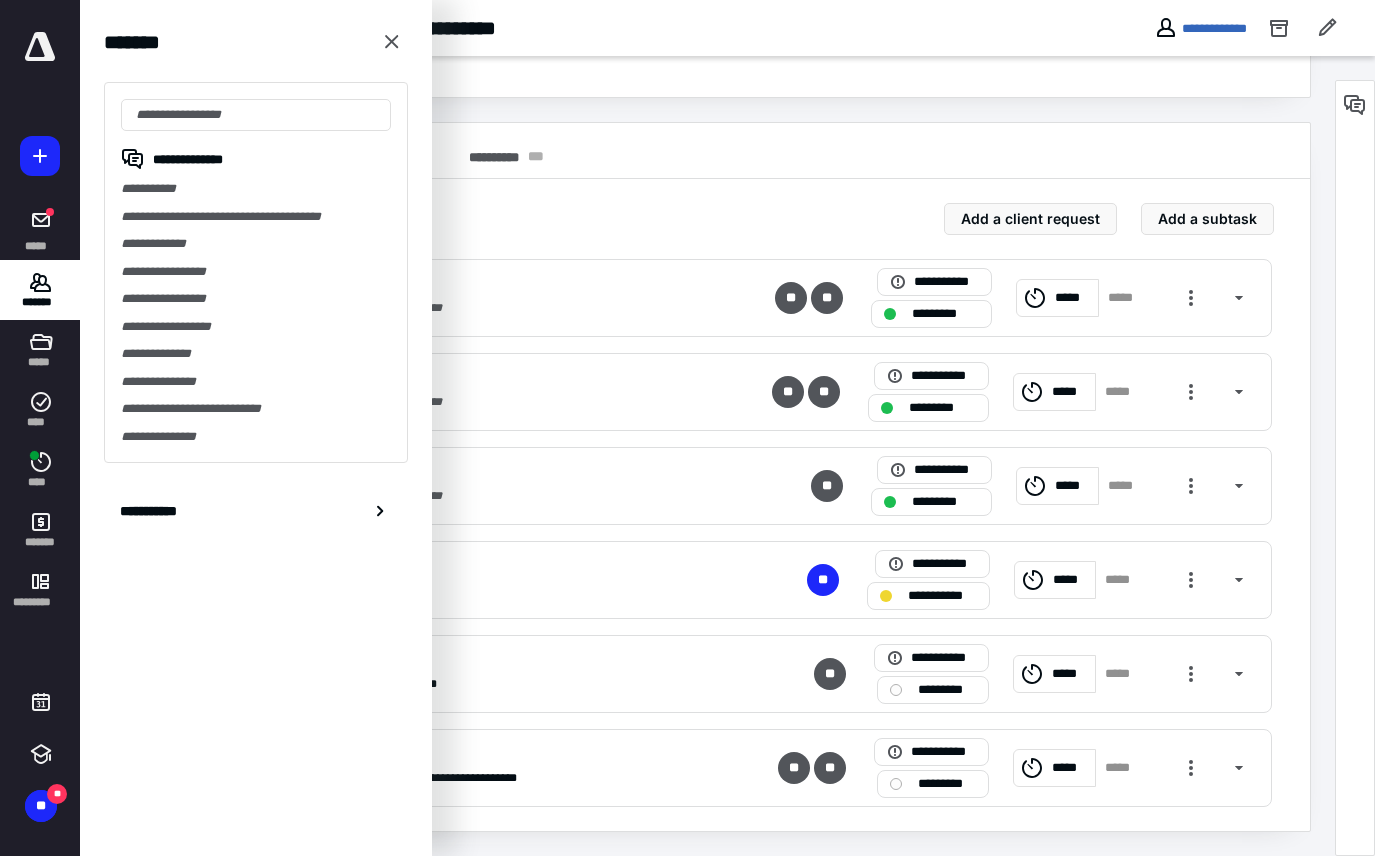 click on "**********" at bounding box center [522, 28] 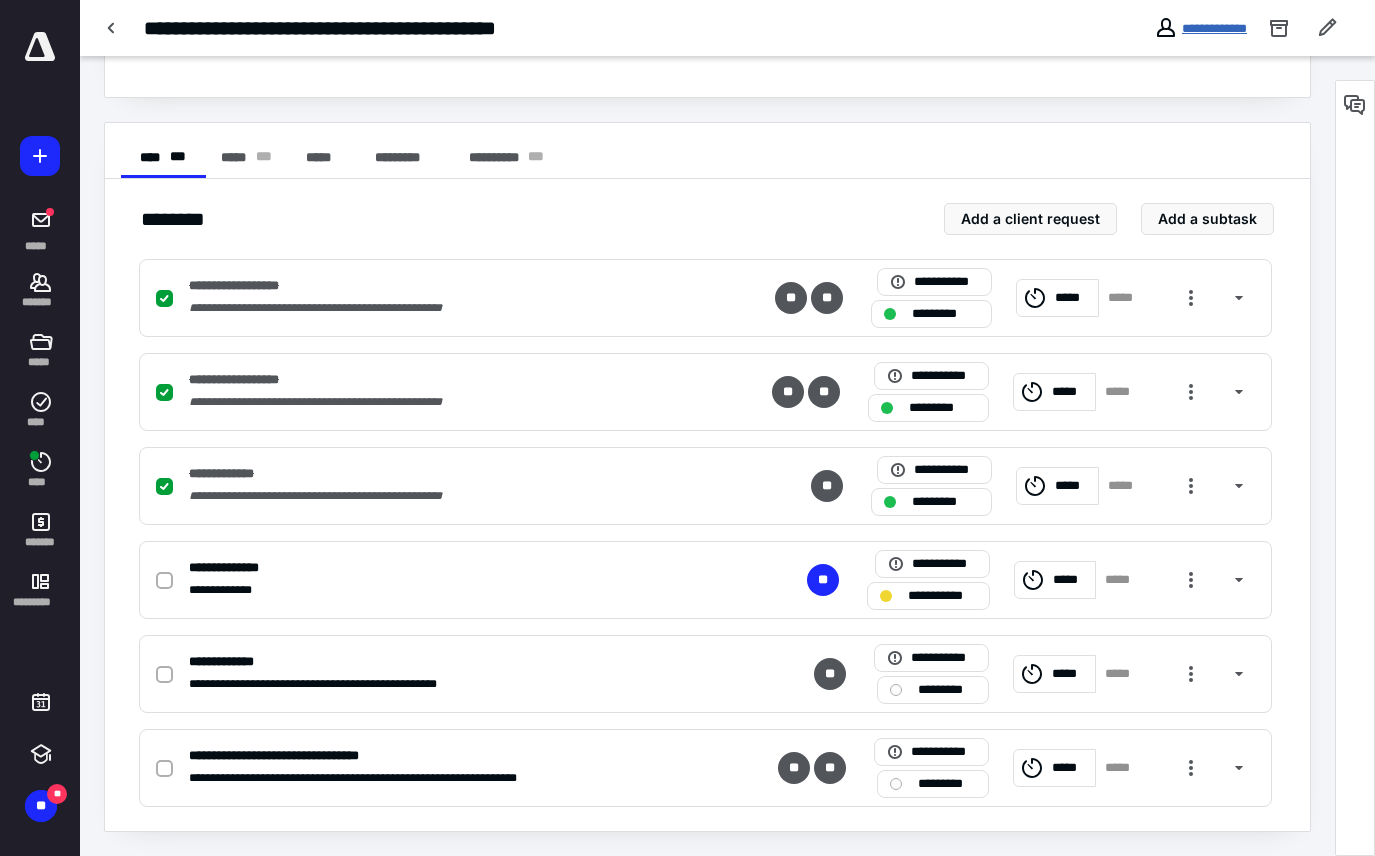 click on "**********" at bounding box center (1214, 28) 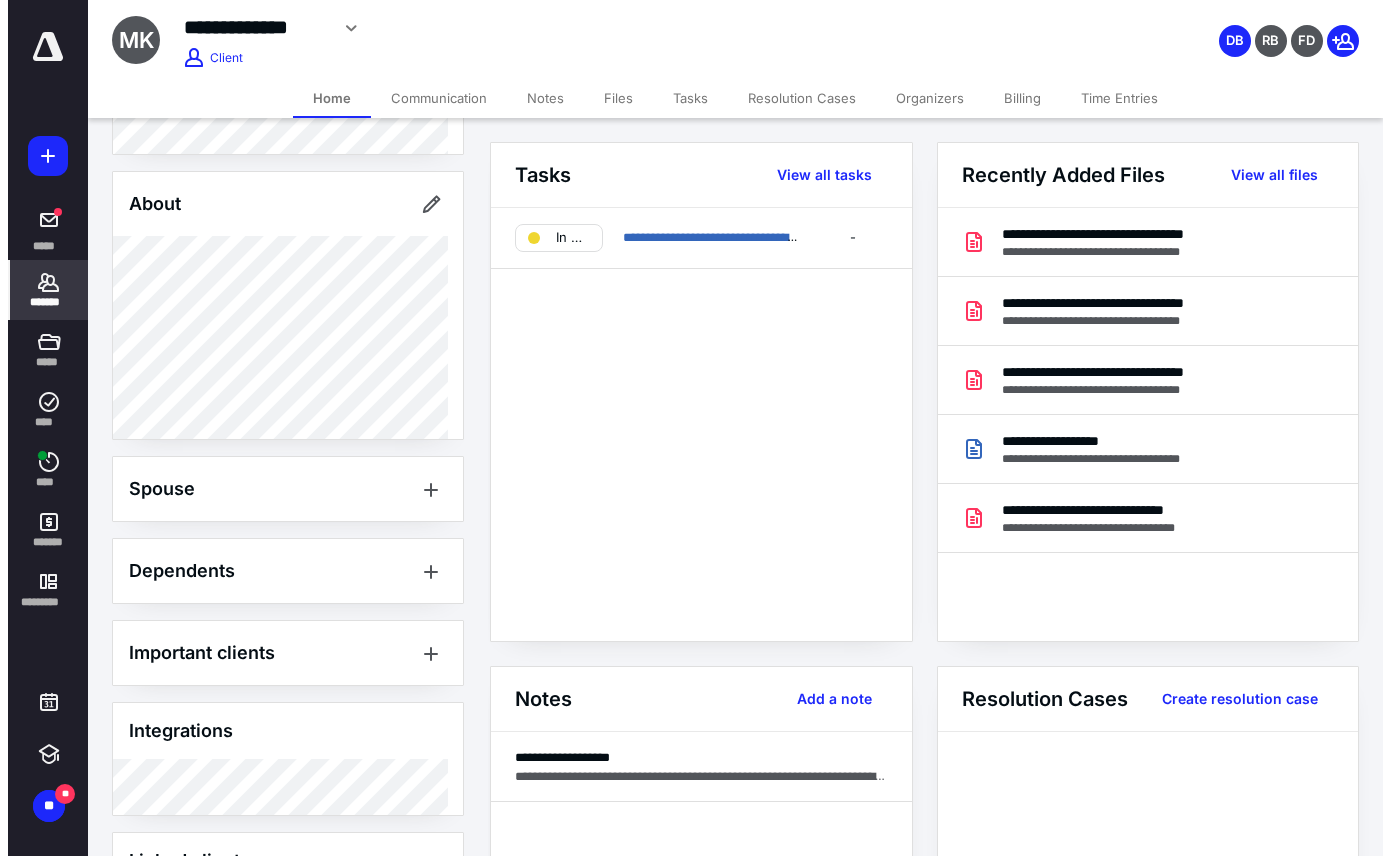scroll, scrollTop: 100, scrollLeft: 0, axis: vertical 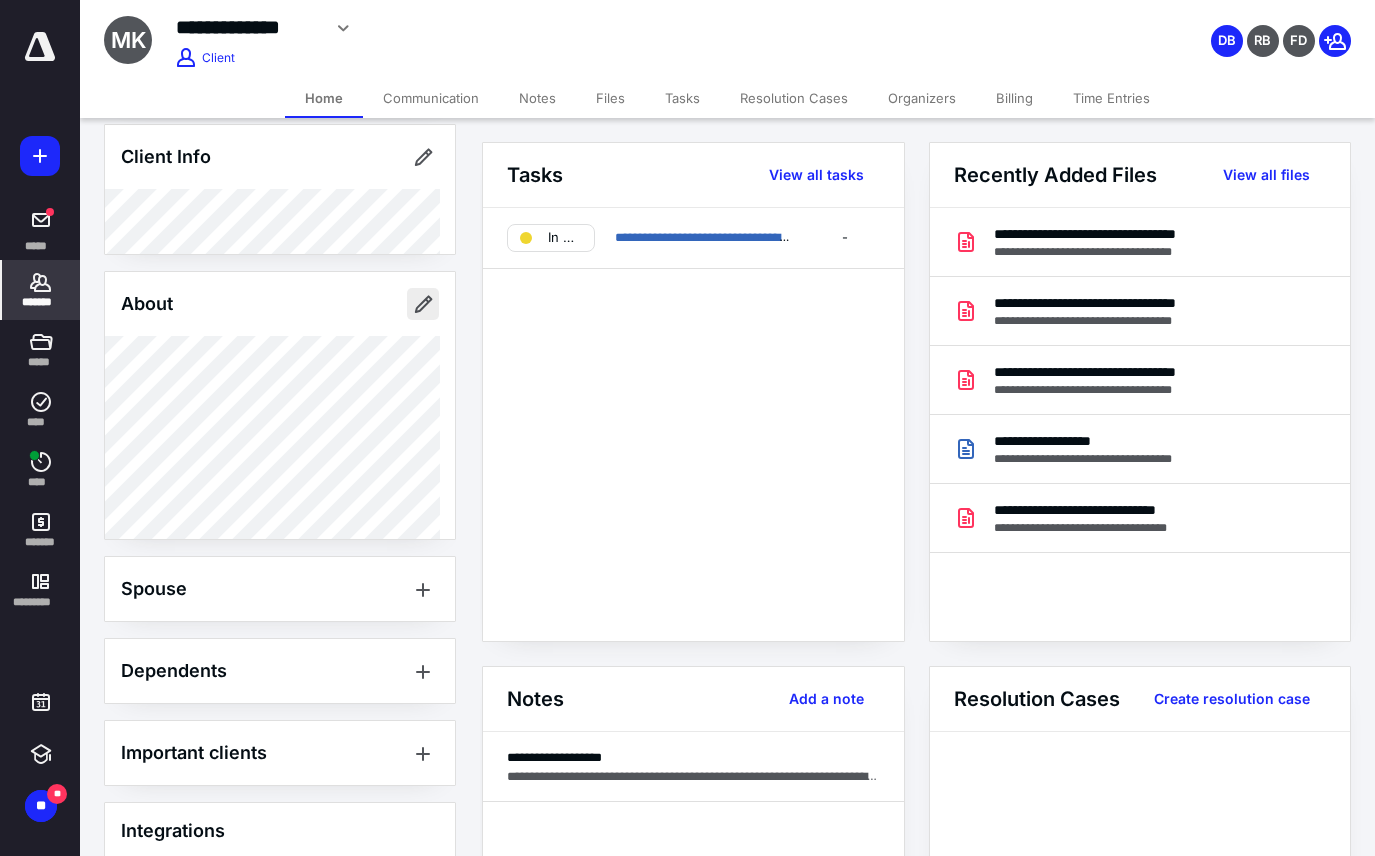 click at bounding box center [423, 304] 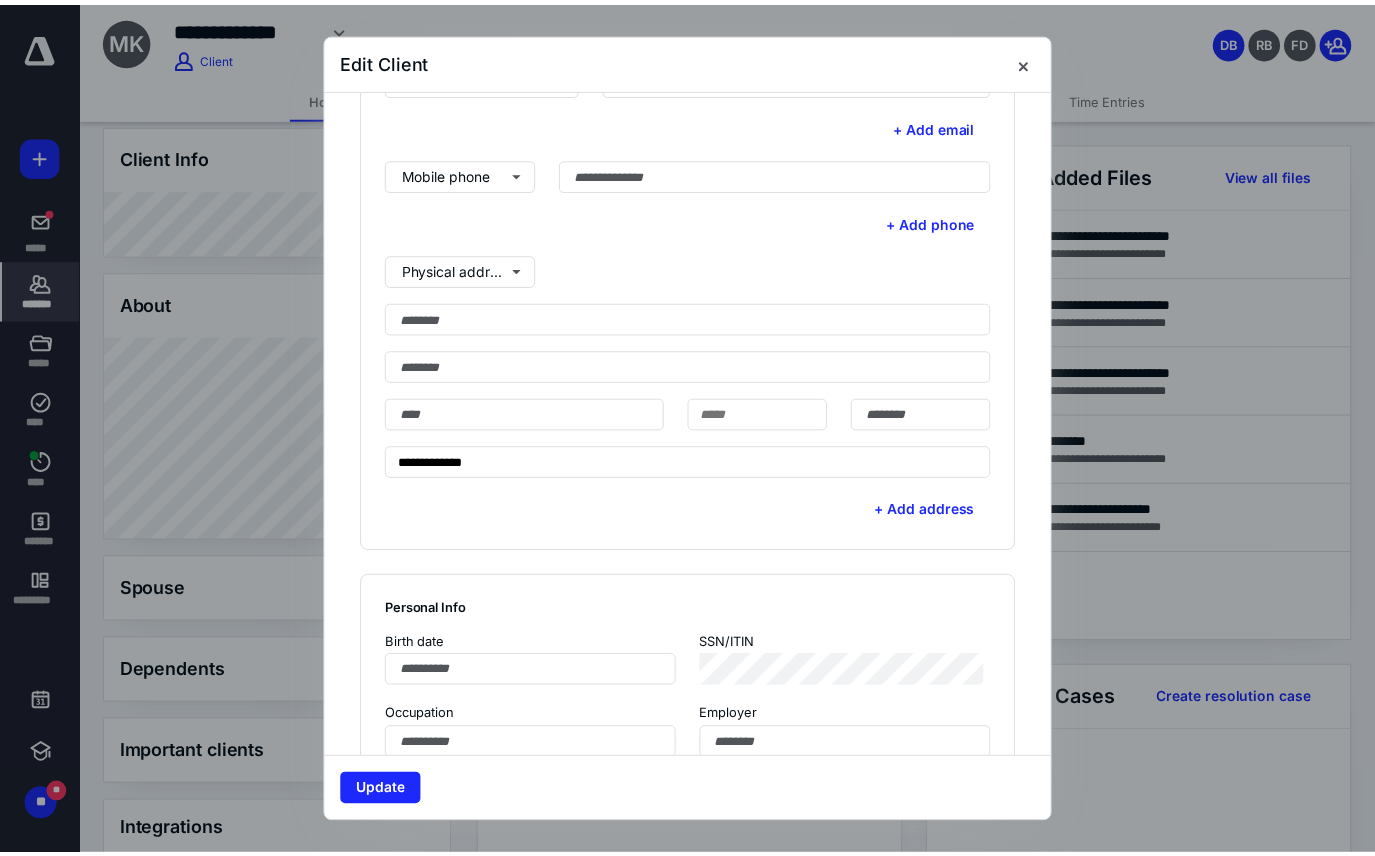 scroll, scrollTop: 900, scrollLeft: 0, axis: vertical 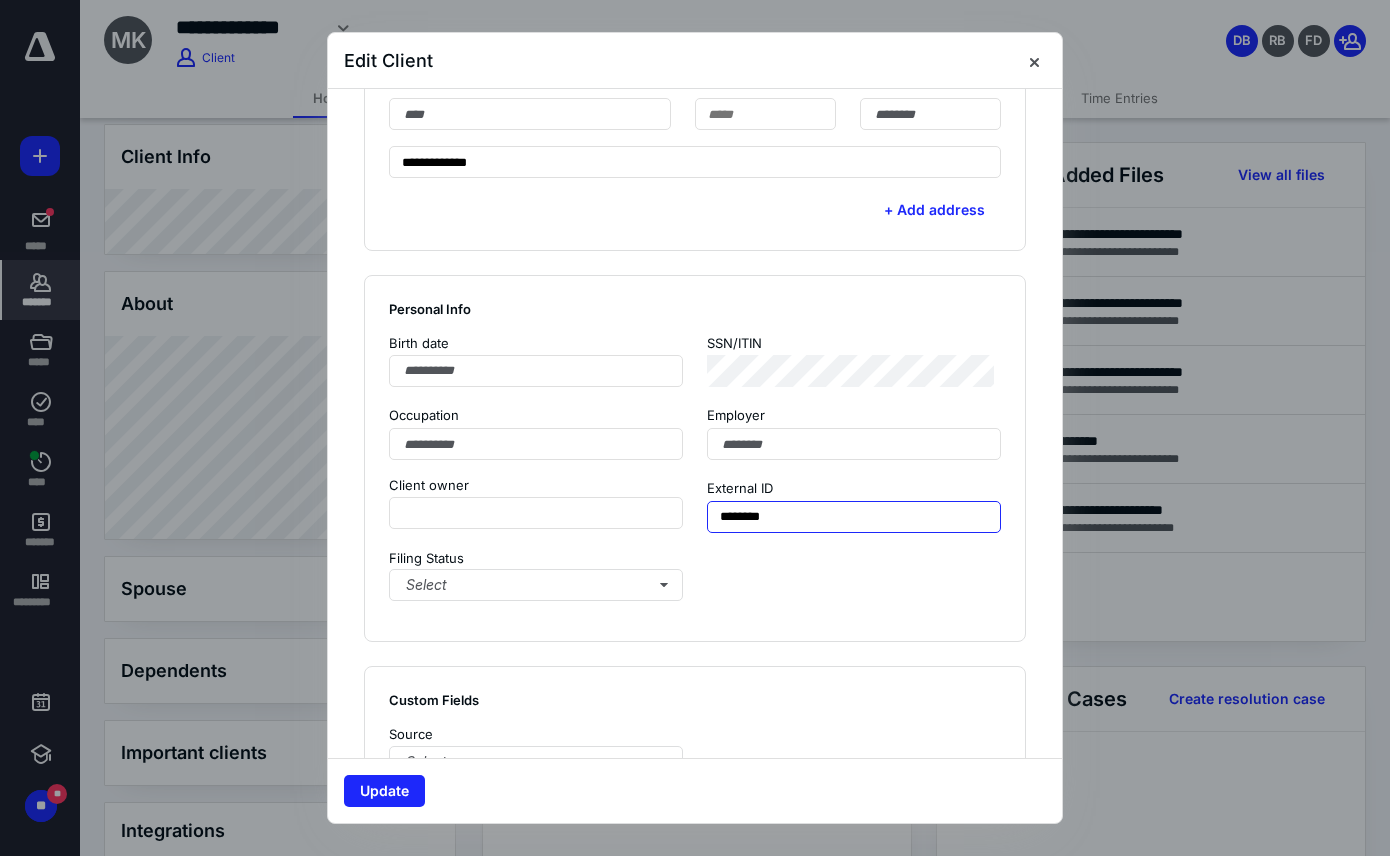 click on "********" at bounding box center (854, 517) 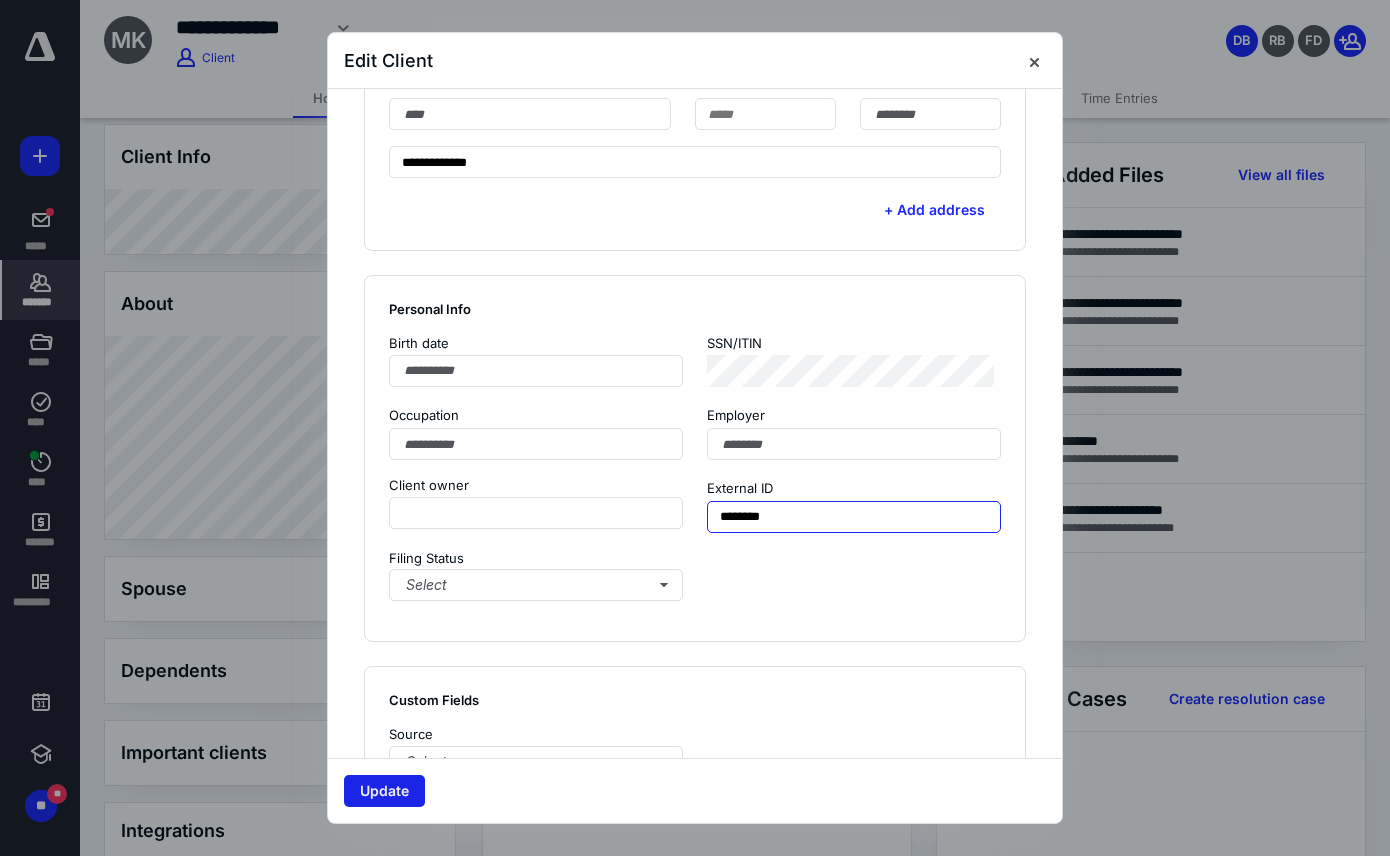 type on "********" 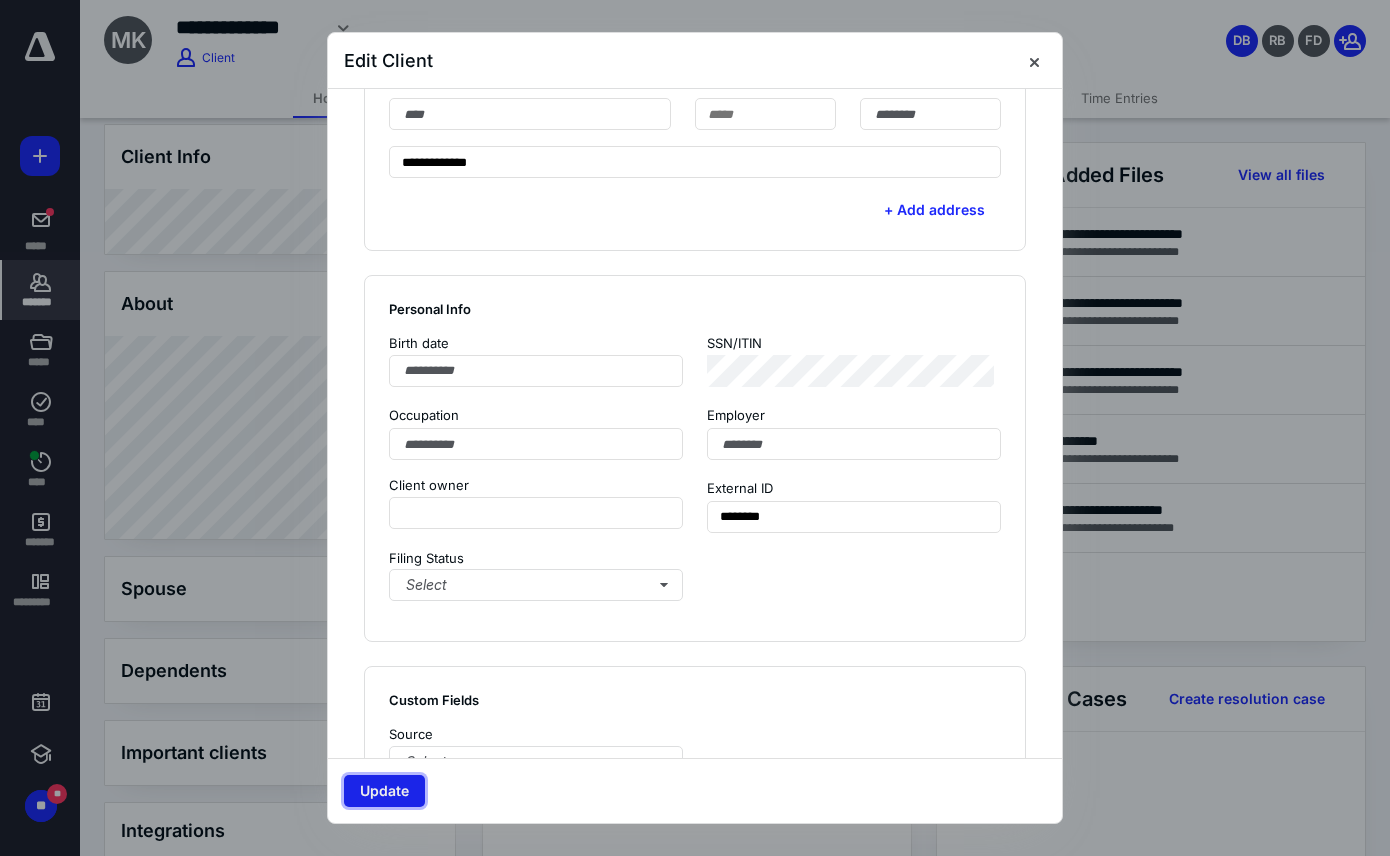 click on "Update" at bounding box center (384, 791) 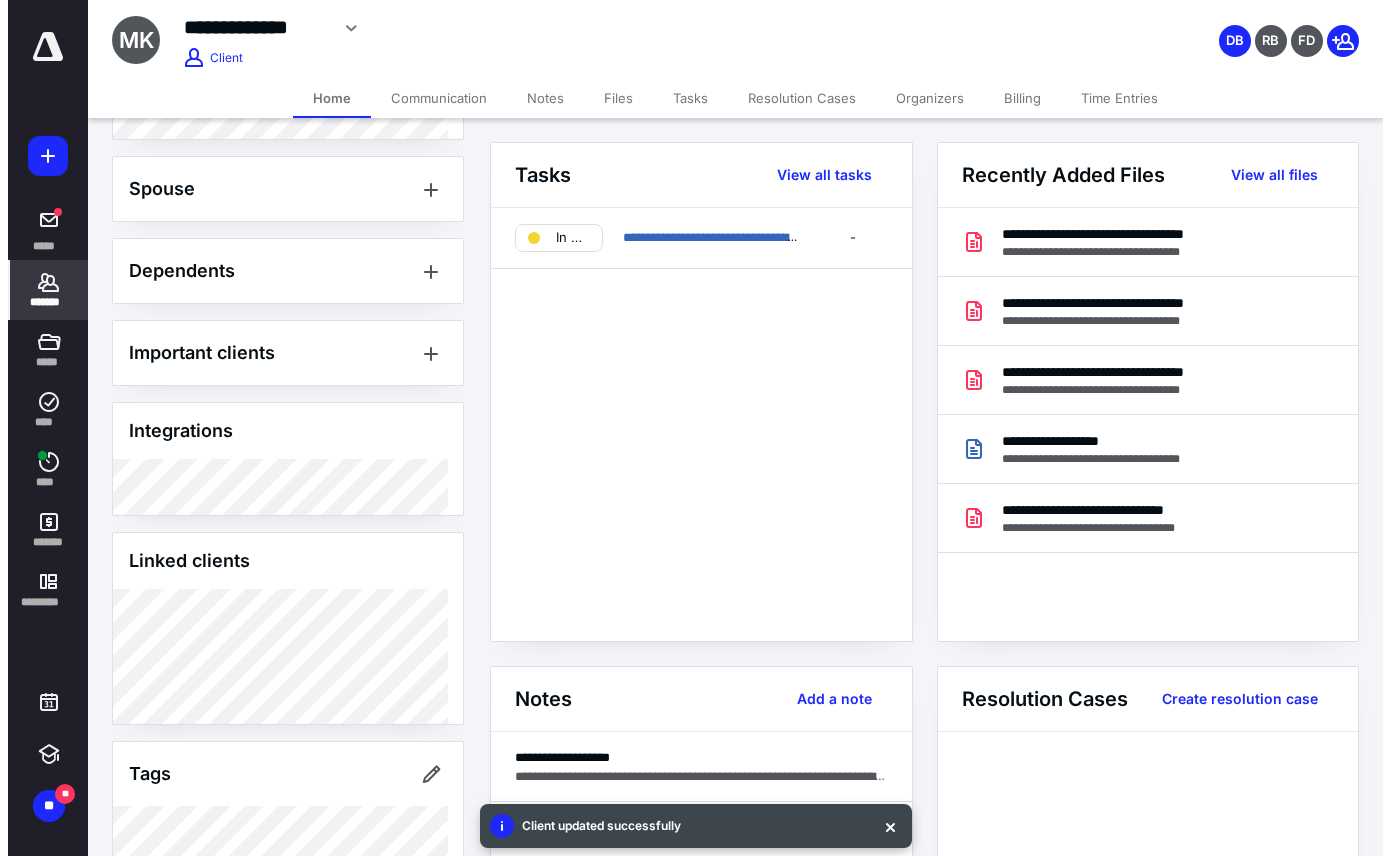scroll, scrollTop: 553, scrollLeft: 0, axis: vertical 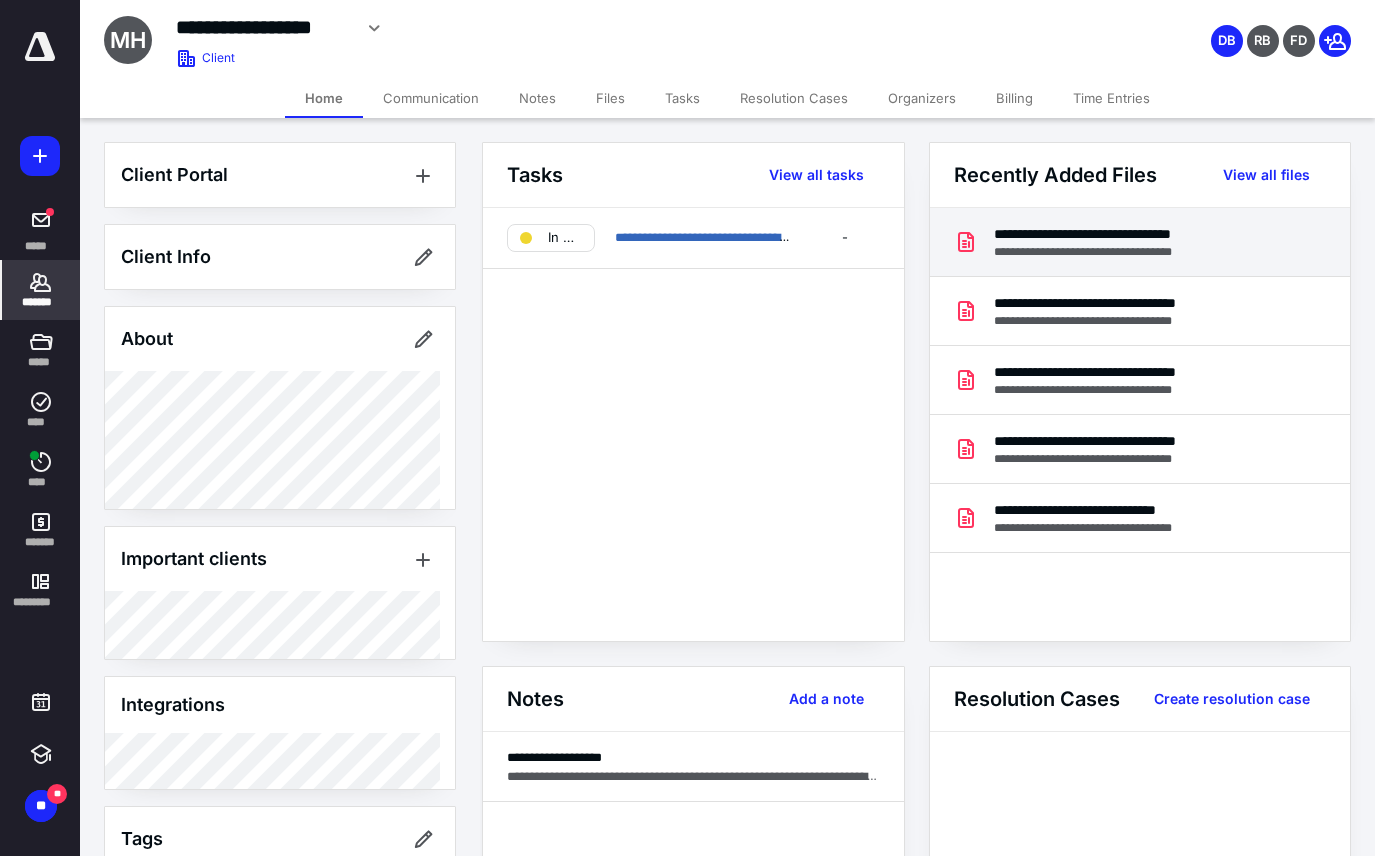 click on "**********" at bounding box center [1123, 234] 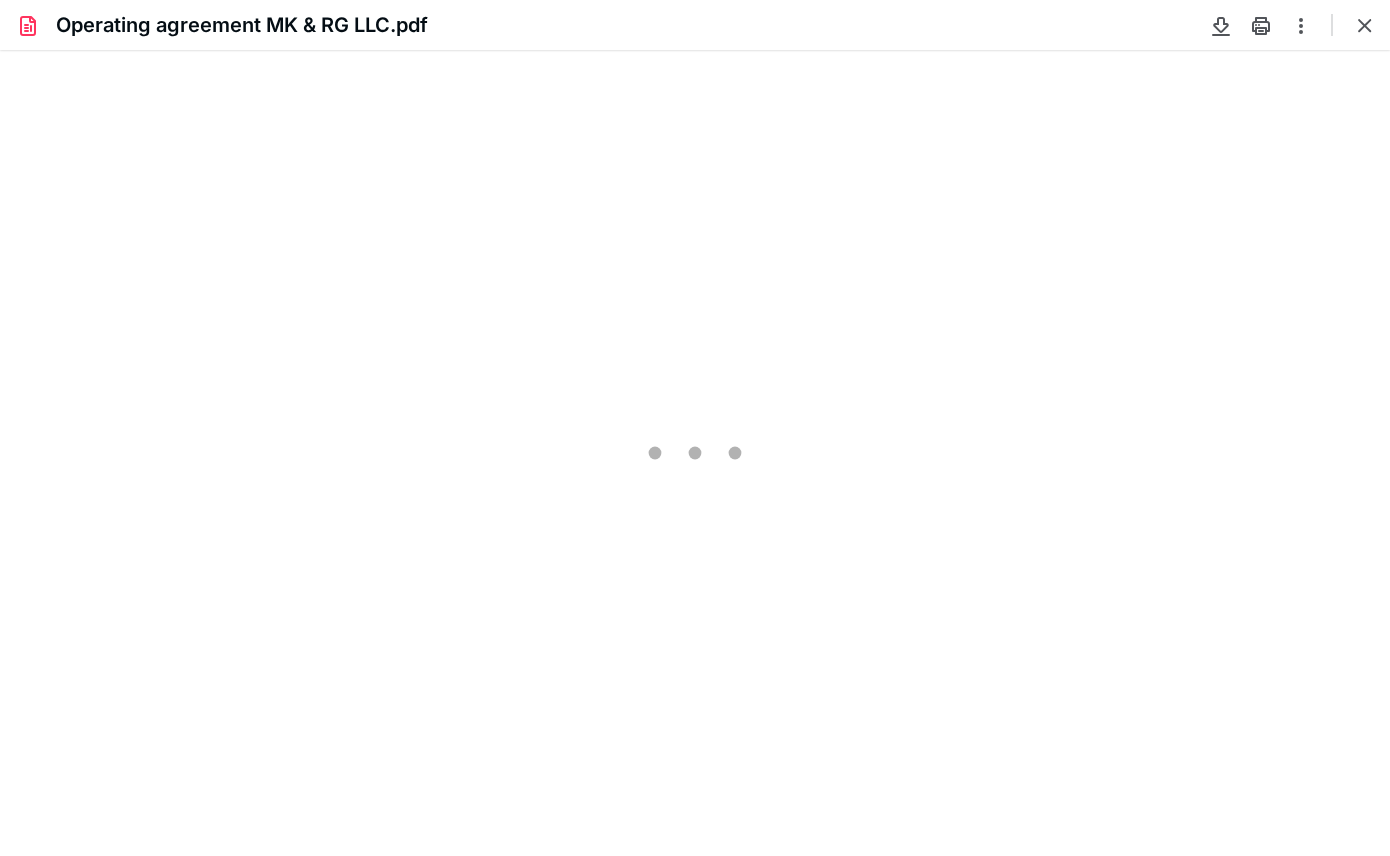 scroll, scrollTop: 0, scrollLeft: 0, axis: both 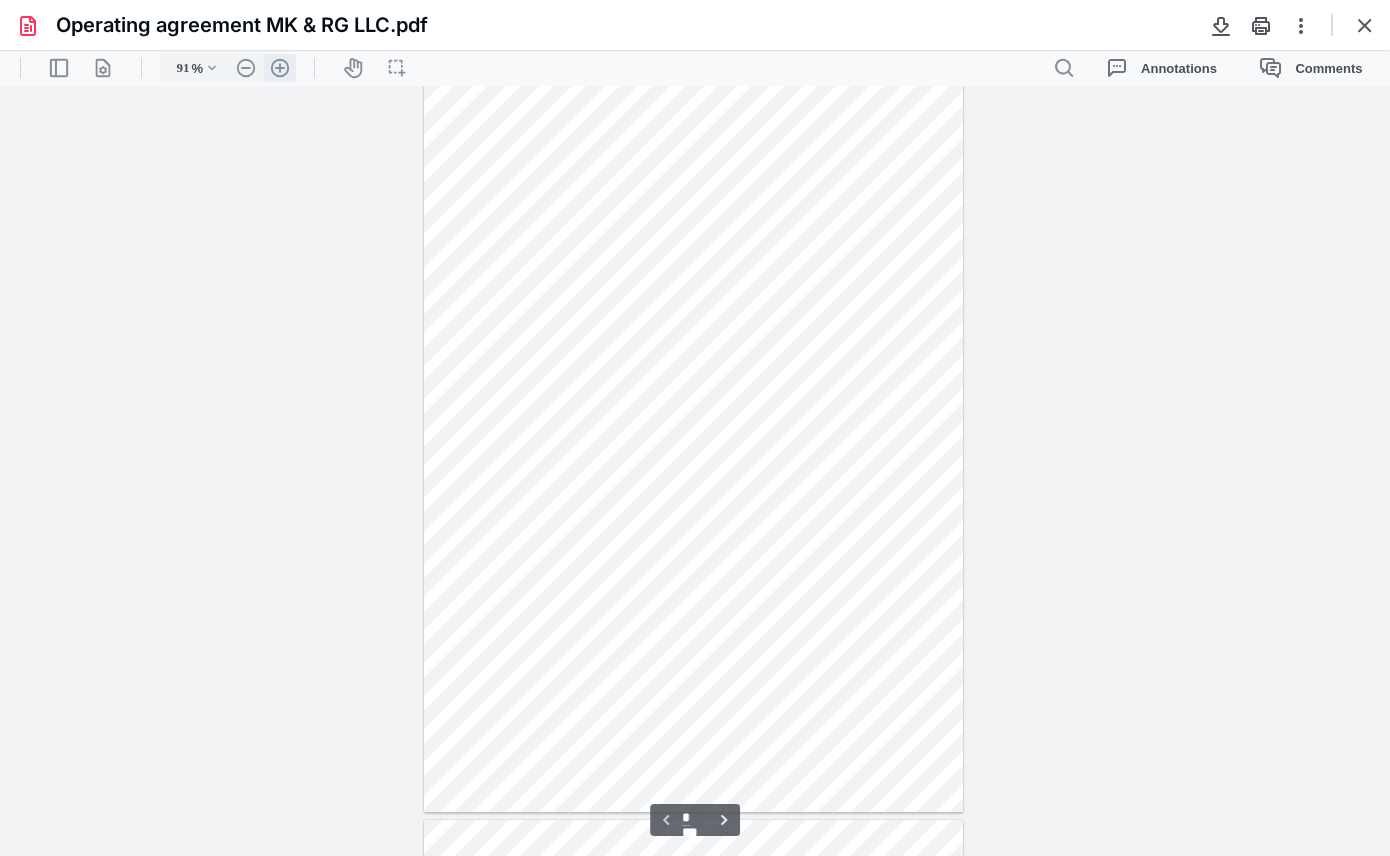 click on ".cls-1{fill:#abb0c4;} icon - header - zoom - in - line" at bounding box center [280, 68] 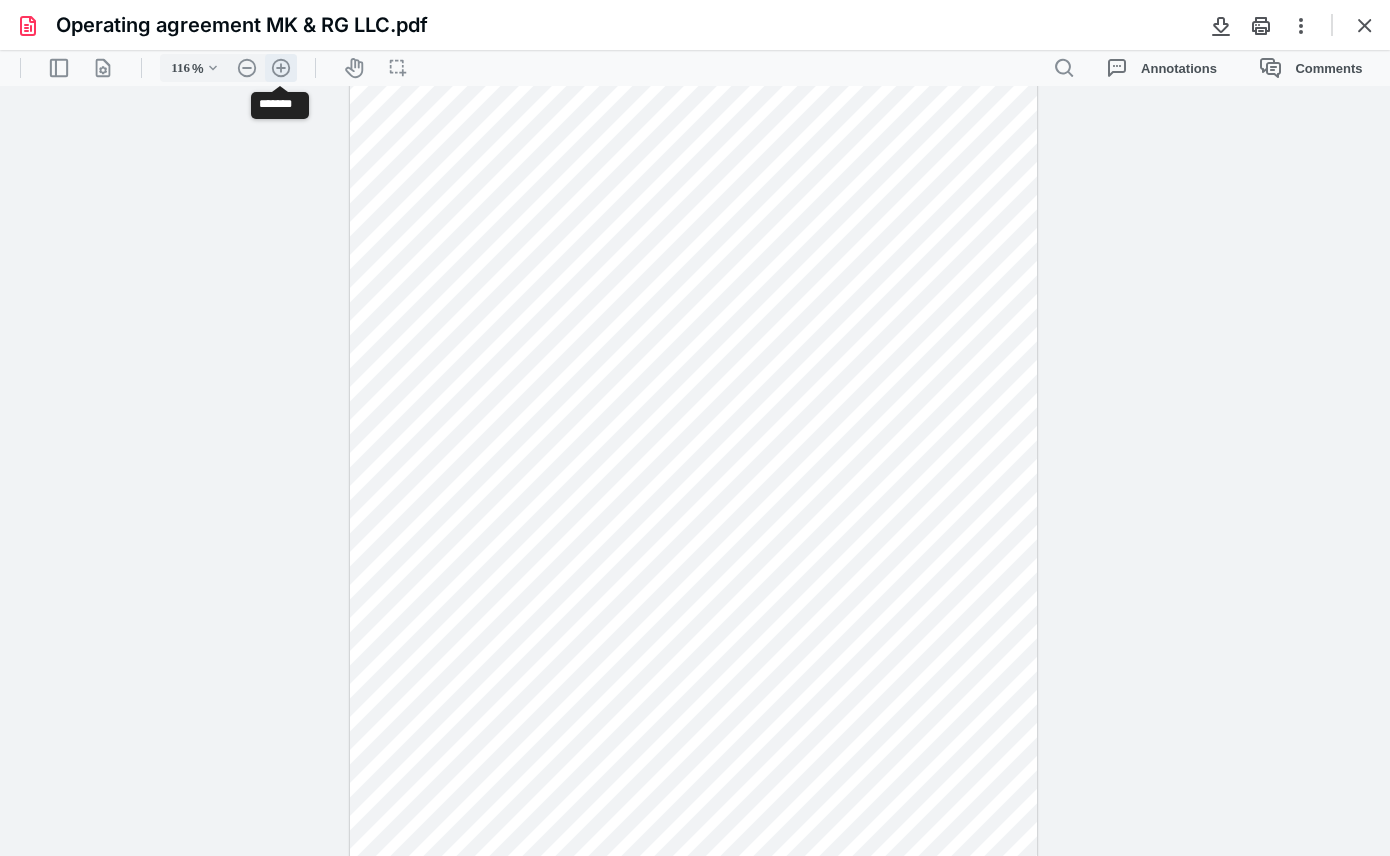 click on ".cls-1{fill:#abb0c4;} icon - header - zoom - in - line" at bounding box center (281, 68) 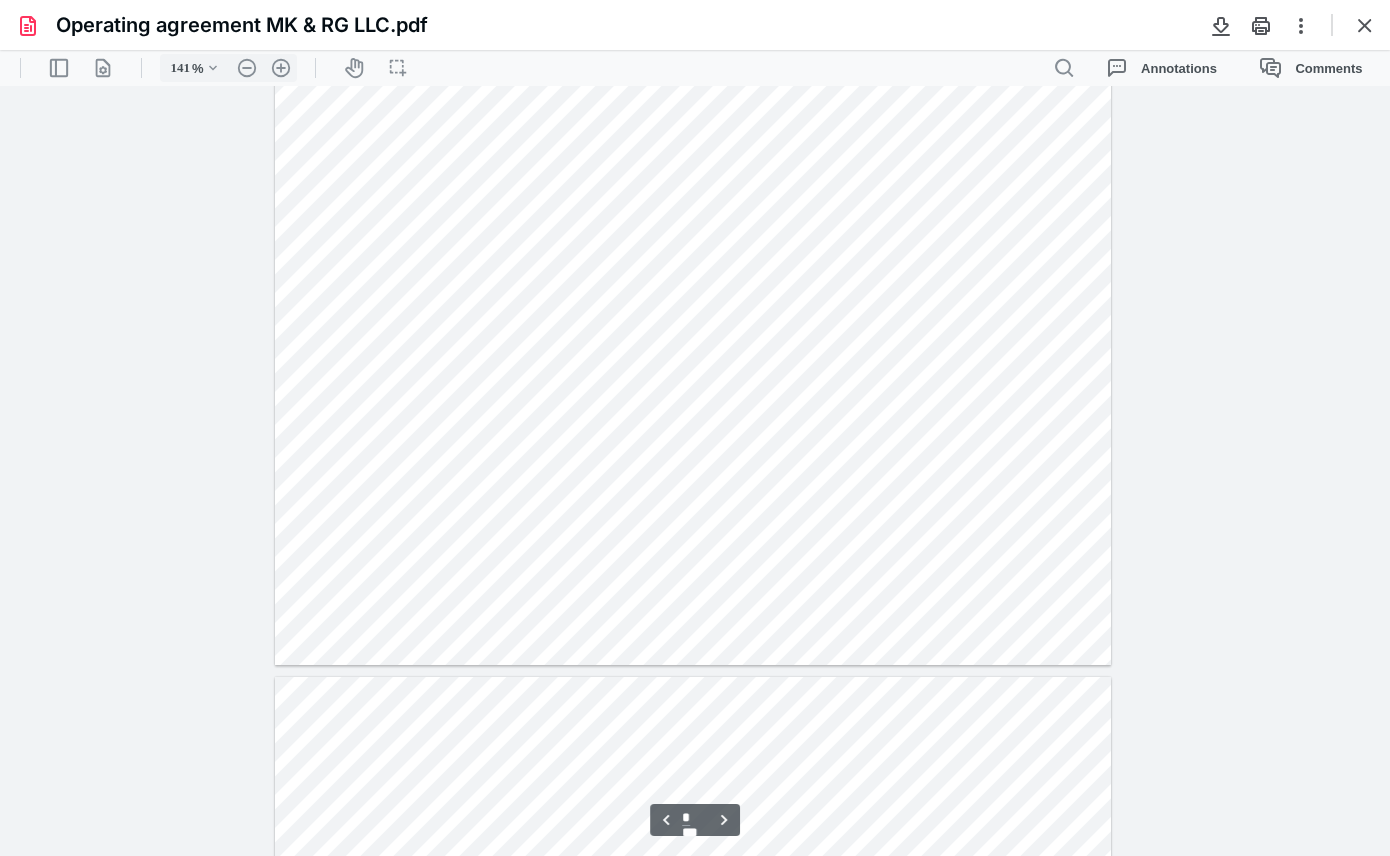 scroll, scrollTop: 2600, scrollLeft: 0, axis: vertical 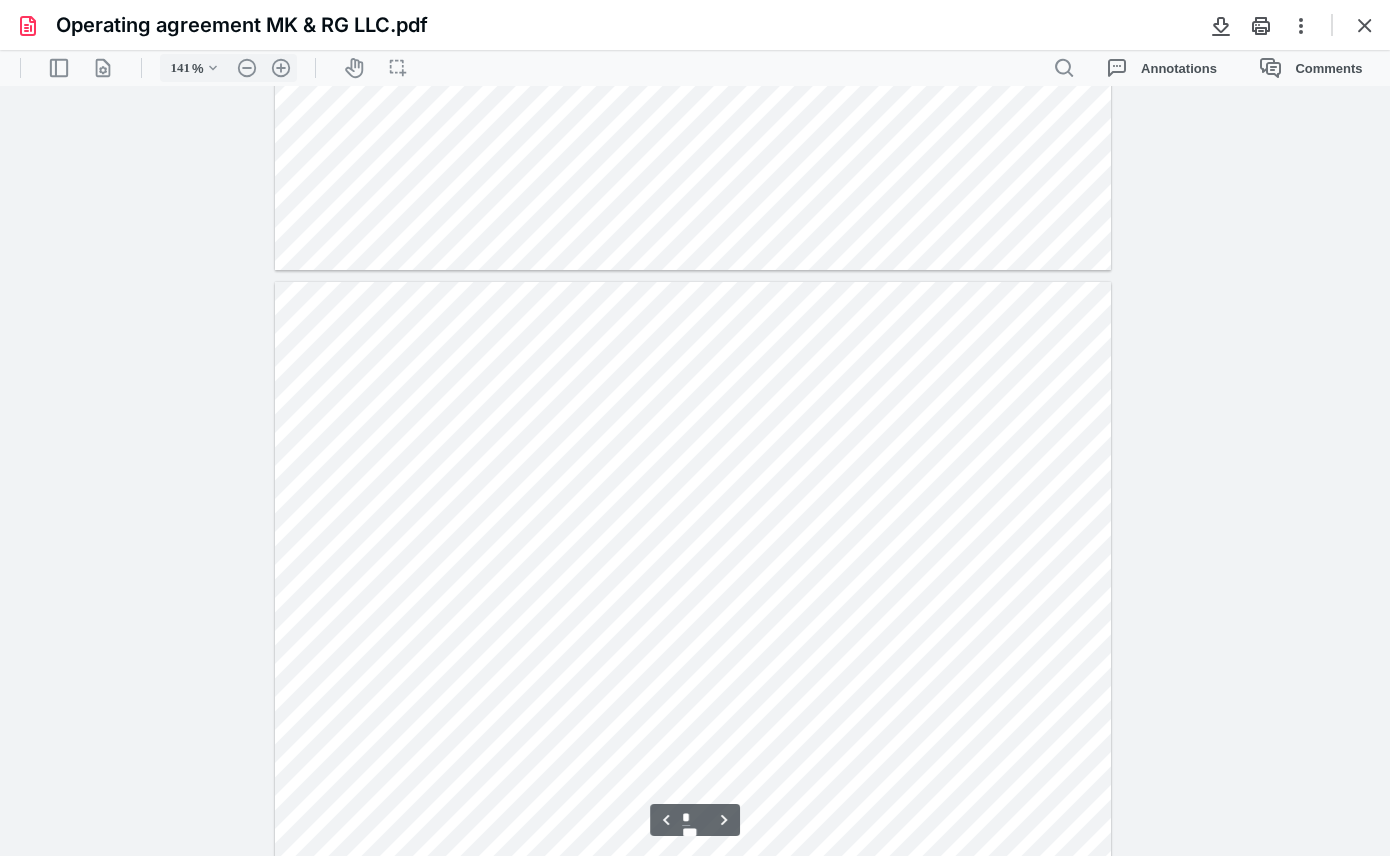 type on "*" 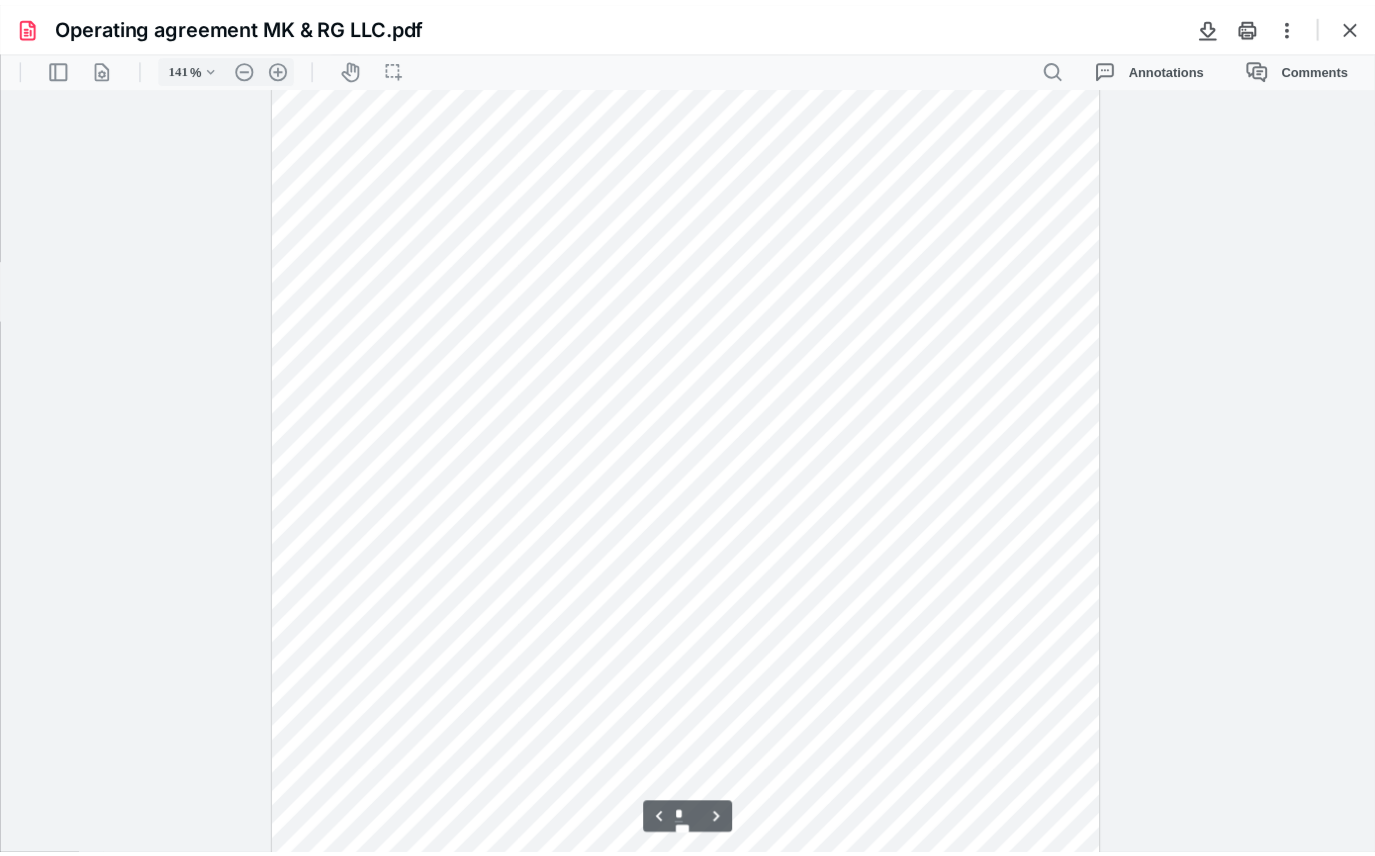 scroll, scrollTop: 1400, scrollLeft: 0, axis: vertical 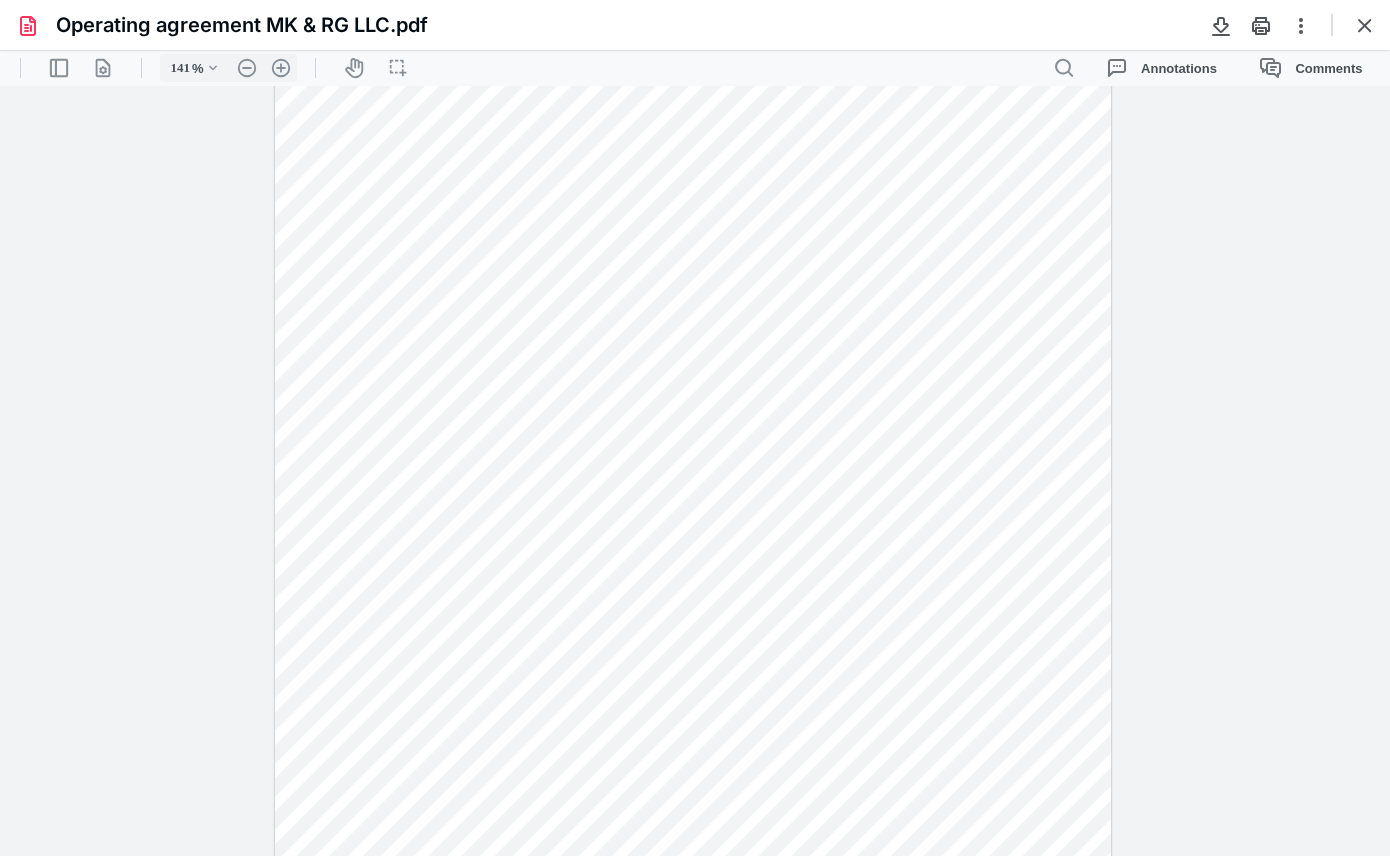 drag, startPoint x: 1355, startPoint y: 28, endPoint x: 1125, endPoint y: 45, distance: 230.62741 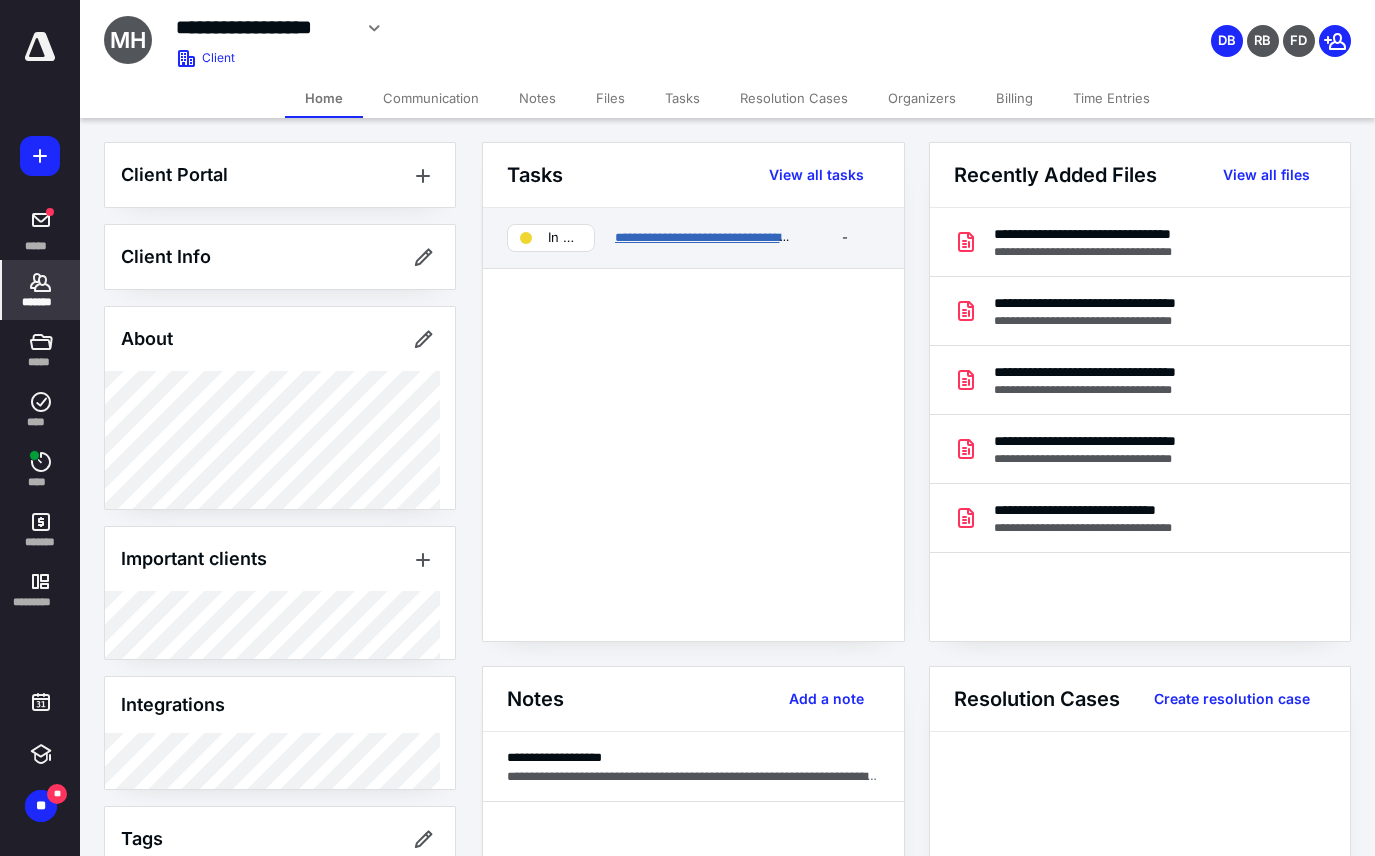 click on "**********" at bounding box center [735, 237] 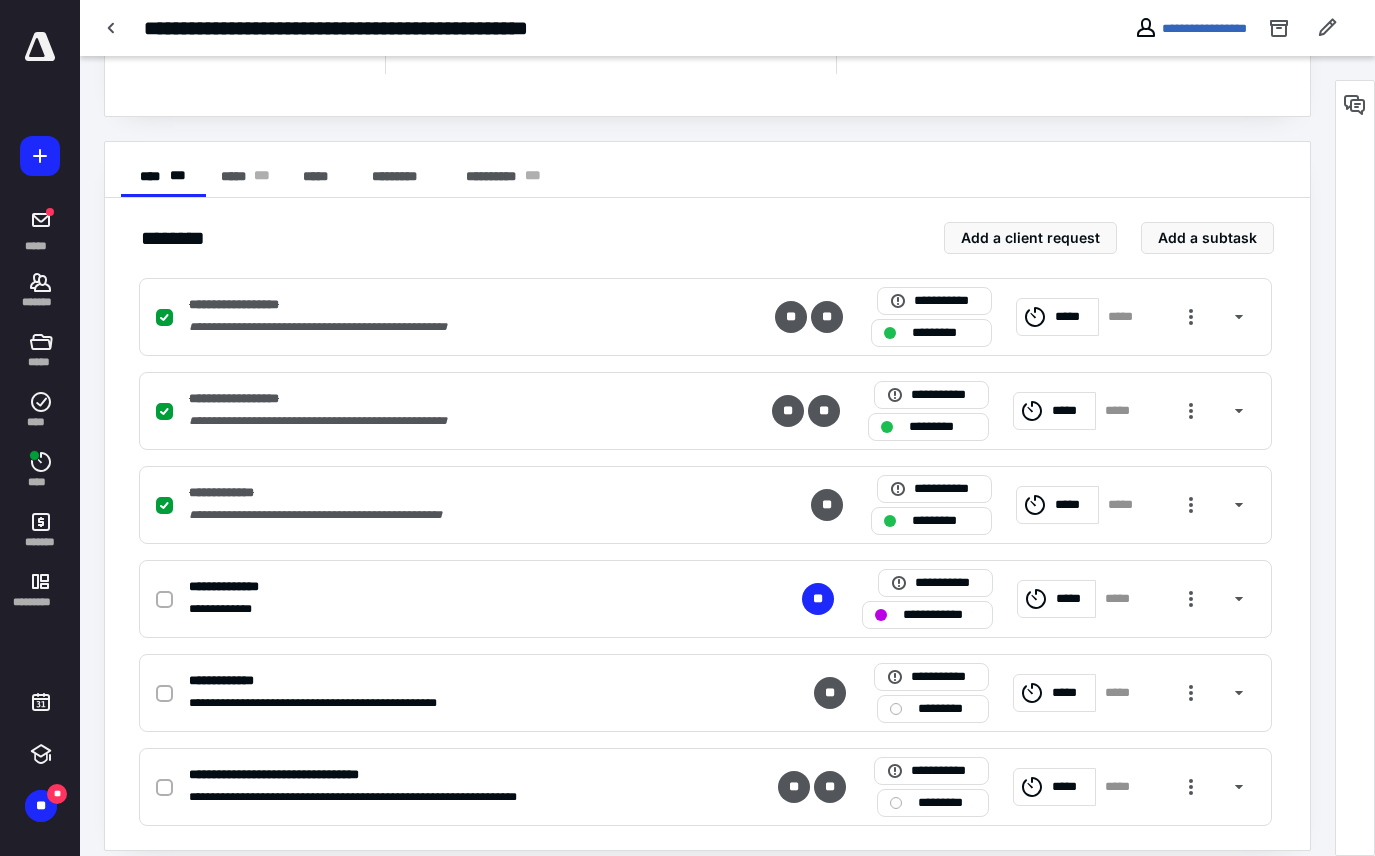 scroll, scrollTop: 319, scrollLeft: 0, axis: vertical 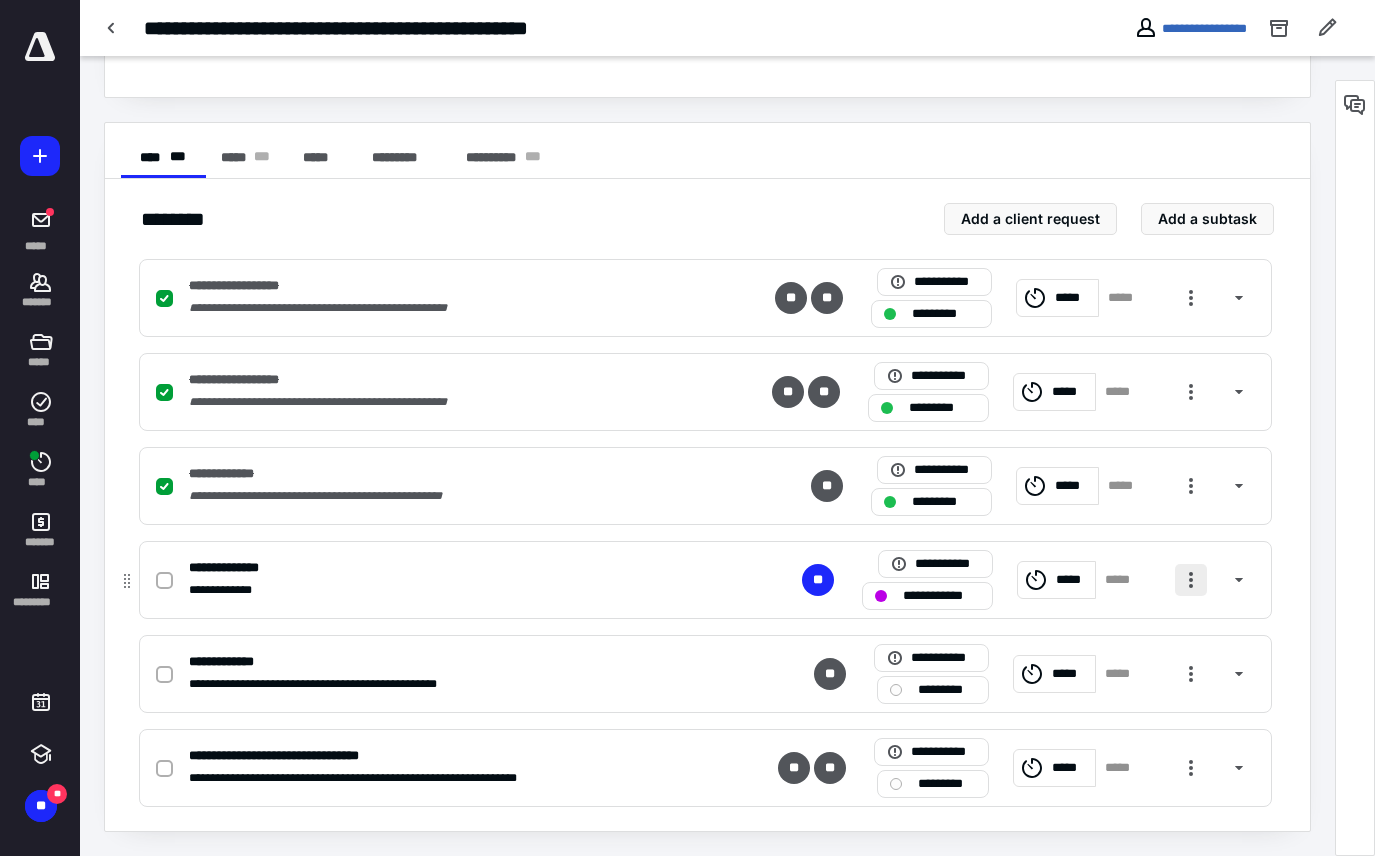 click at bounding box center [1191, 580] 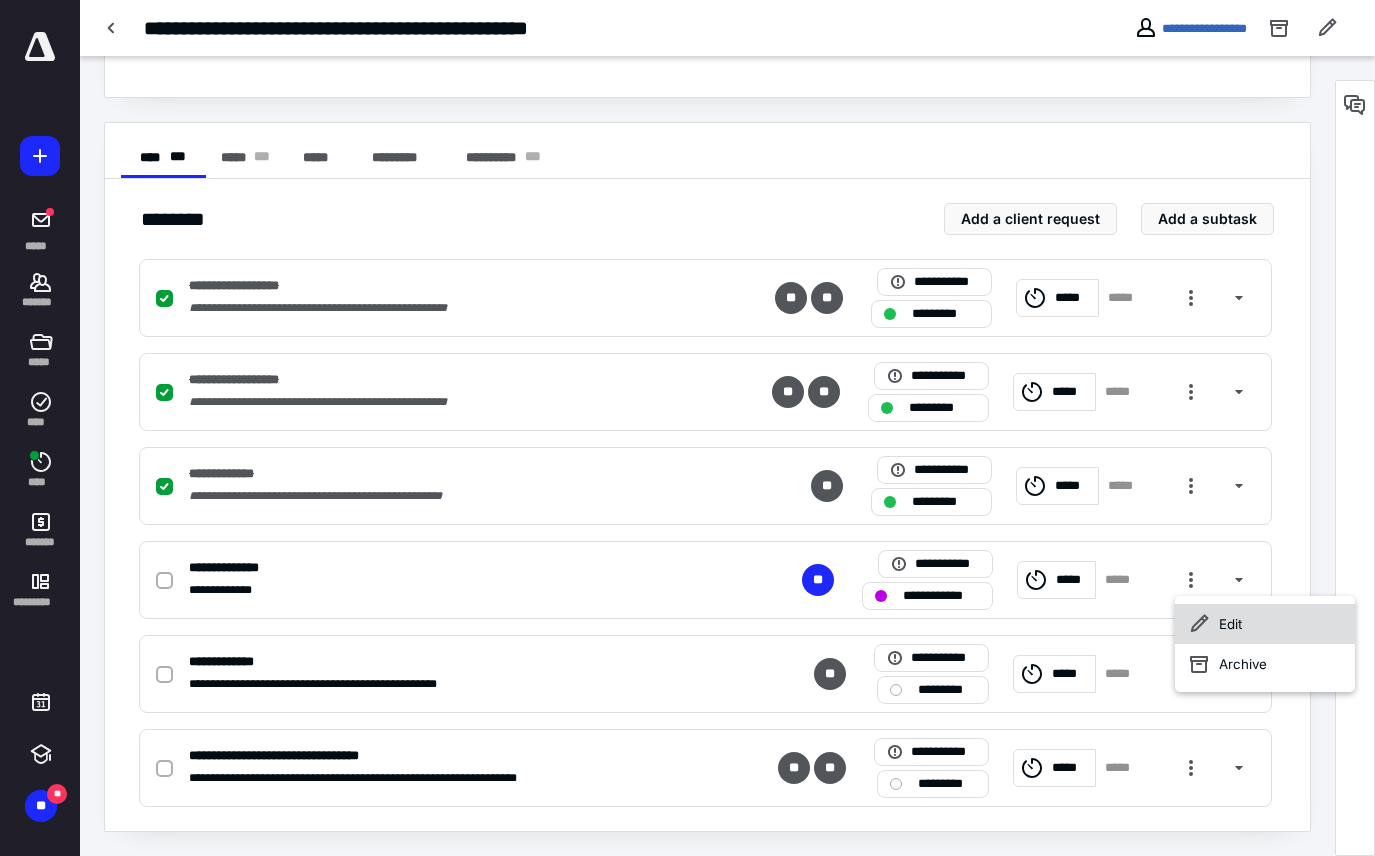 click on "Edit" at bounding box center (1265, 624) 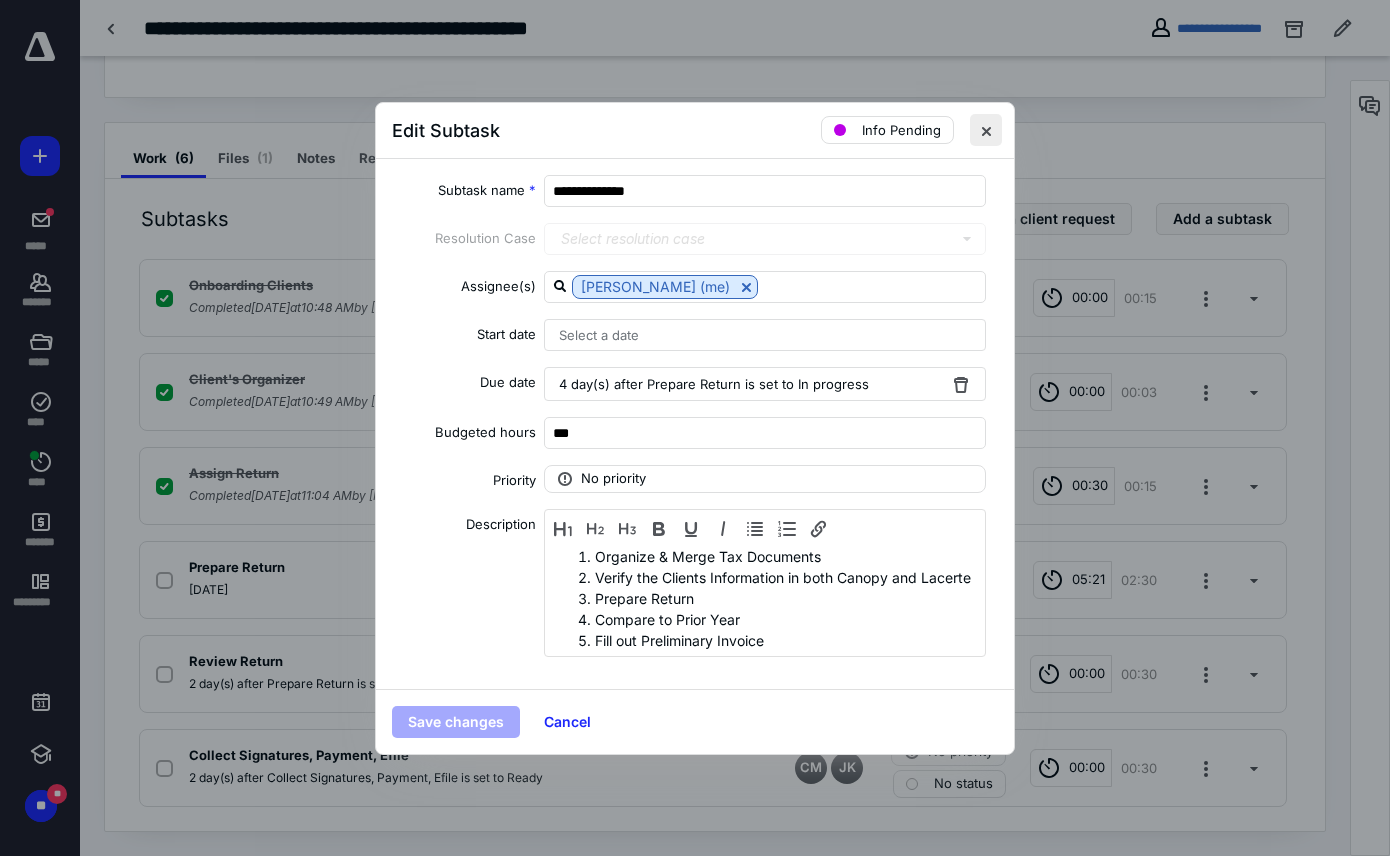 click at bounding box center (986, 130) 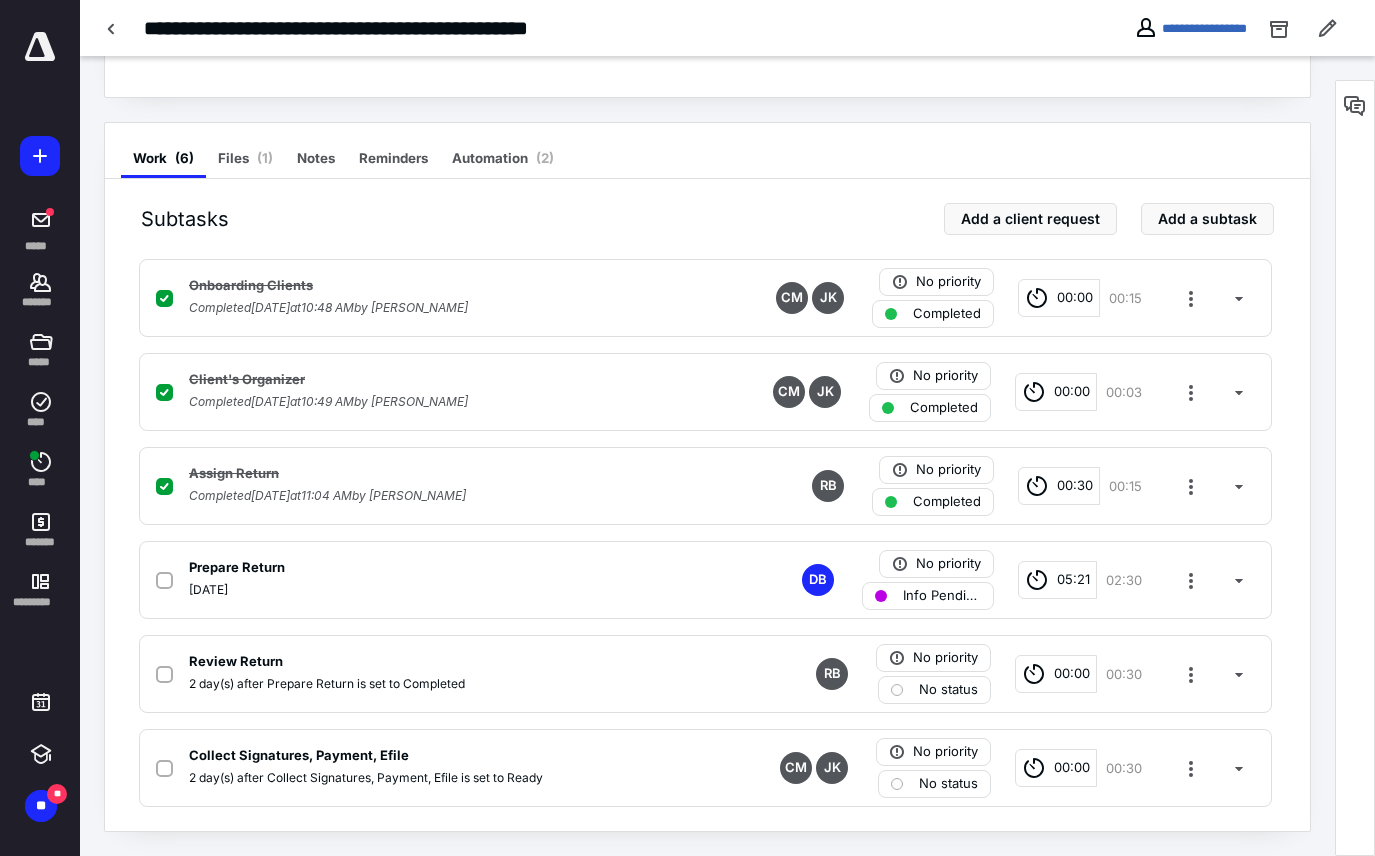 scroll, scrollTop: 0, scrollLeft: 0, axis: both 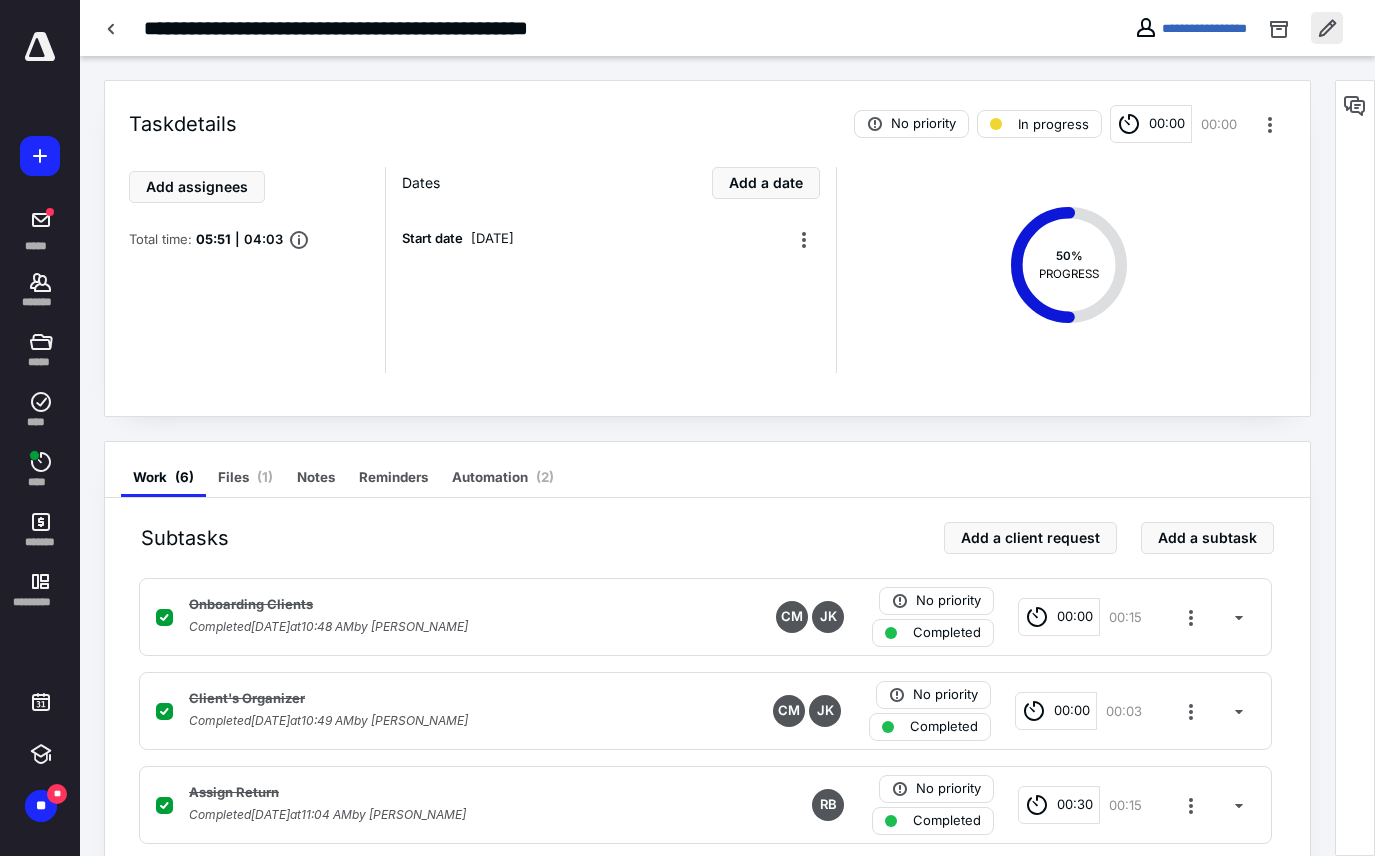 click at bounding box center [1327, 28] 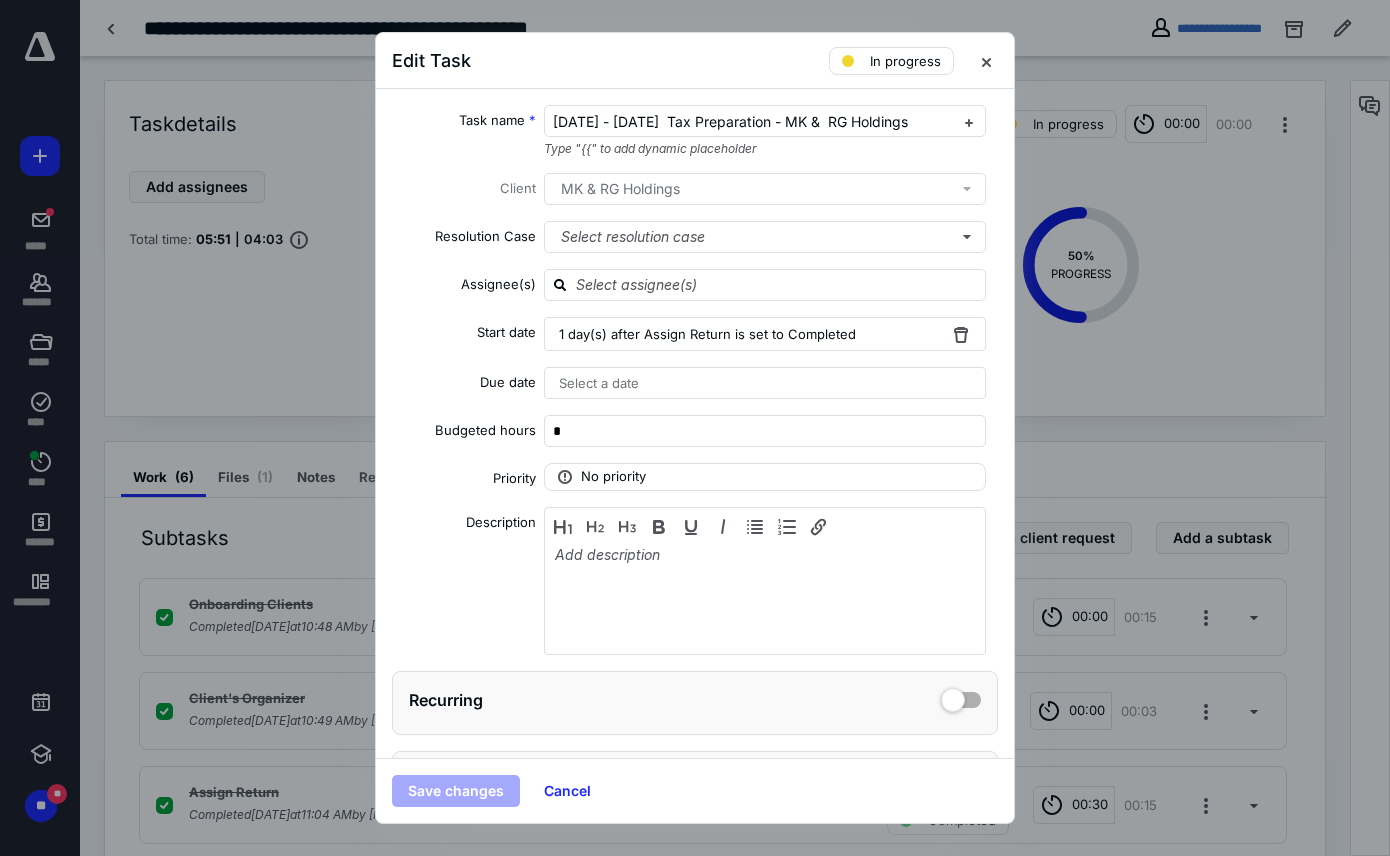 drag, startPoint x: 636, startPoint y: 120, endPoint x: 663, endPoint y: 198, distance: 82.5409 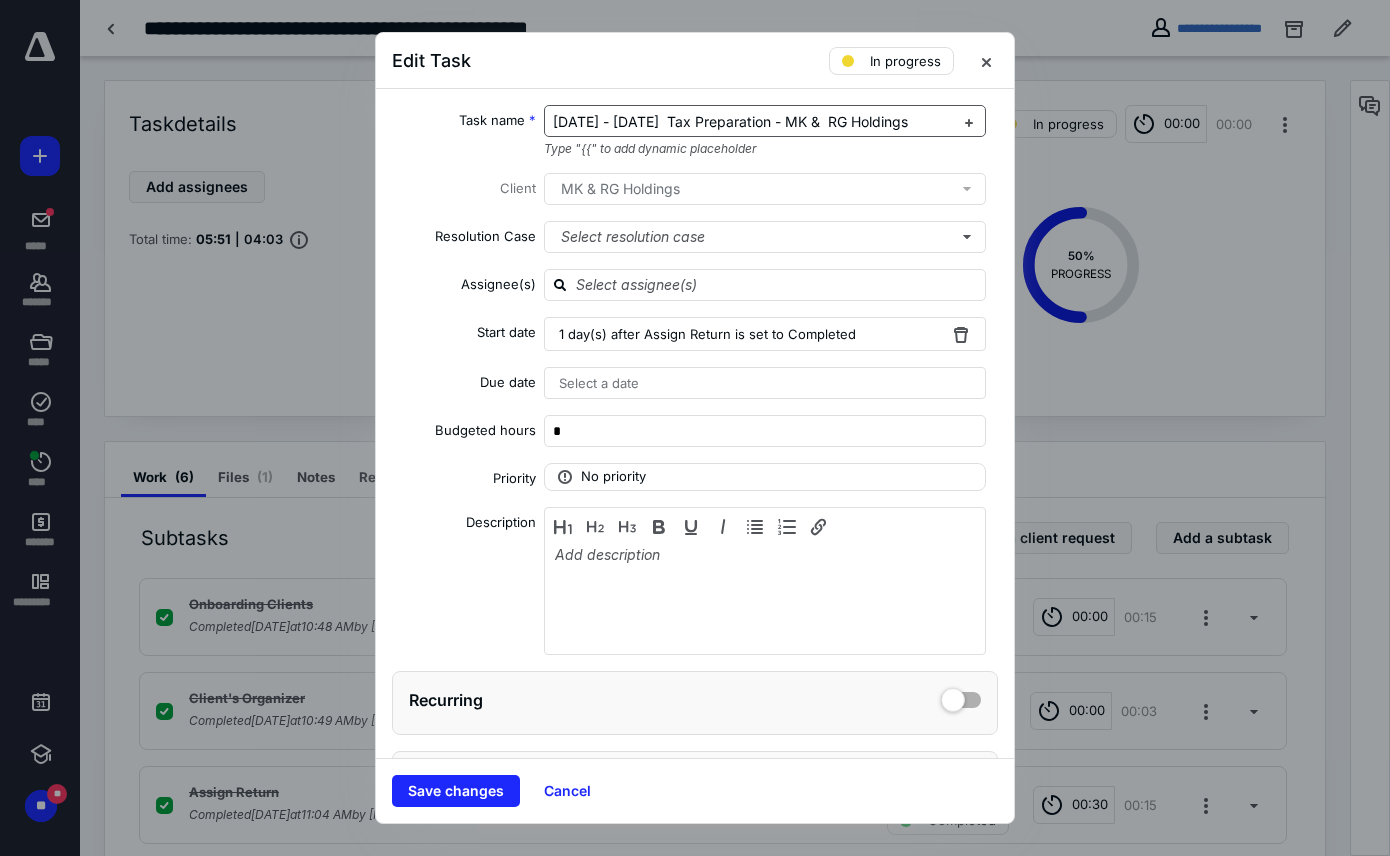 click on "[DATE] - [DATE]  Tax Preparation - MK &  RG Holdings" at bounding box center (730, 121) 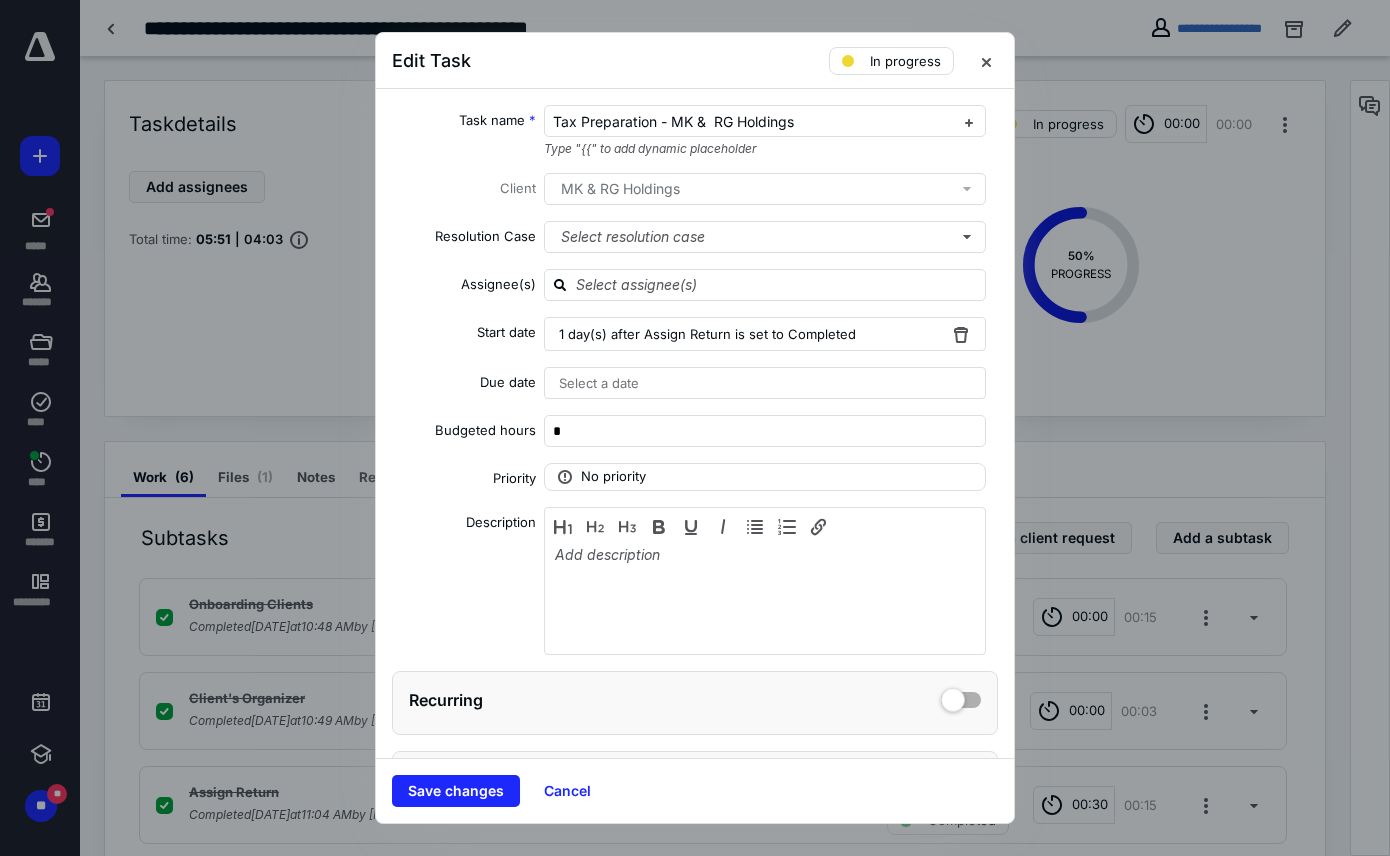 type 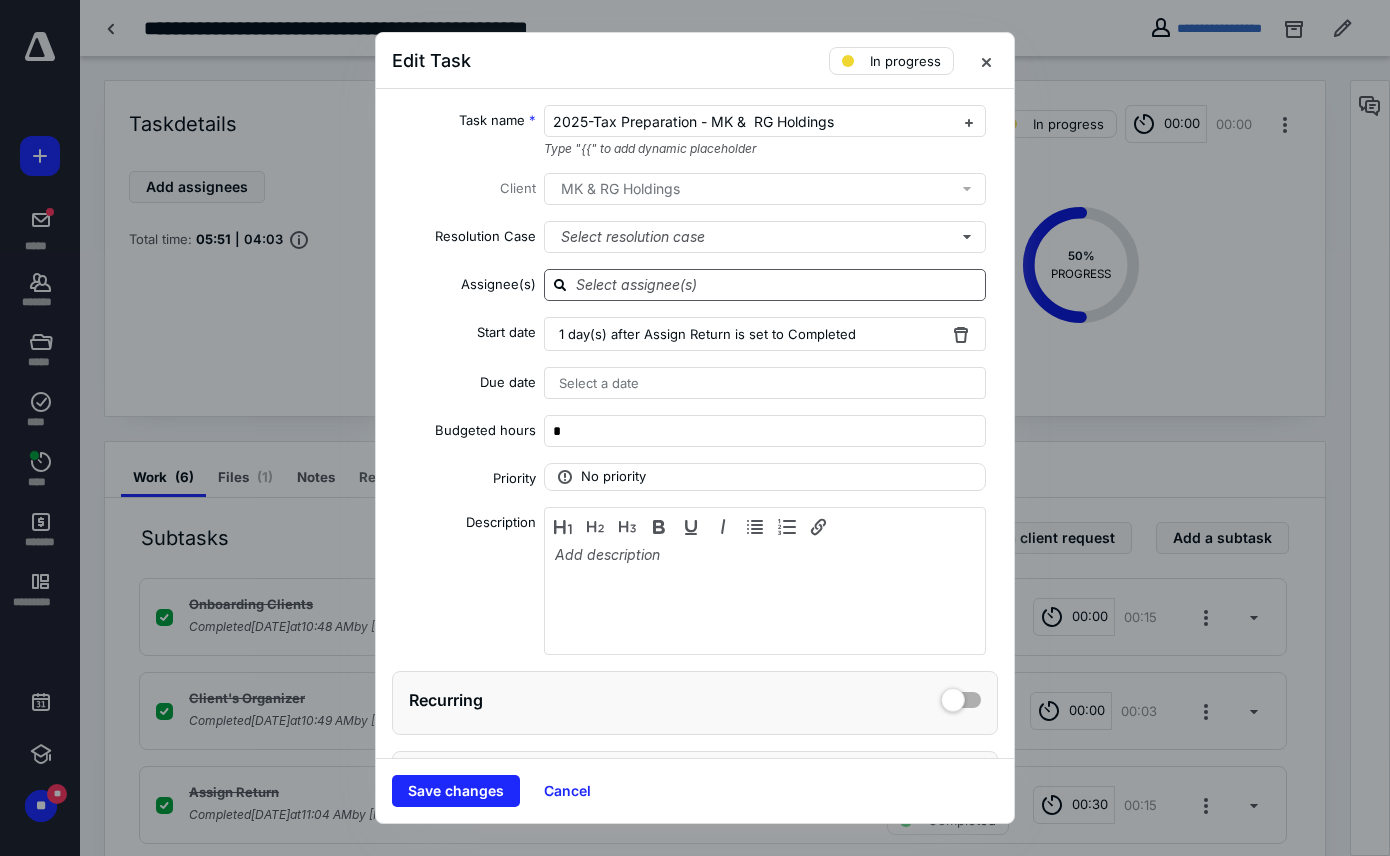 click at bounding box center (777, 284) 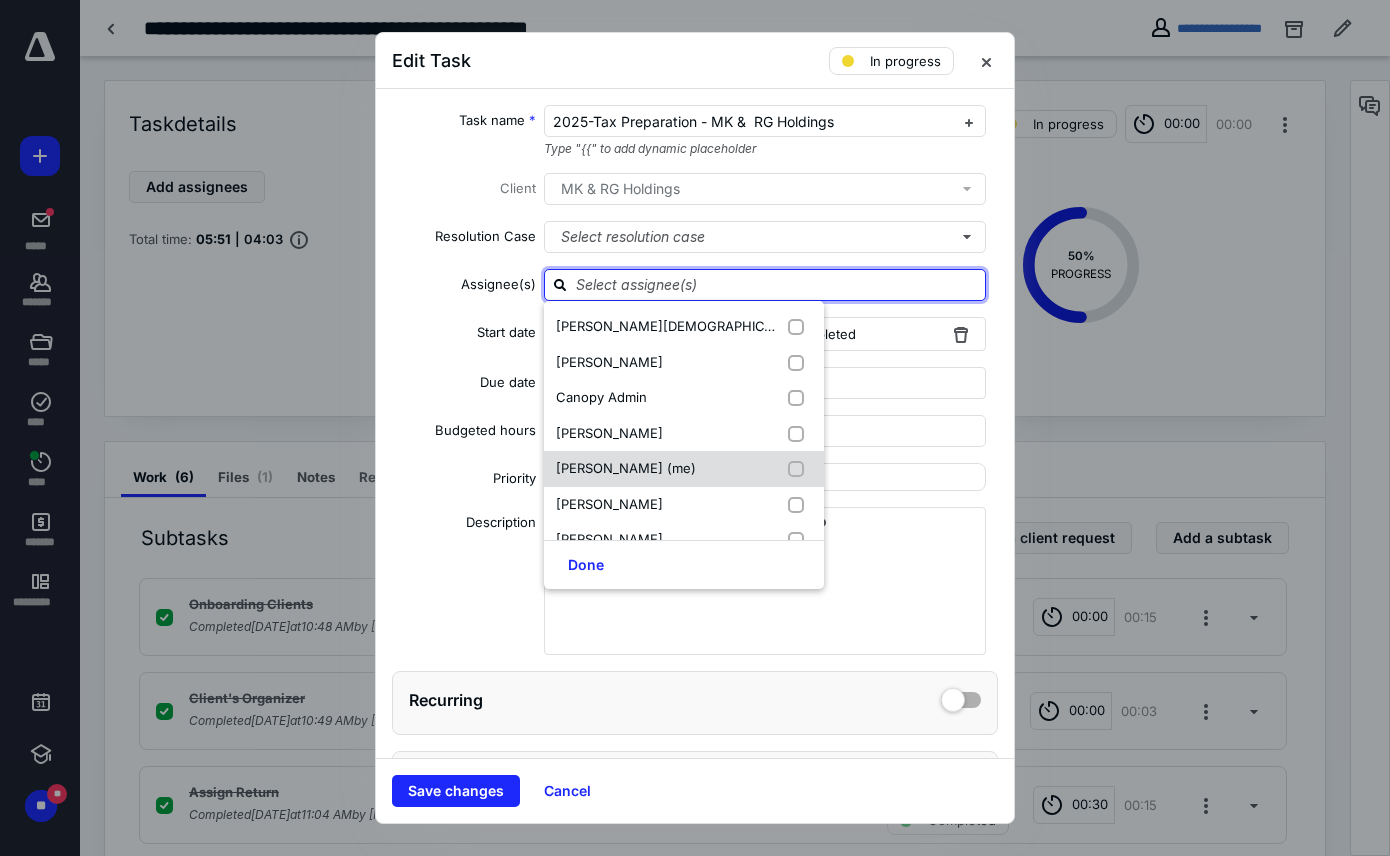 click at bounding box center [800, 469] 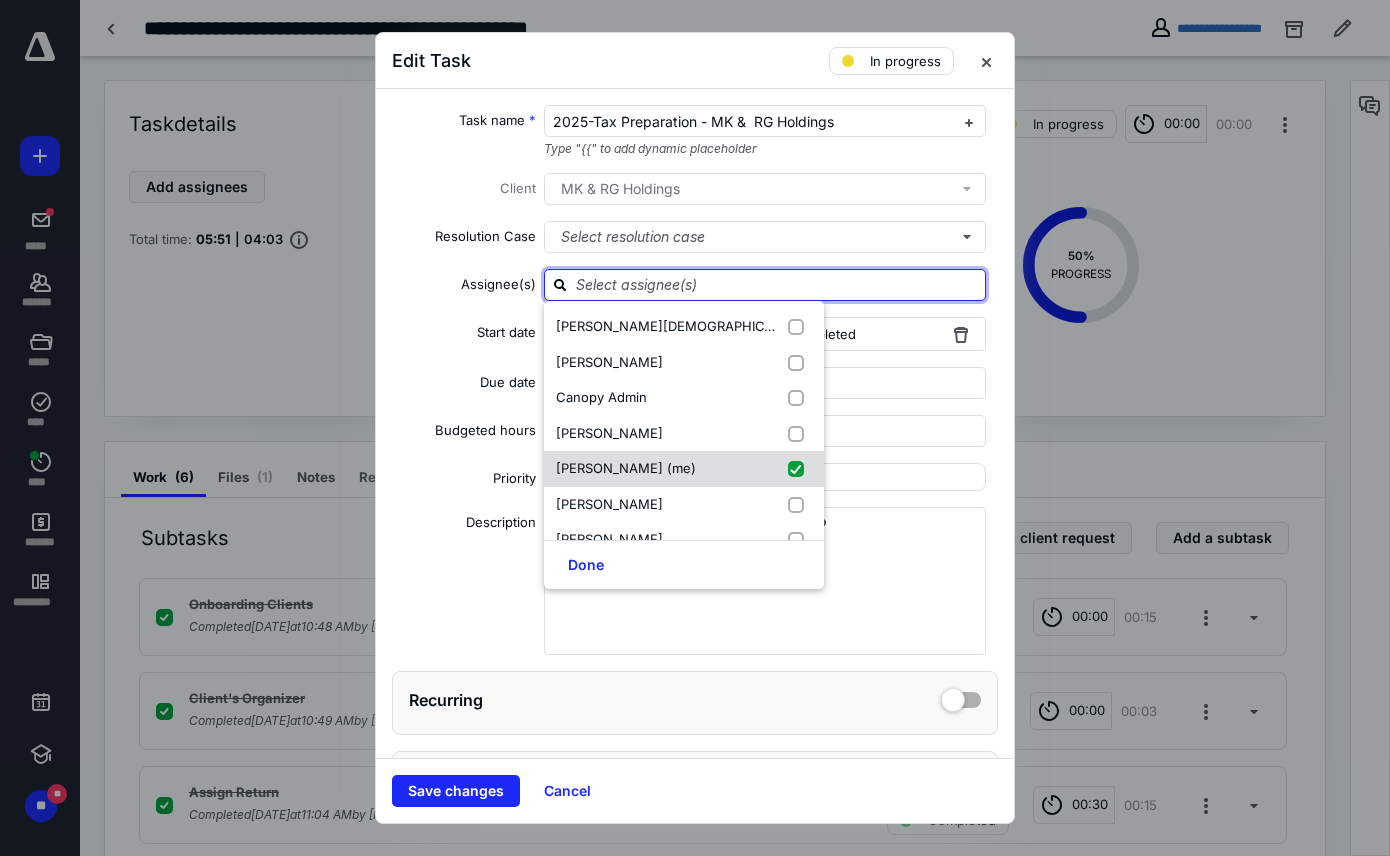 checkbox on "true" 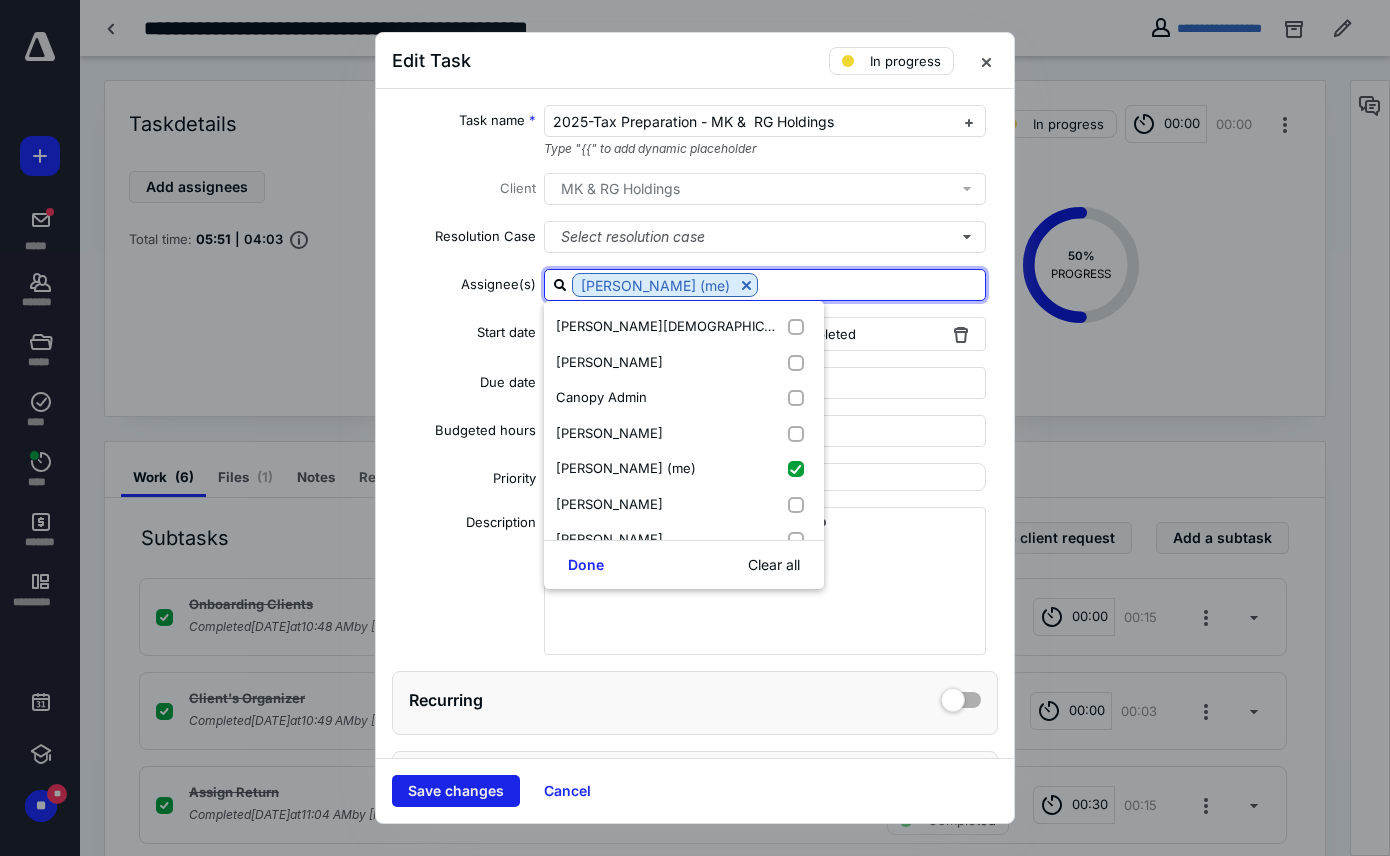 click on "Save changes" at bounding box center [456, 791] 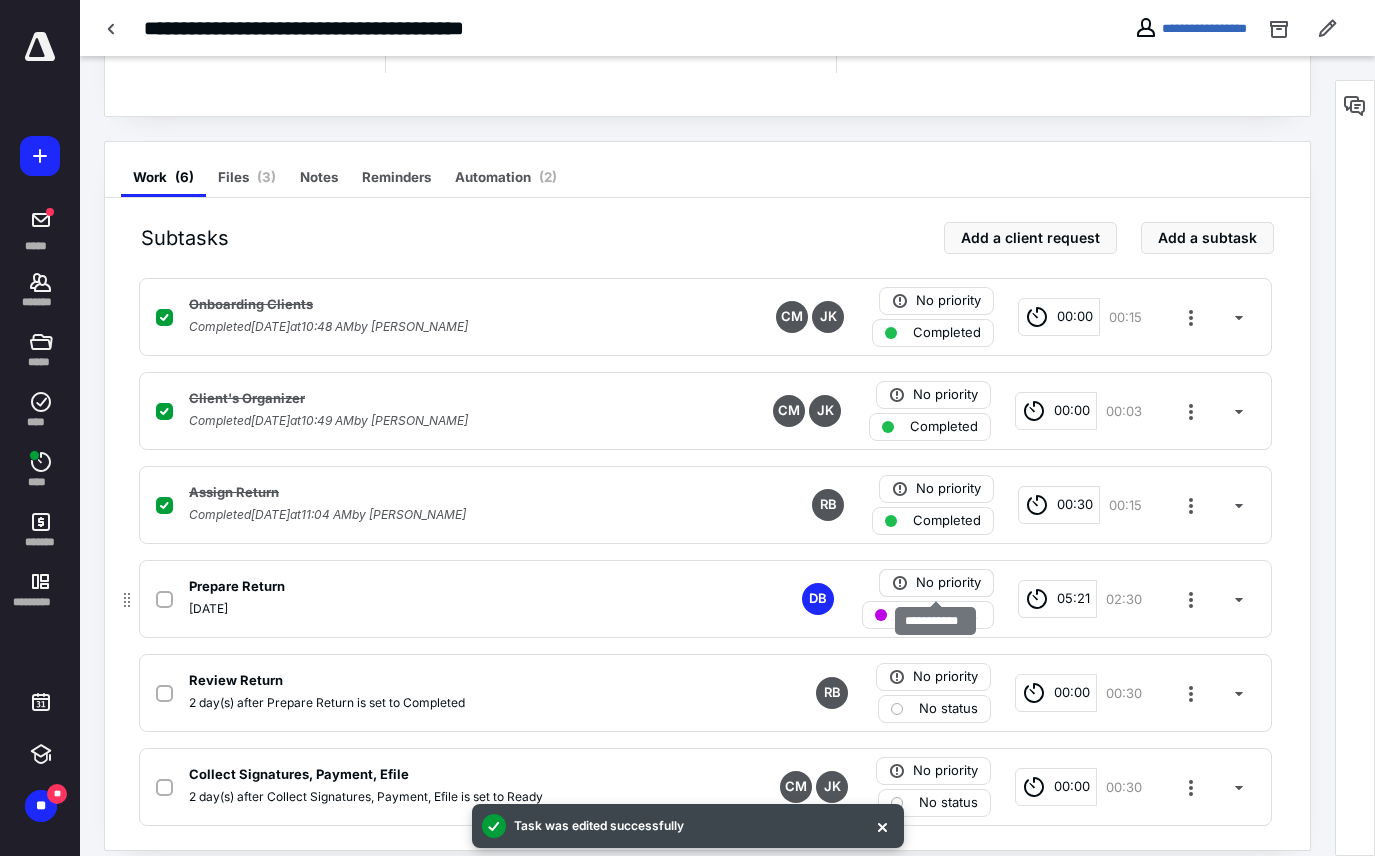 scroll, scrollTop: 319, scrollLeft: 0, axis: vertical 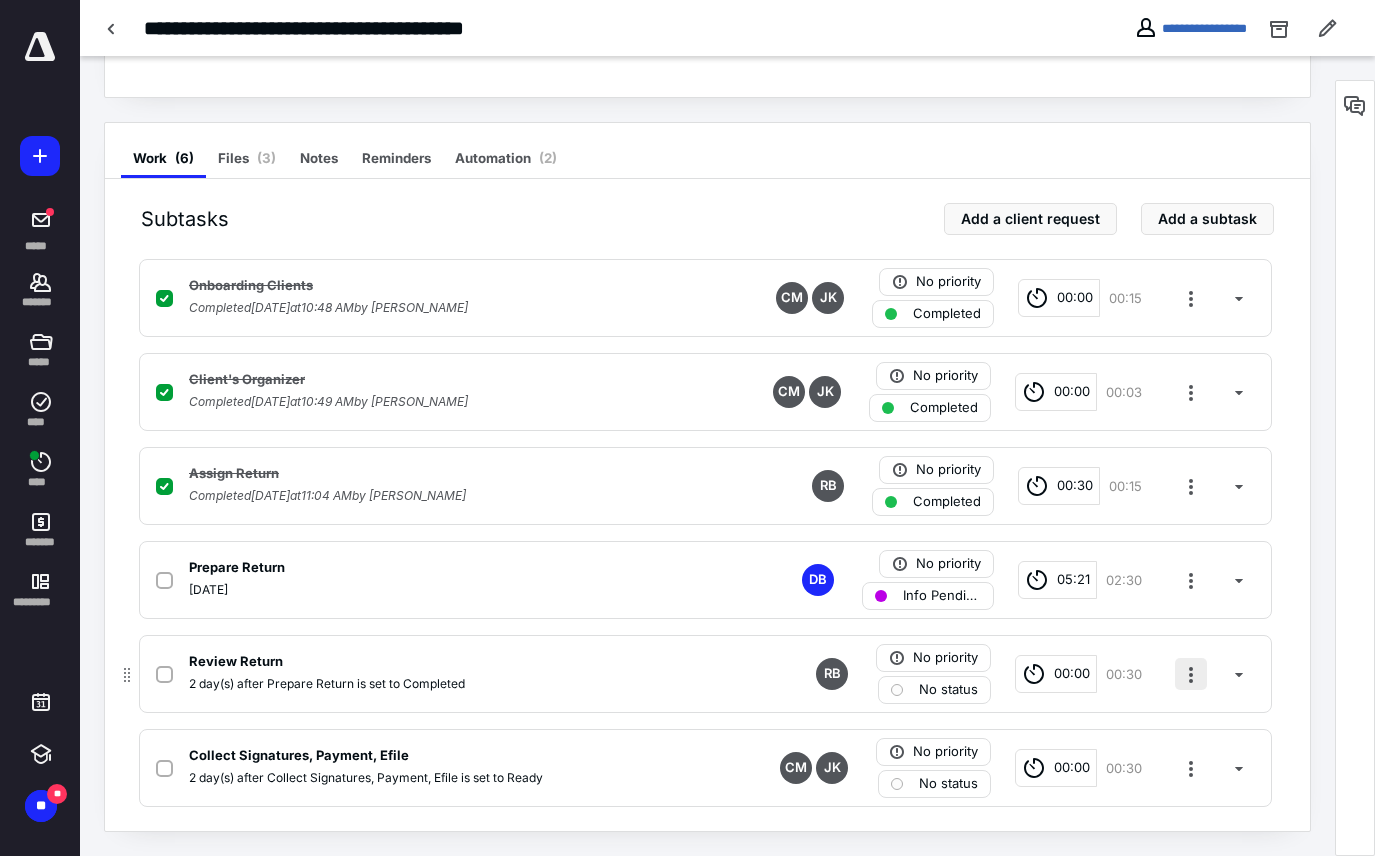 click at bounding box center [1191, 674] 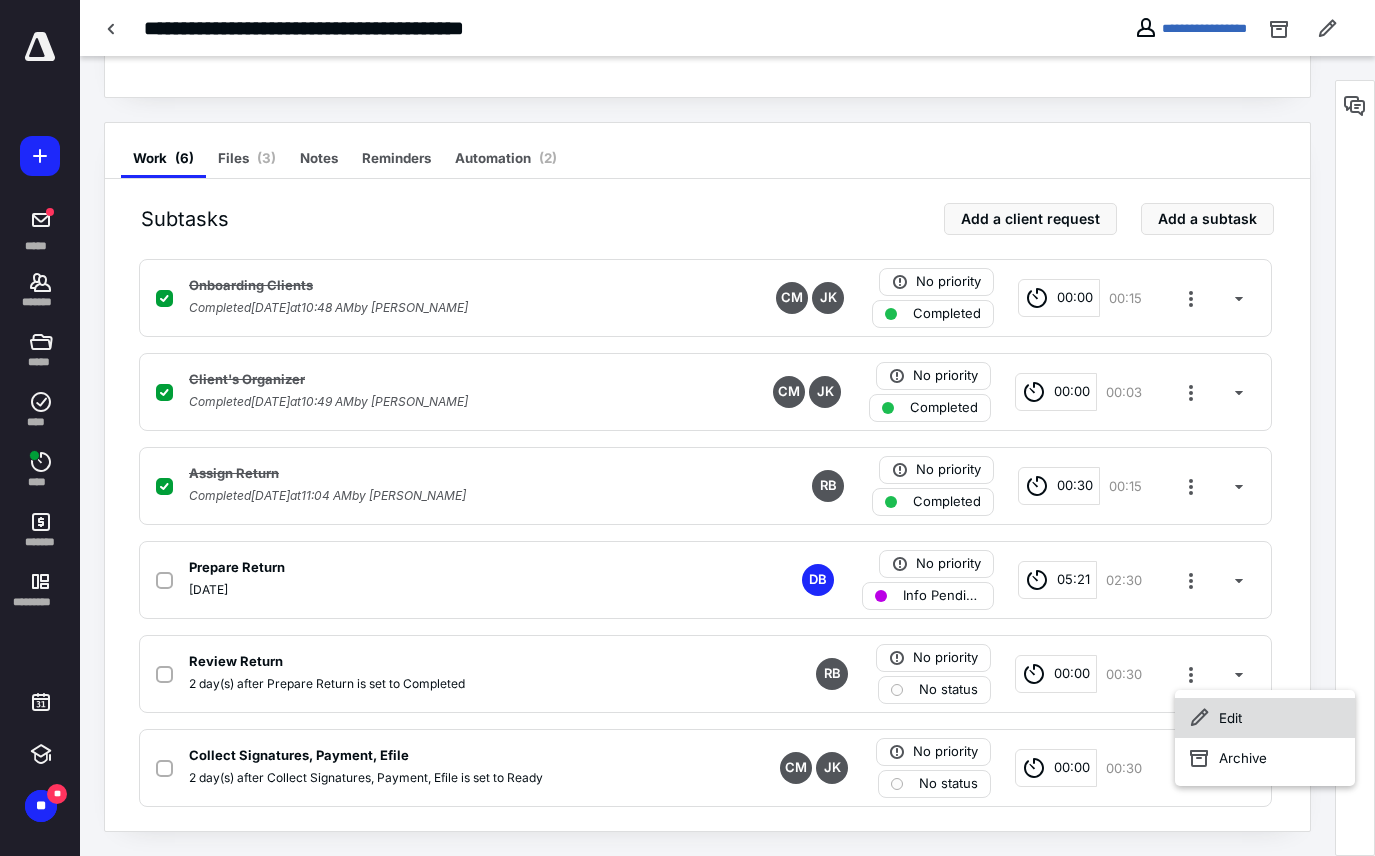 click on "Edit" at bounding box center [1265, 718] 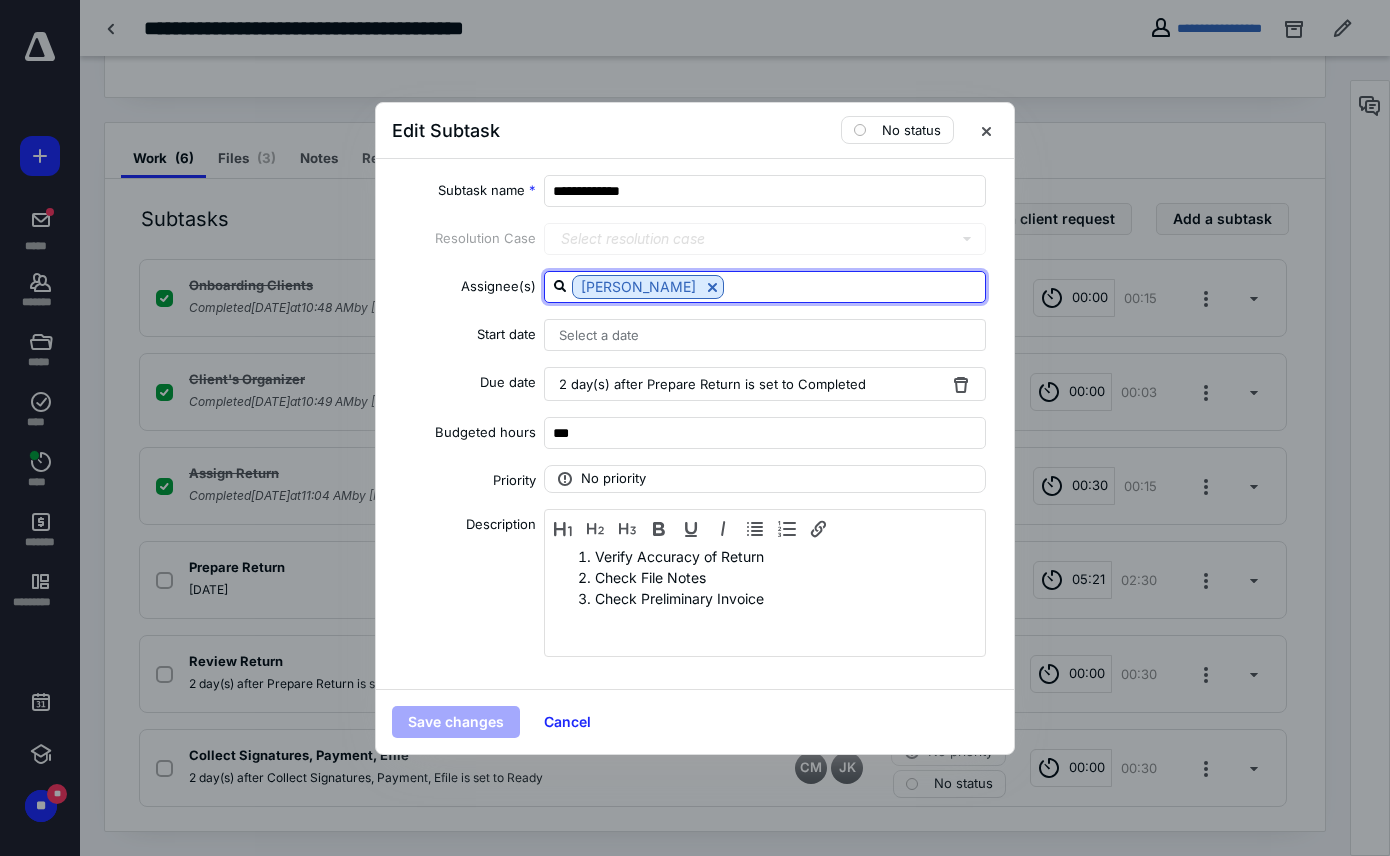 click at bounding box center (854, 286) 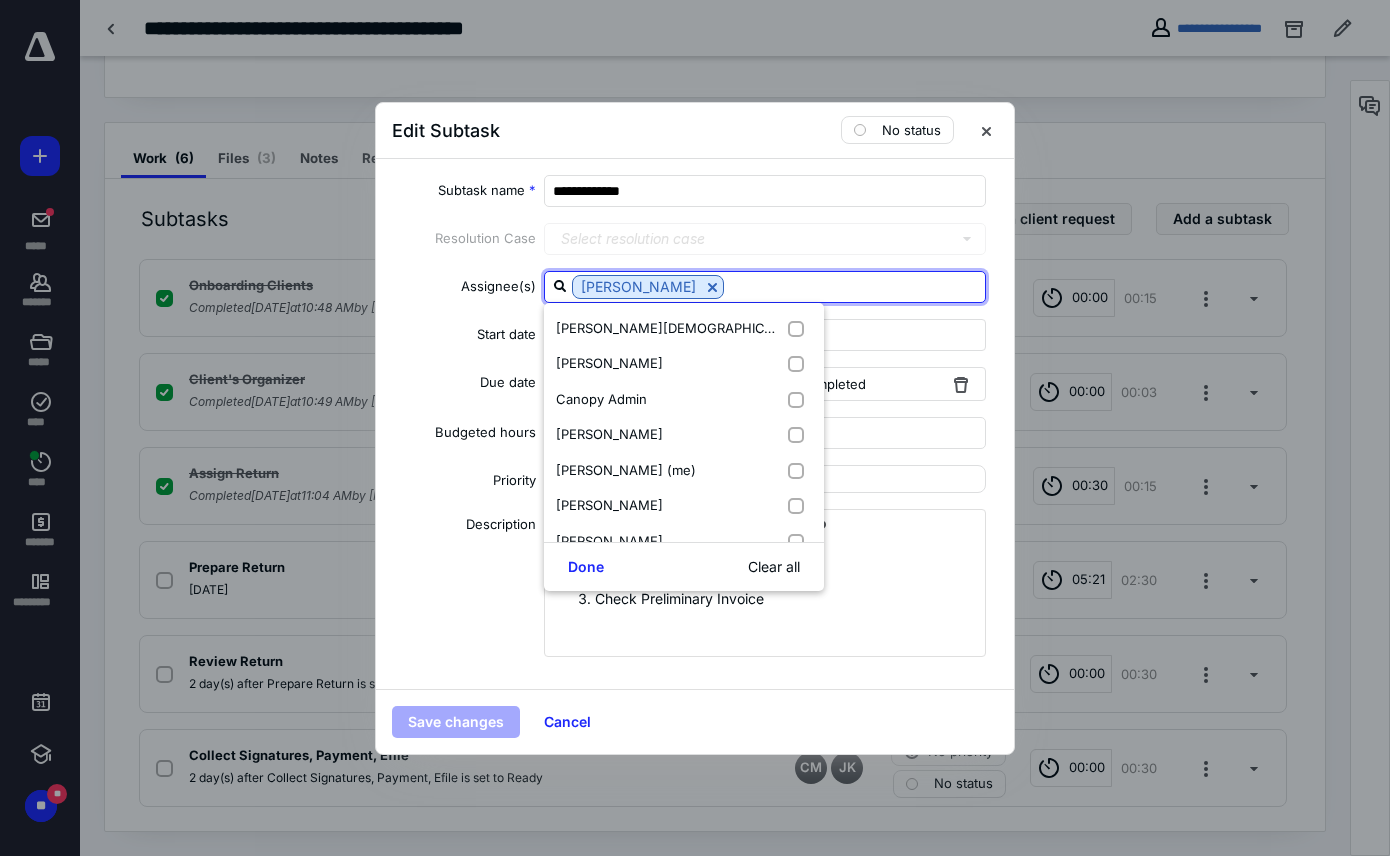 type on "[PERSON_NAME]" 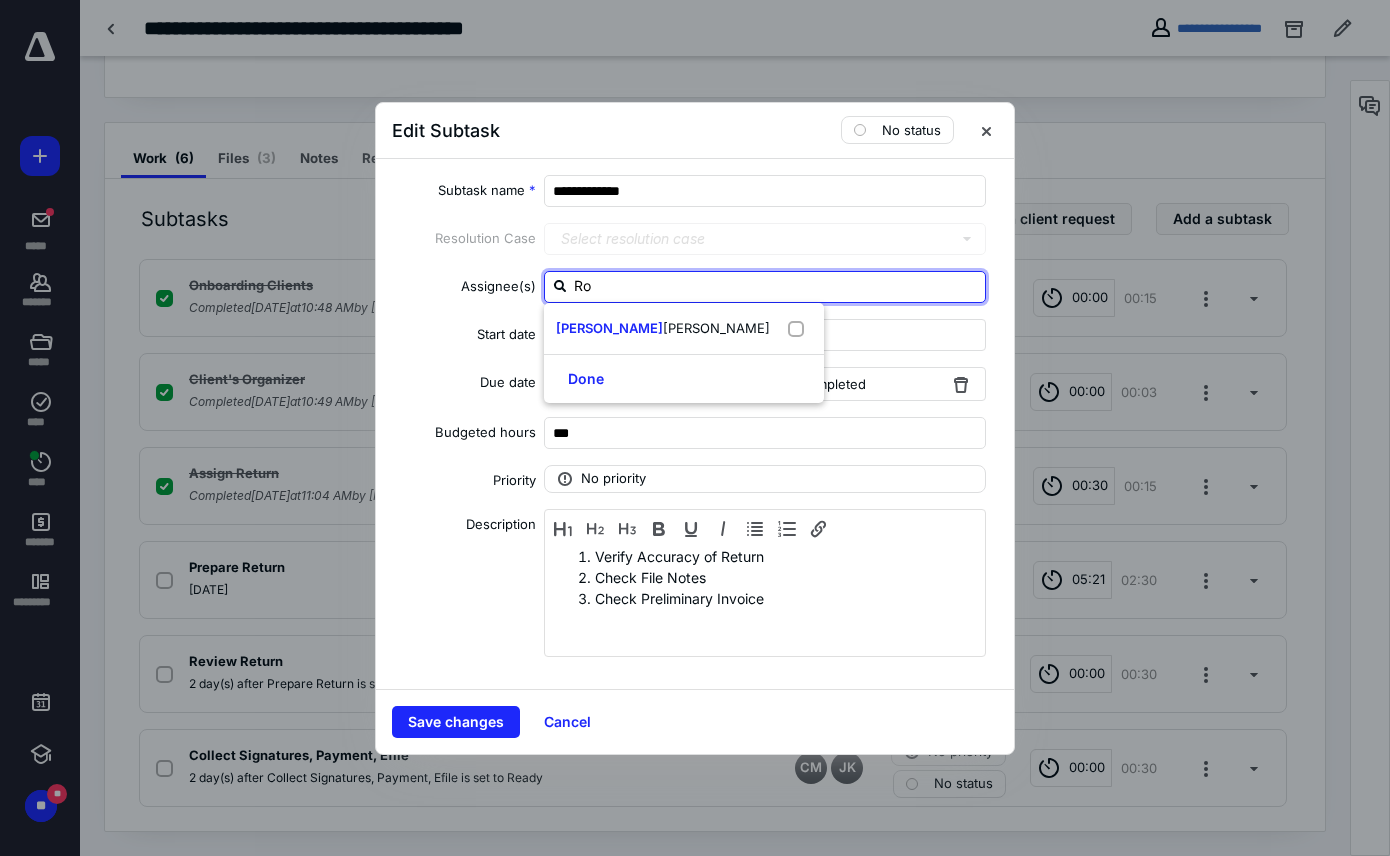 type on "R" 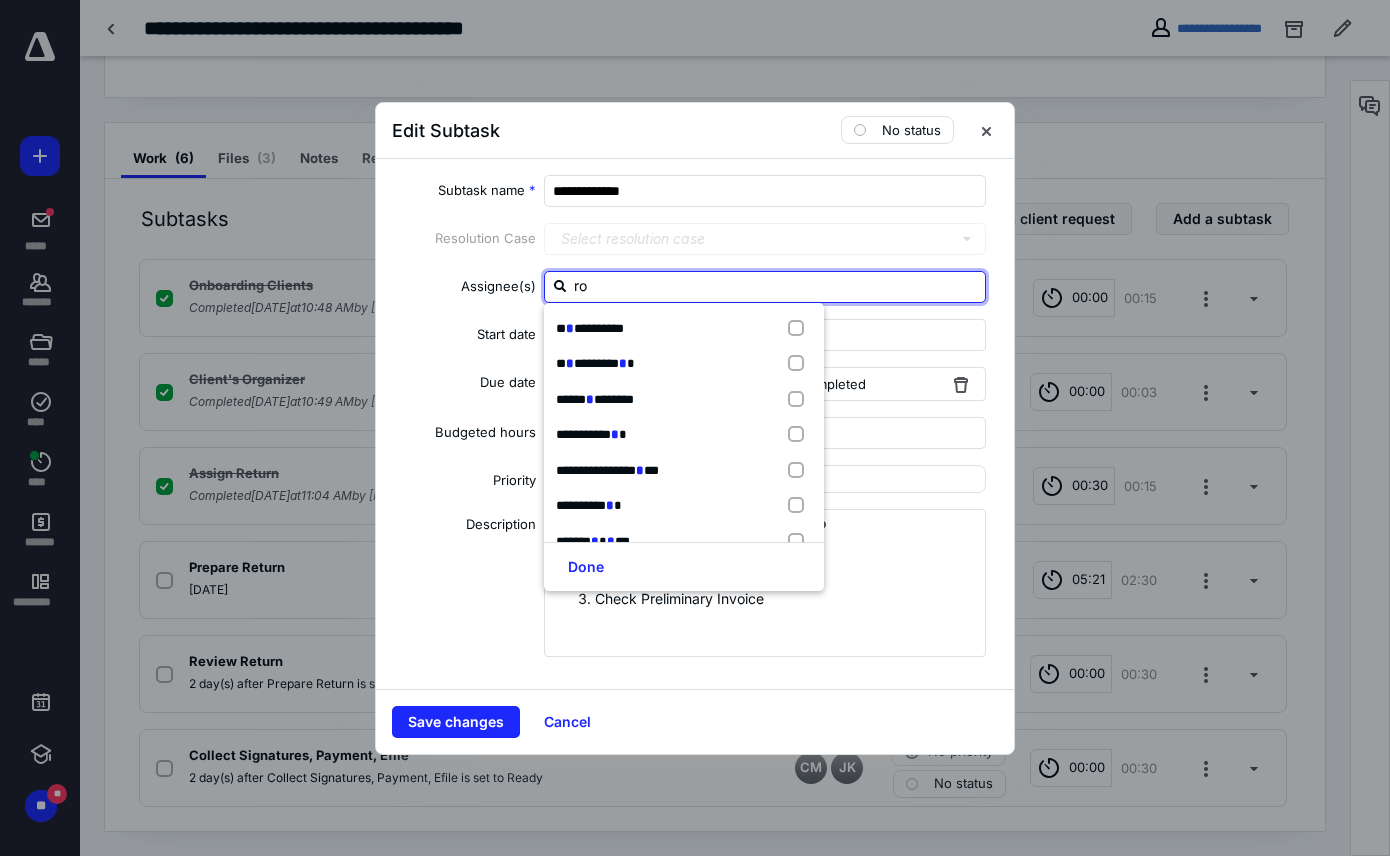 type on "[PERSON_NAME]" 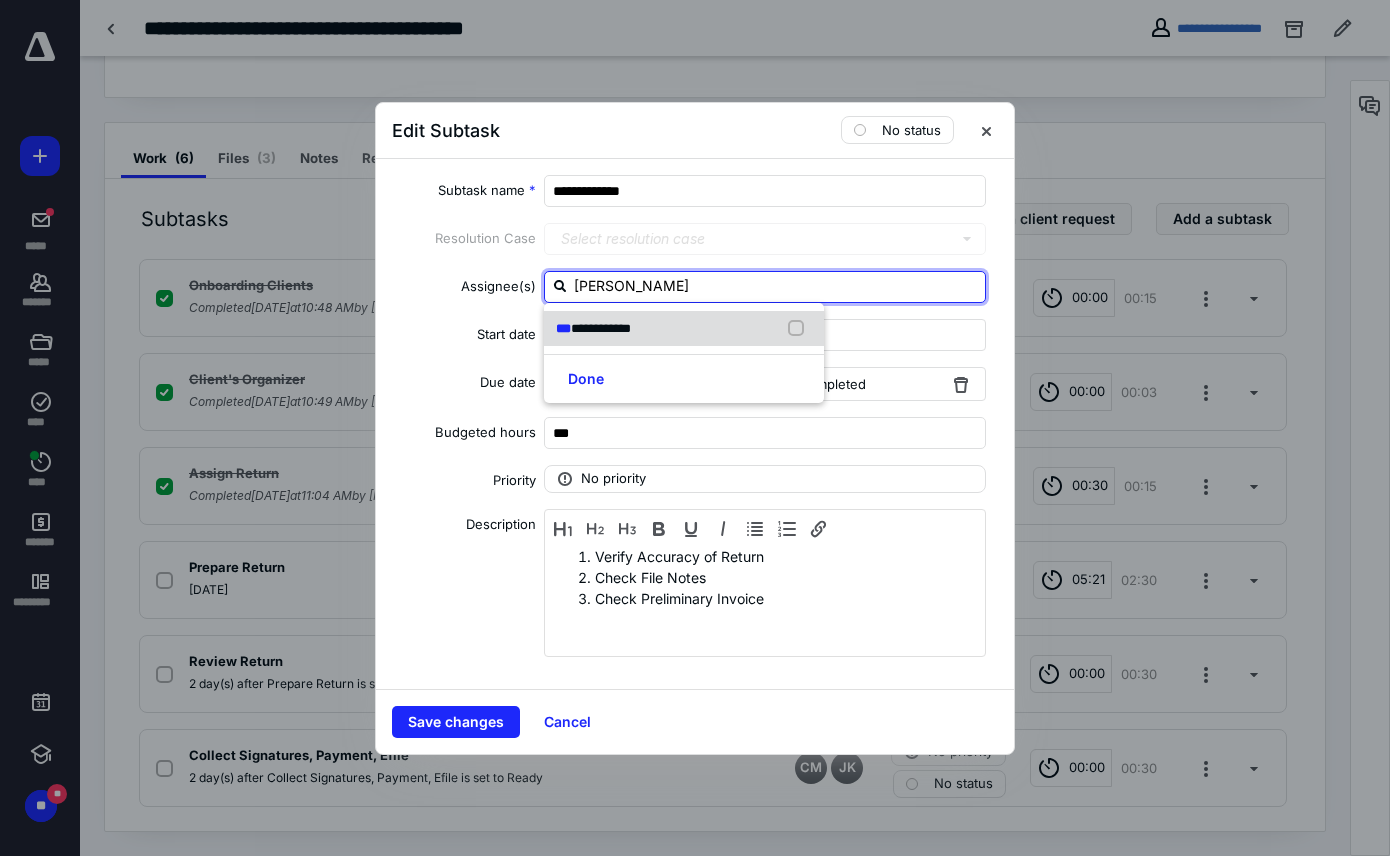 click at bounding box center (800, 329) 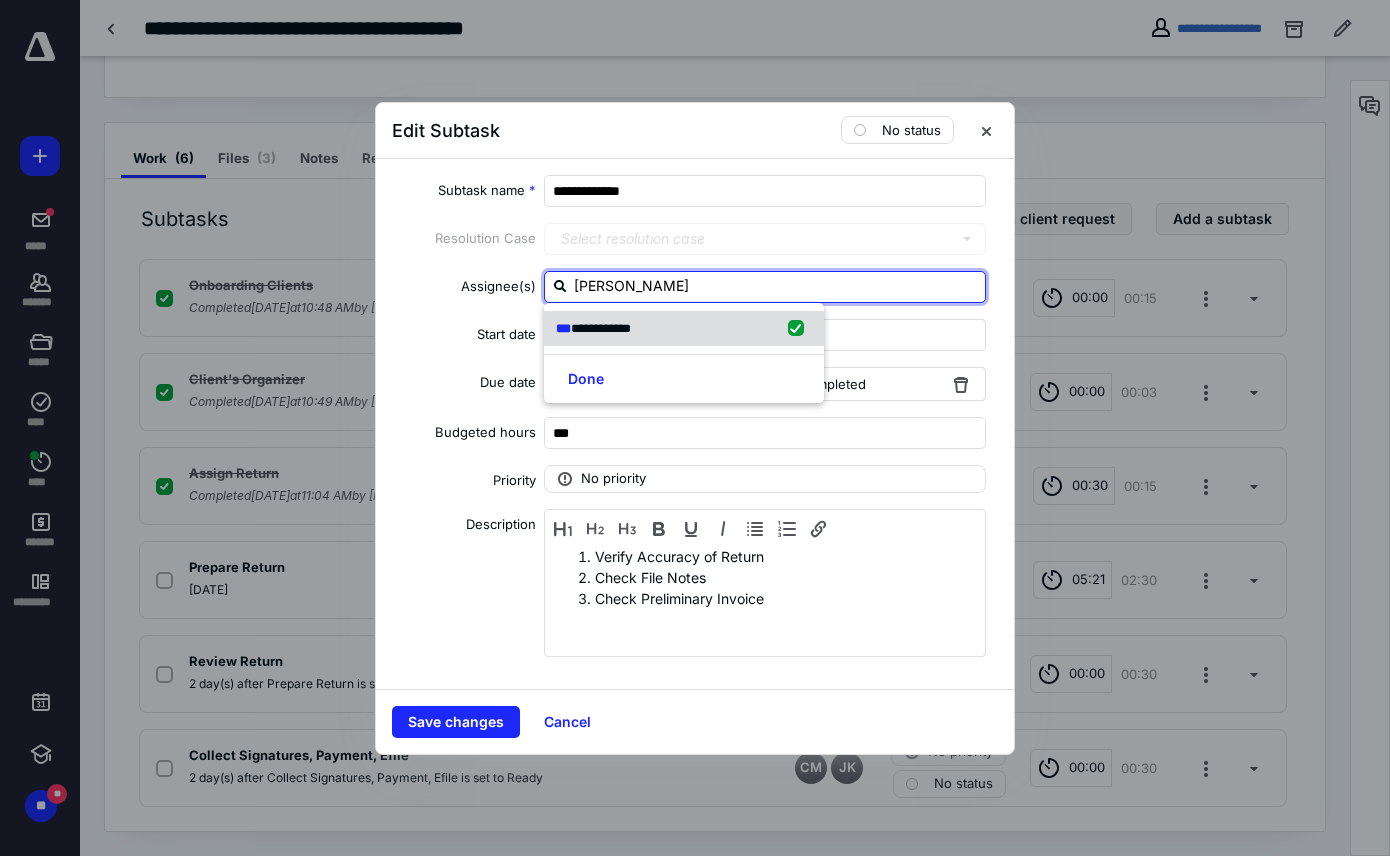 checkbox on "true" 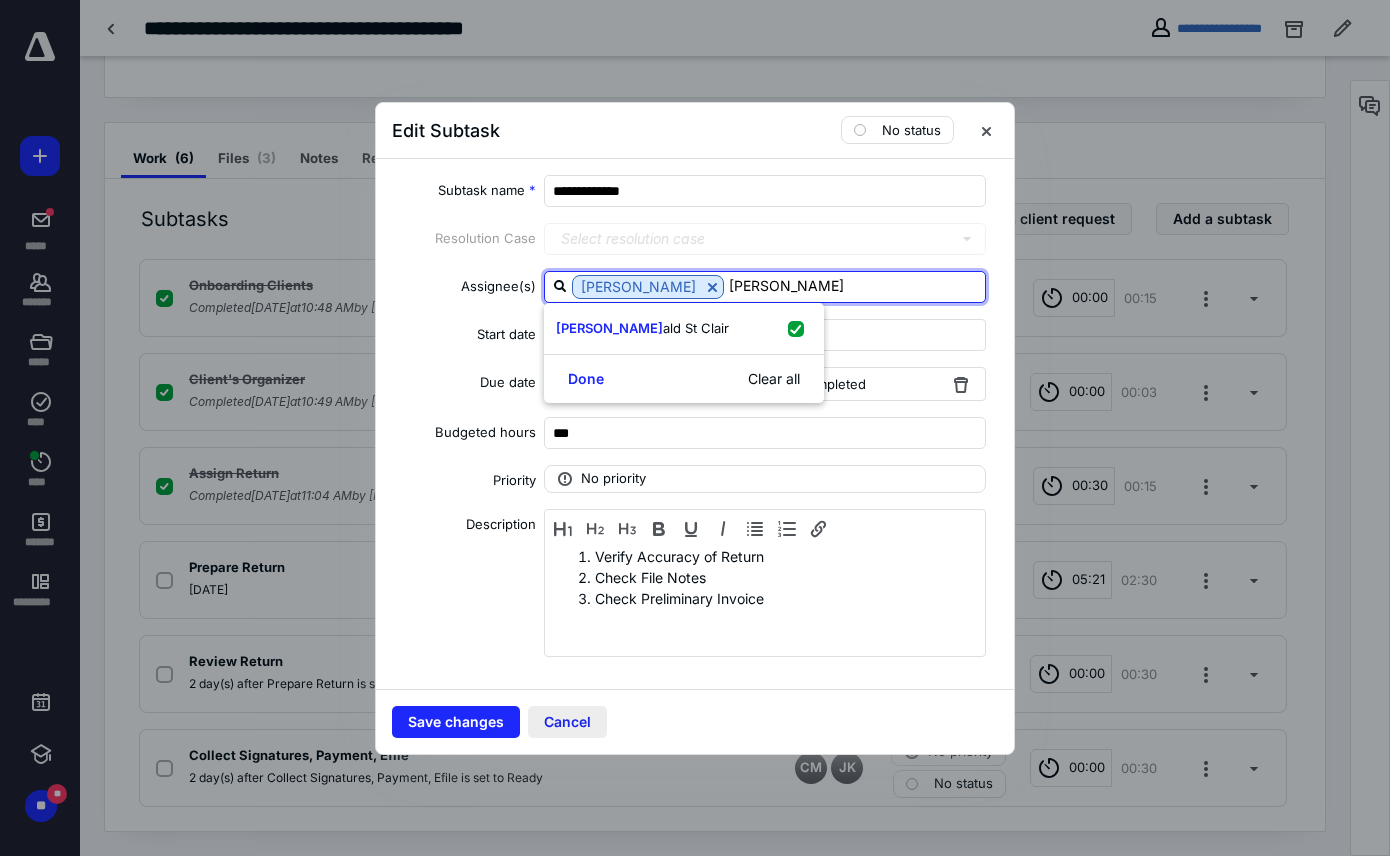 type on "[PERSON_NAME]" 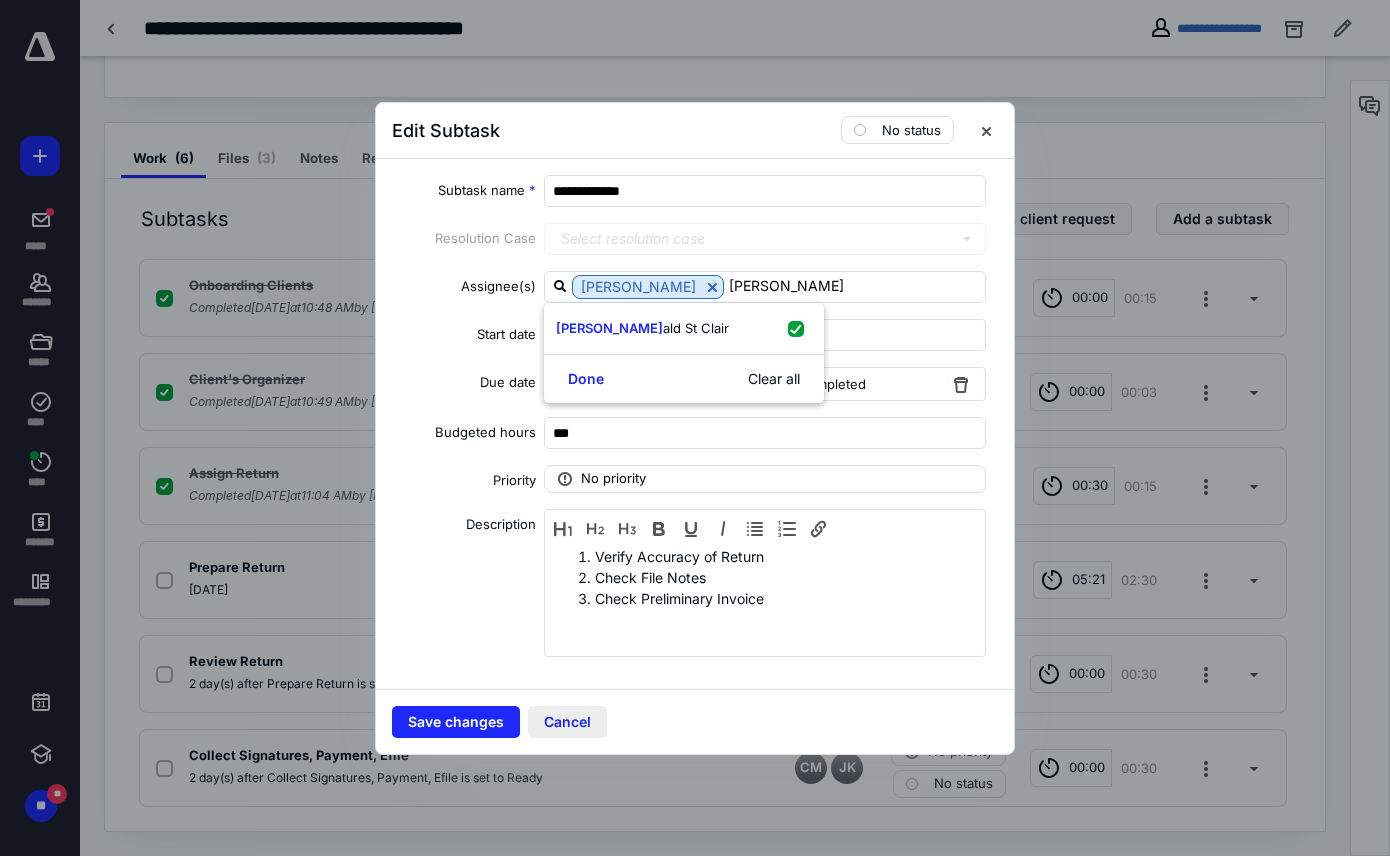 click on "Cancel" at bounding box center [567, 722] 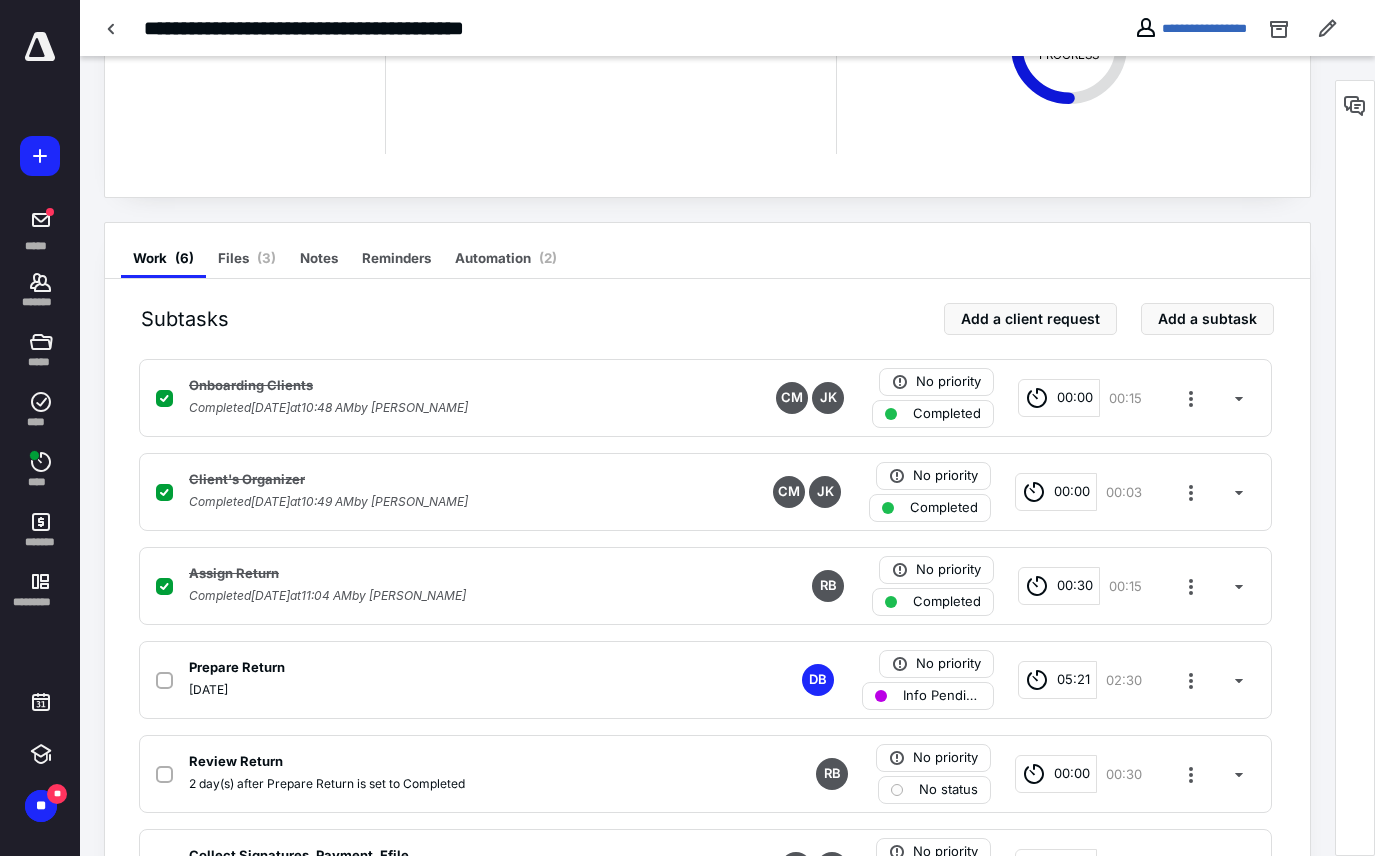 scroll, scrollTop: 19, scrollLeft: 0, axis: vertical 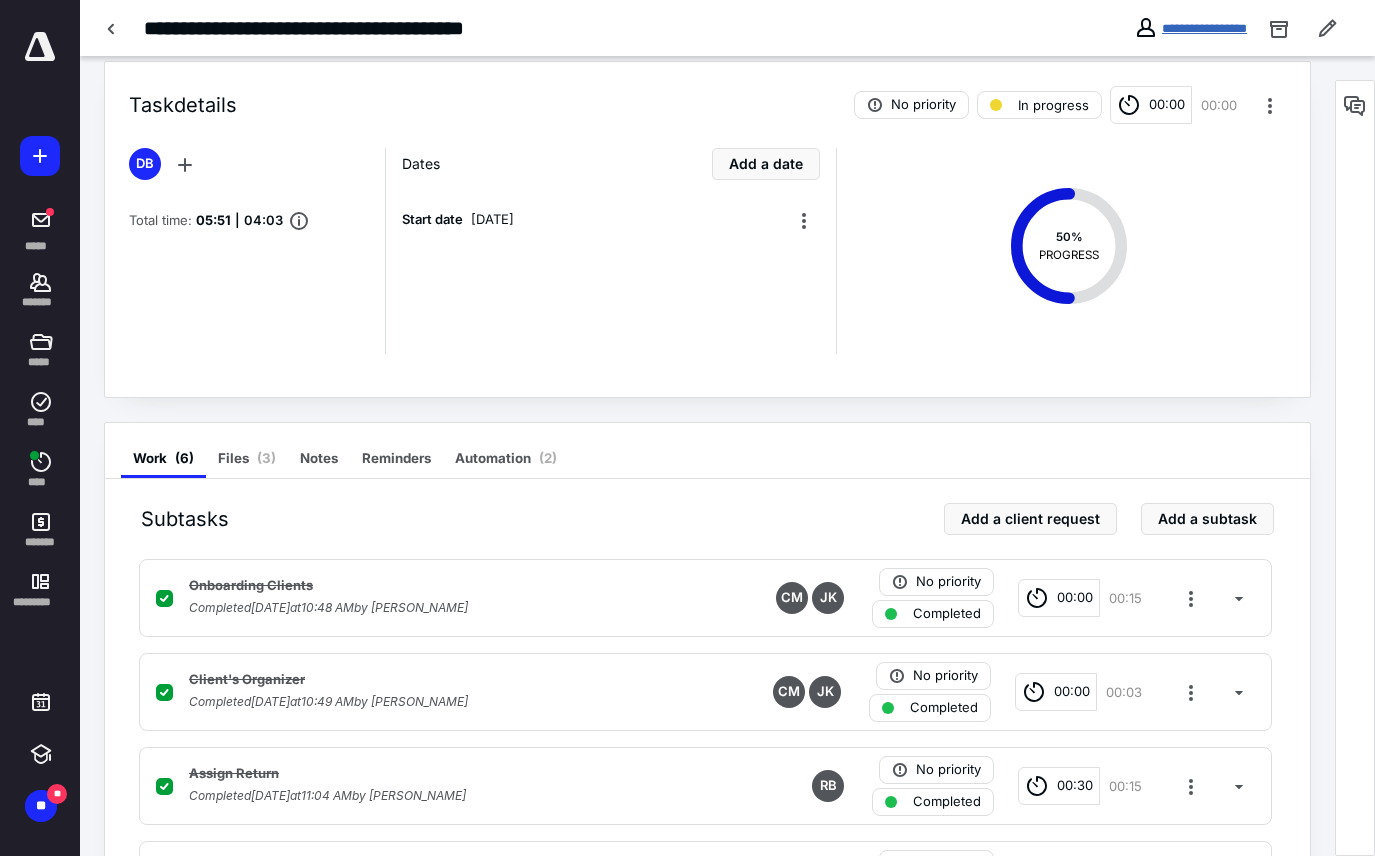 click on "**********" at bounding box center (1204, 28) 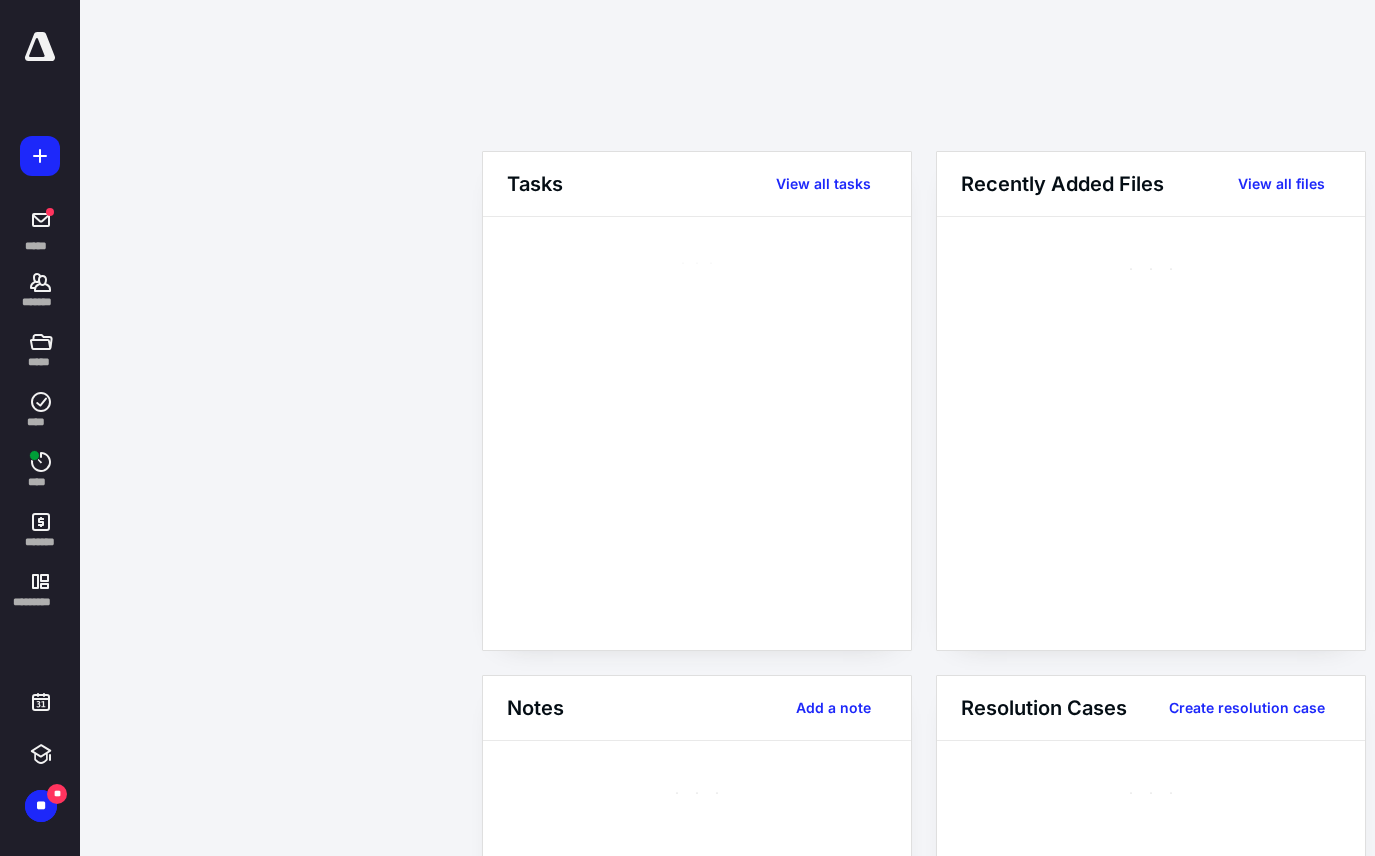 scroll, scrollTop: 0, scrollLeft: 0, axis: both 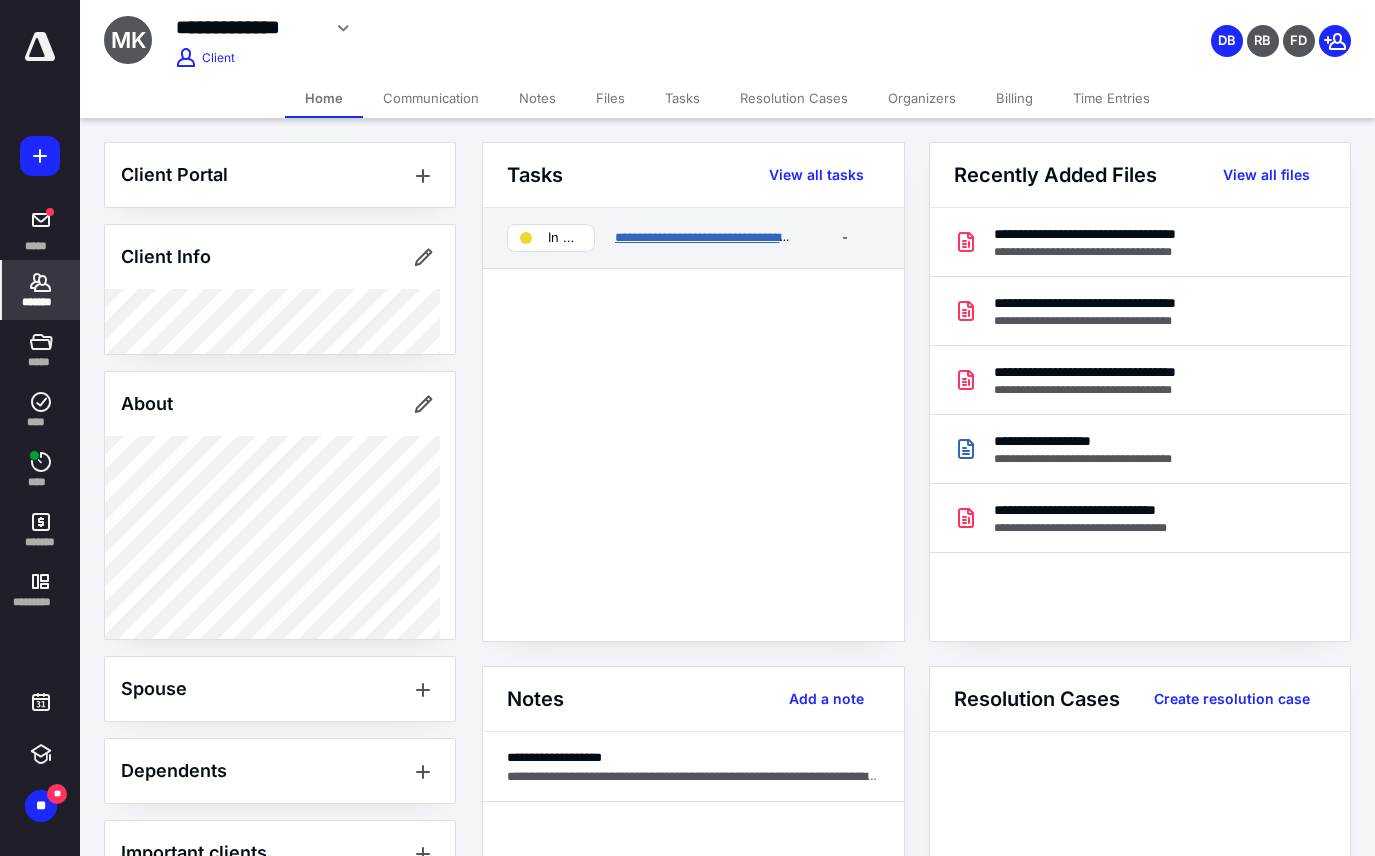 click on "**********" at bounding box center [725, 237] 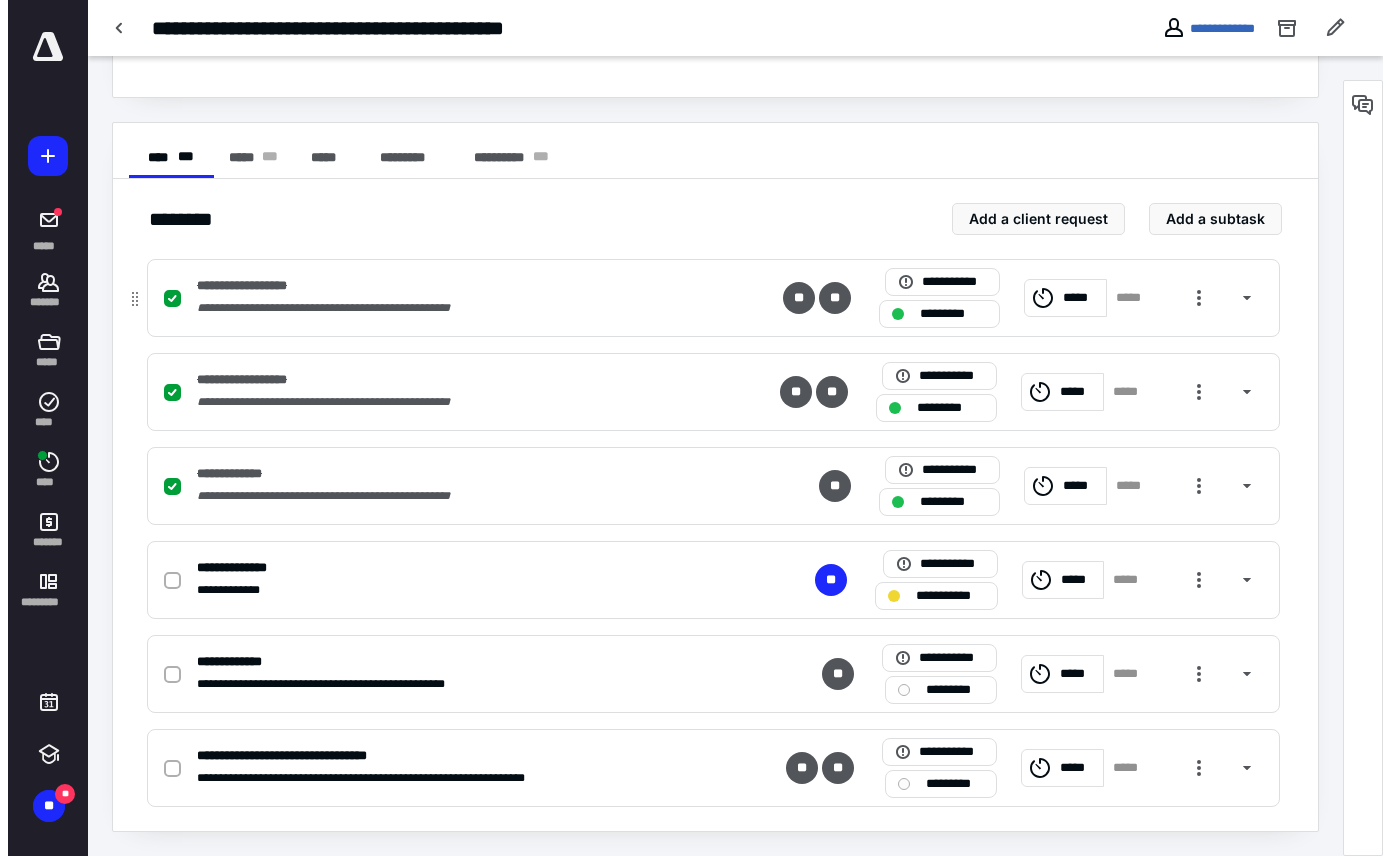scroll, scrollTop: 0, scrollLeft: 0, axis: both 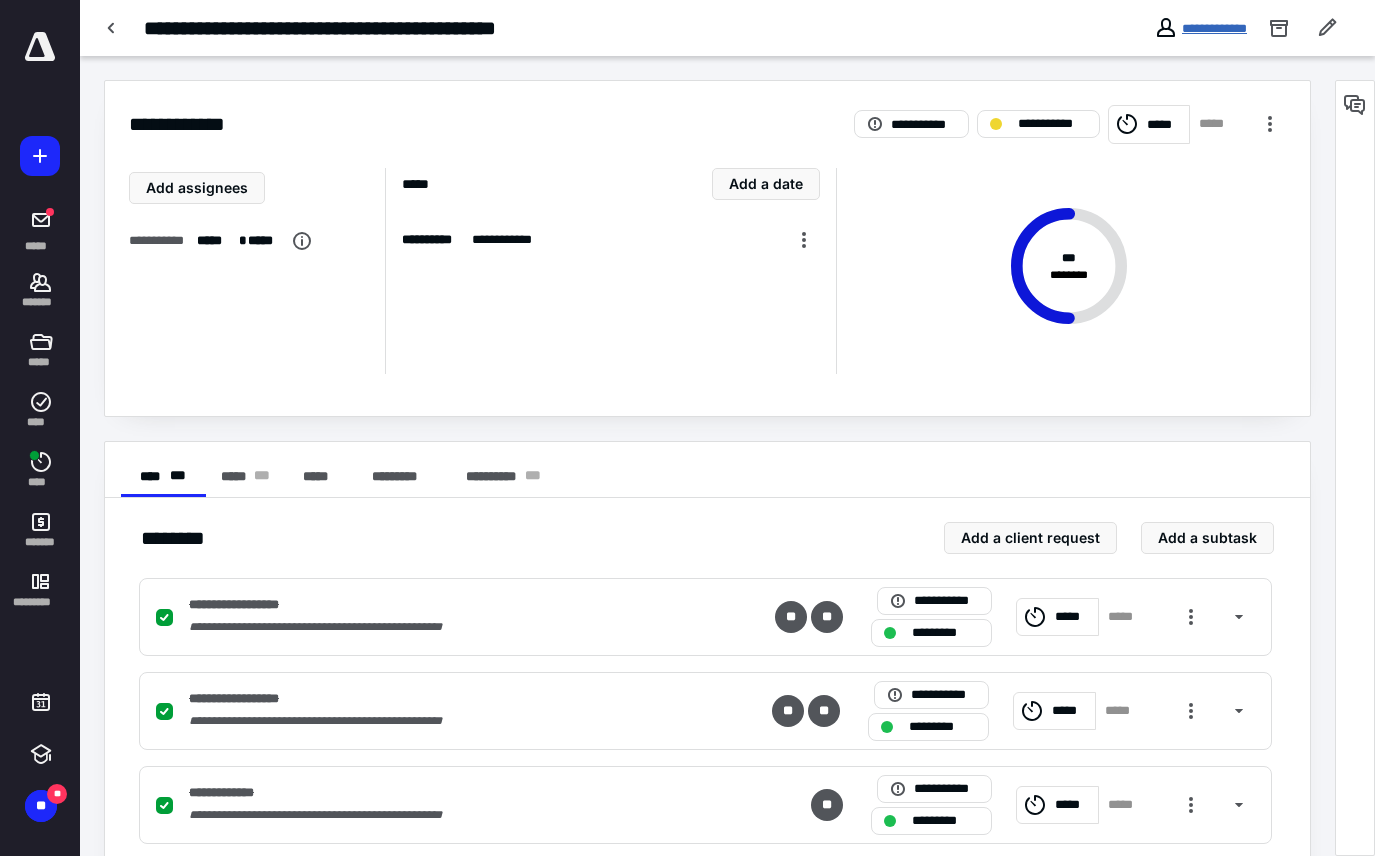 click on "**********" at bounding box center (1214, 28) 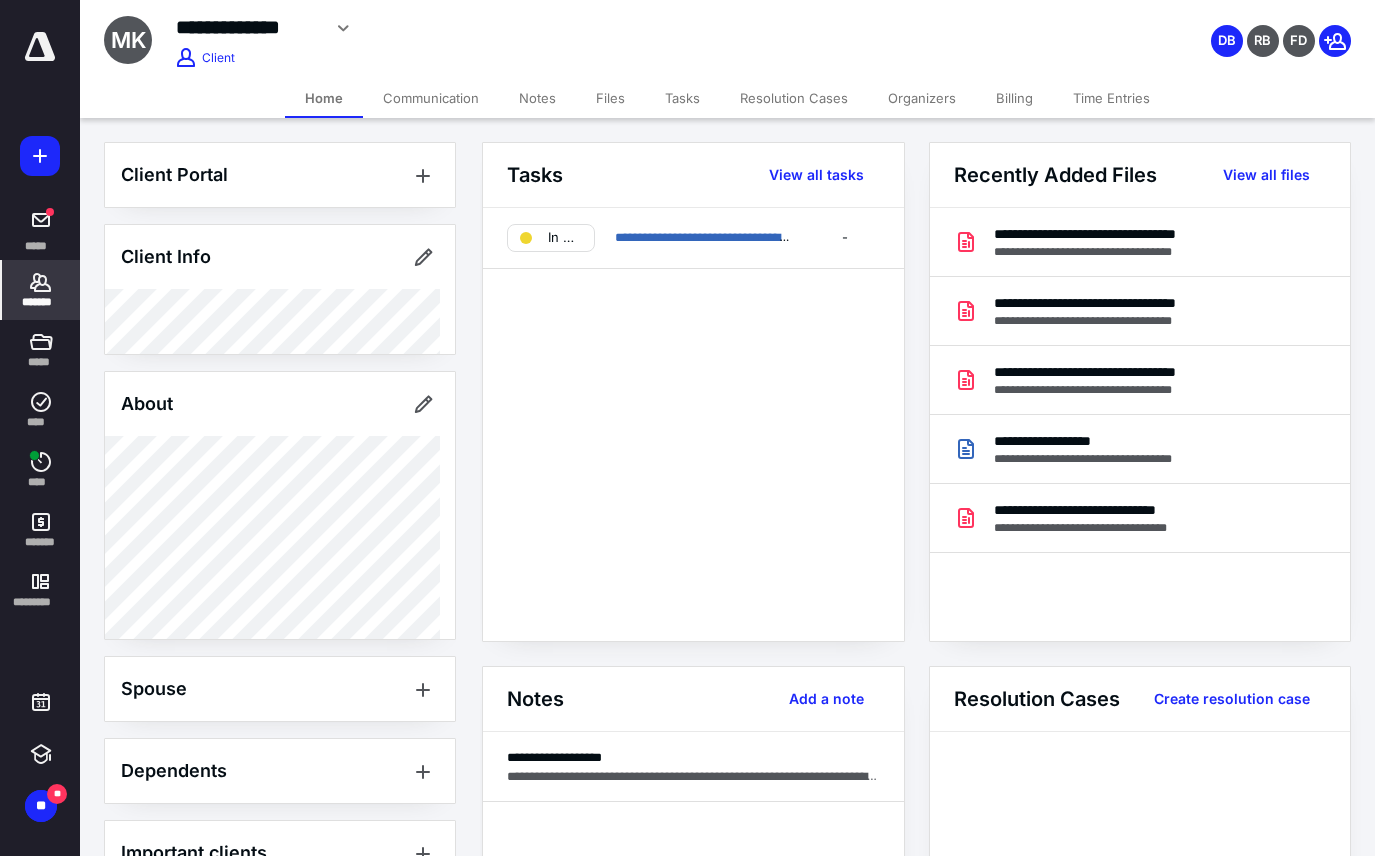 click on "Files" at bounding box center (610, 98) 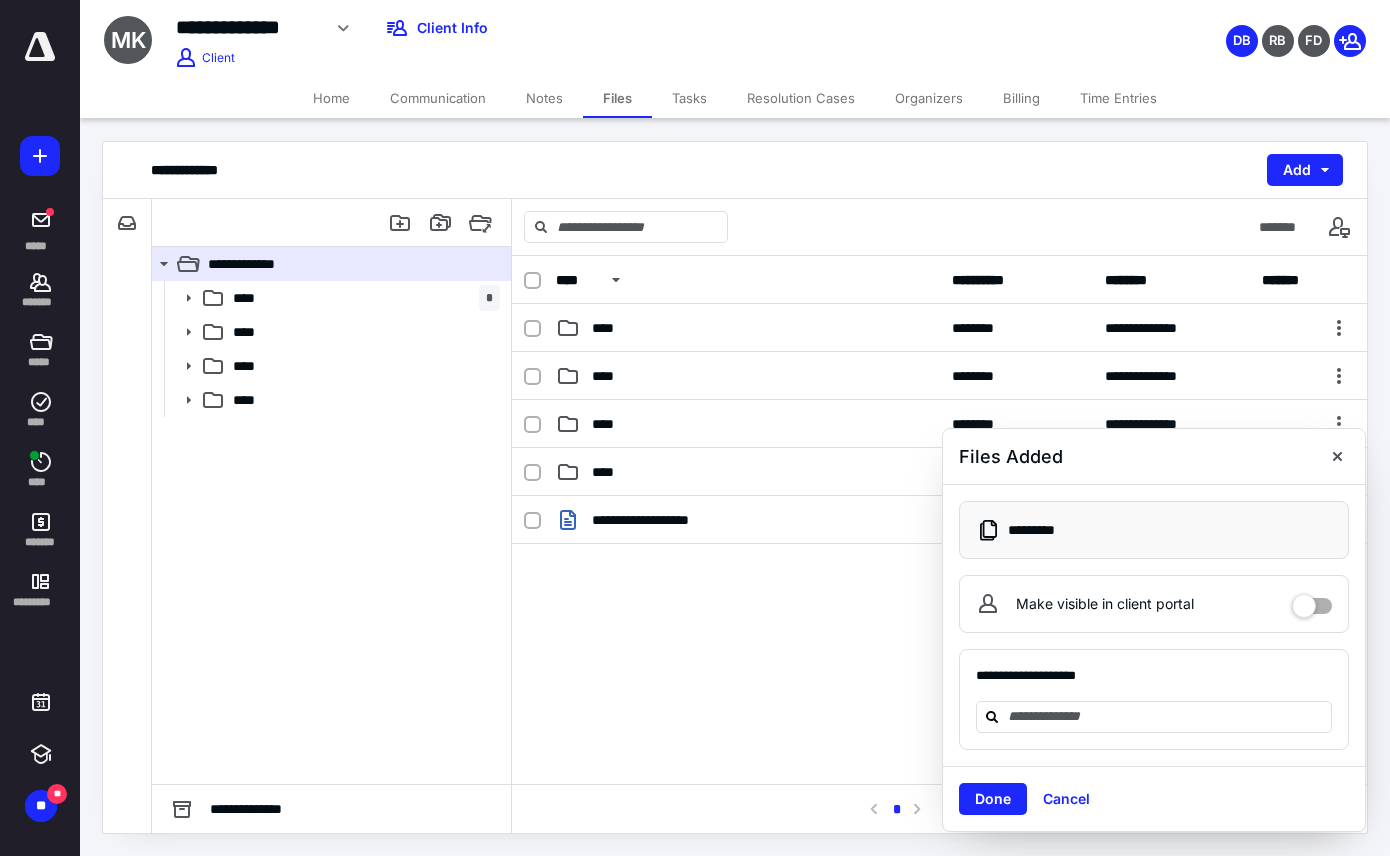 drag, startPoint x: 972, startPoint y: 795, endPoint x: 934, endPoint y: 772, distance: 44.418465 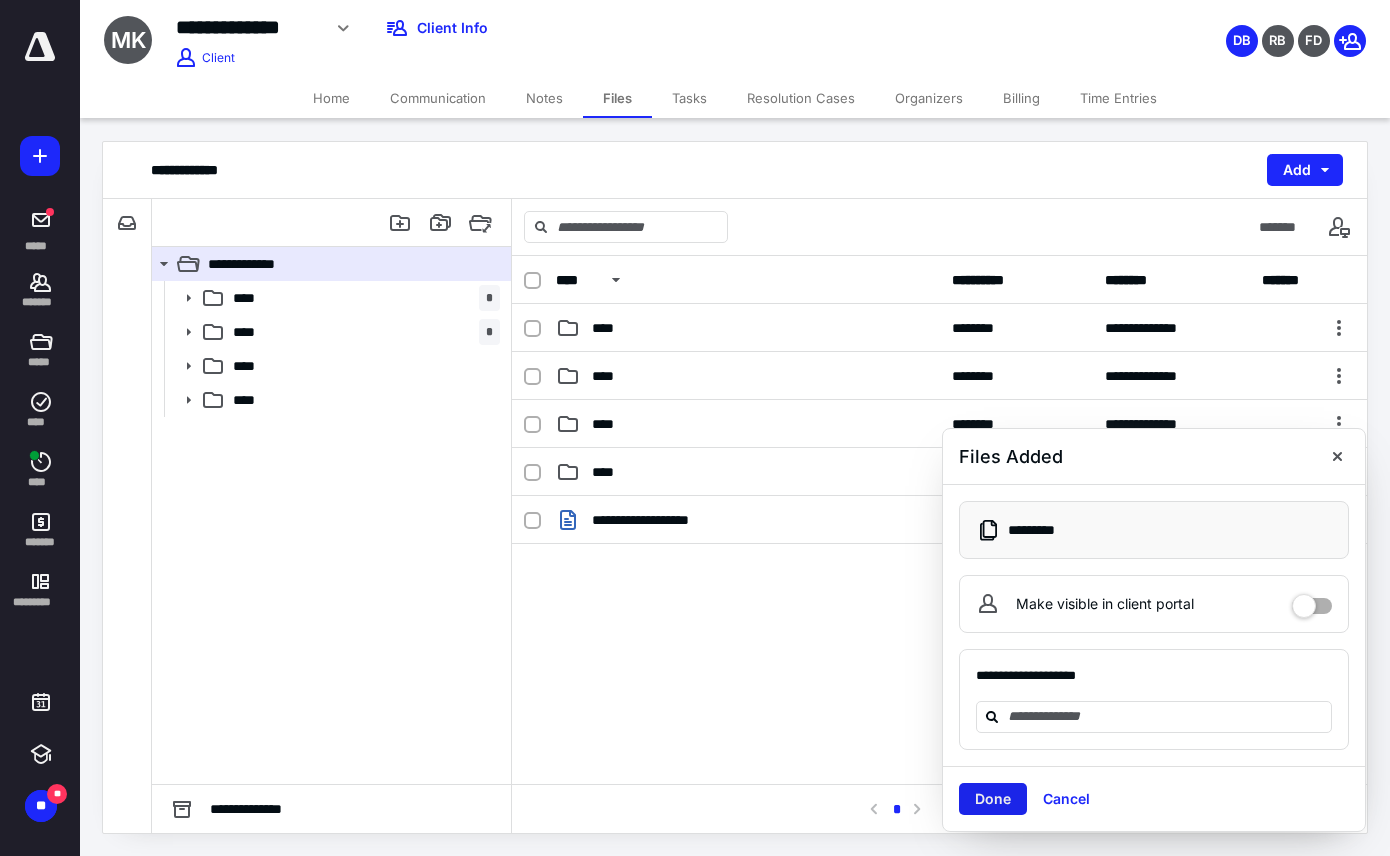 click on "Done" at bounding box center [993, 799] 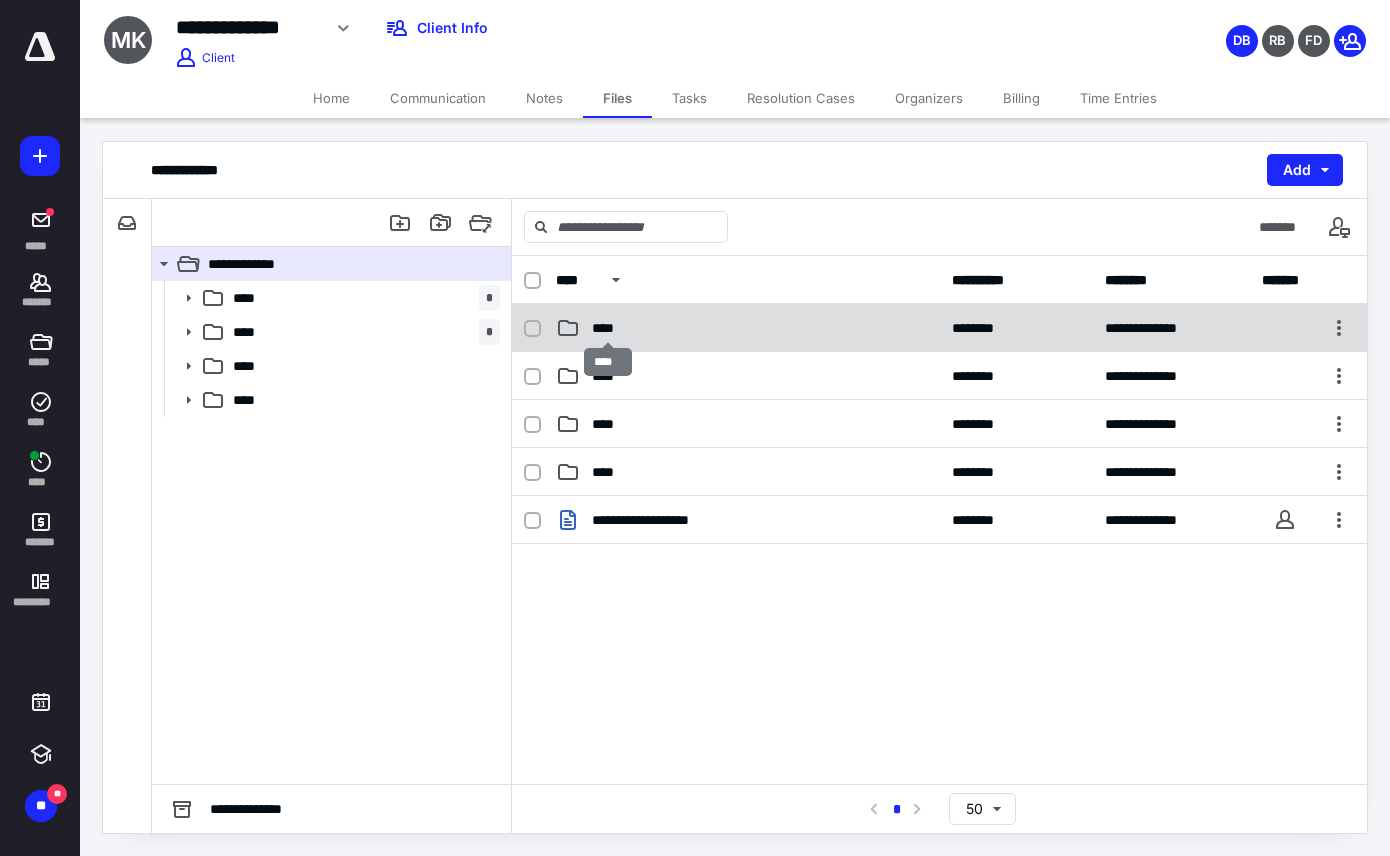 click on "****" at bounding box center [608, 328] 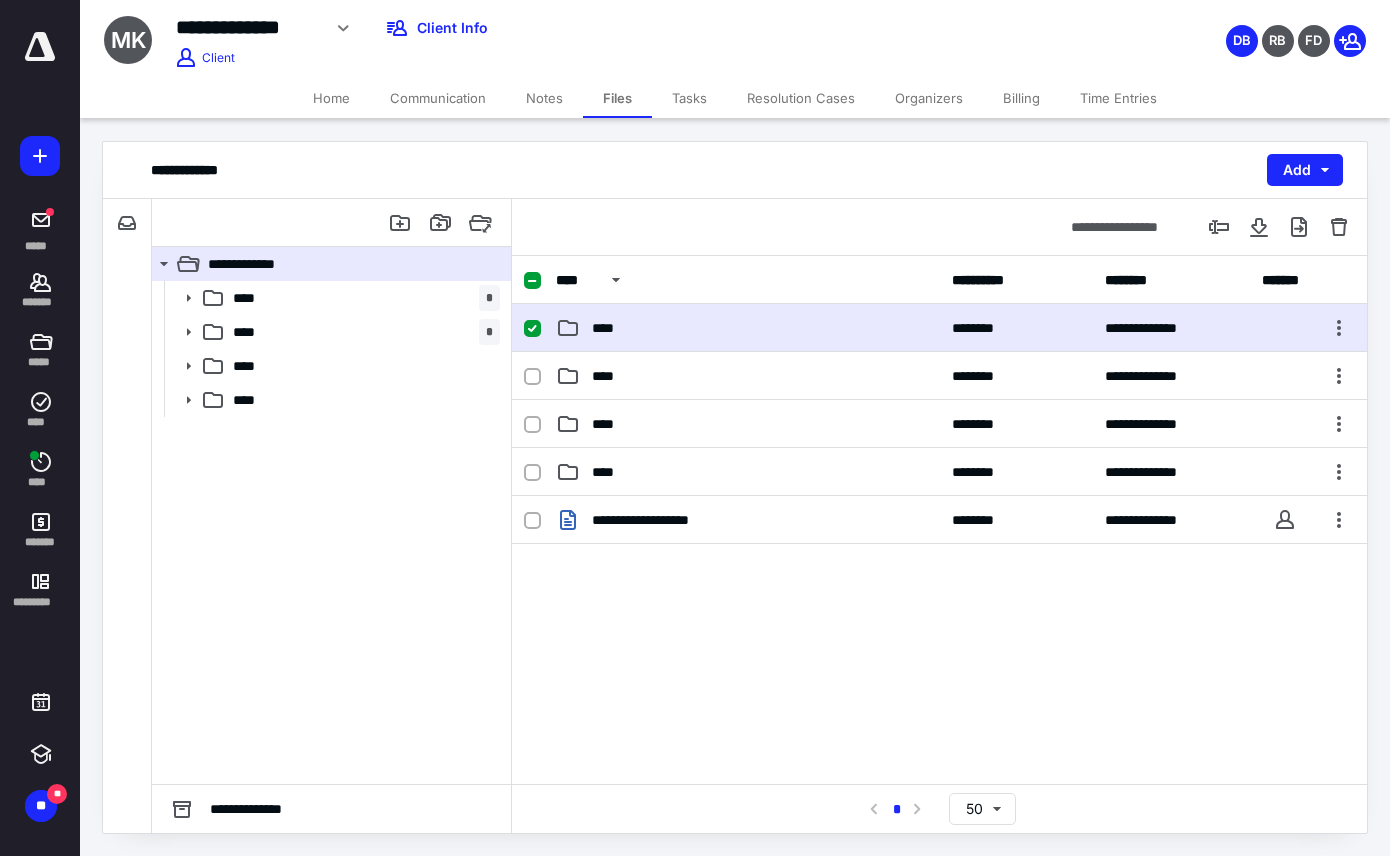 click on "****" at bounding box center (748, 328) 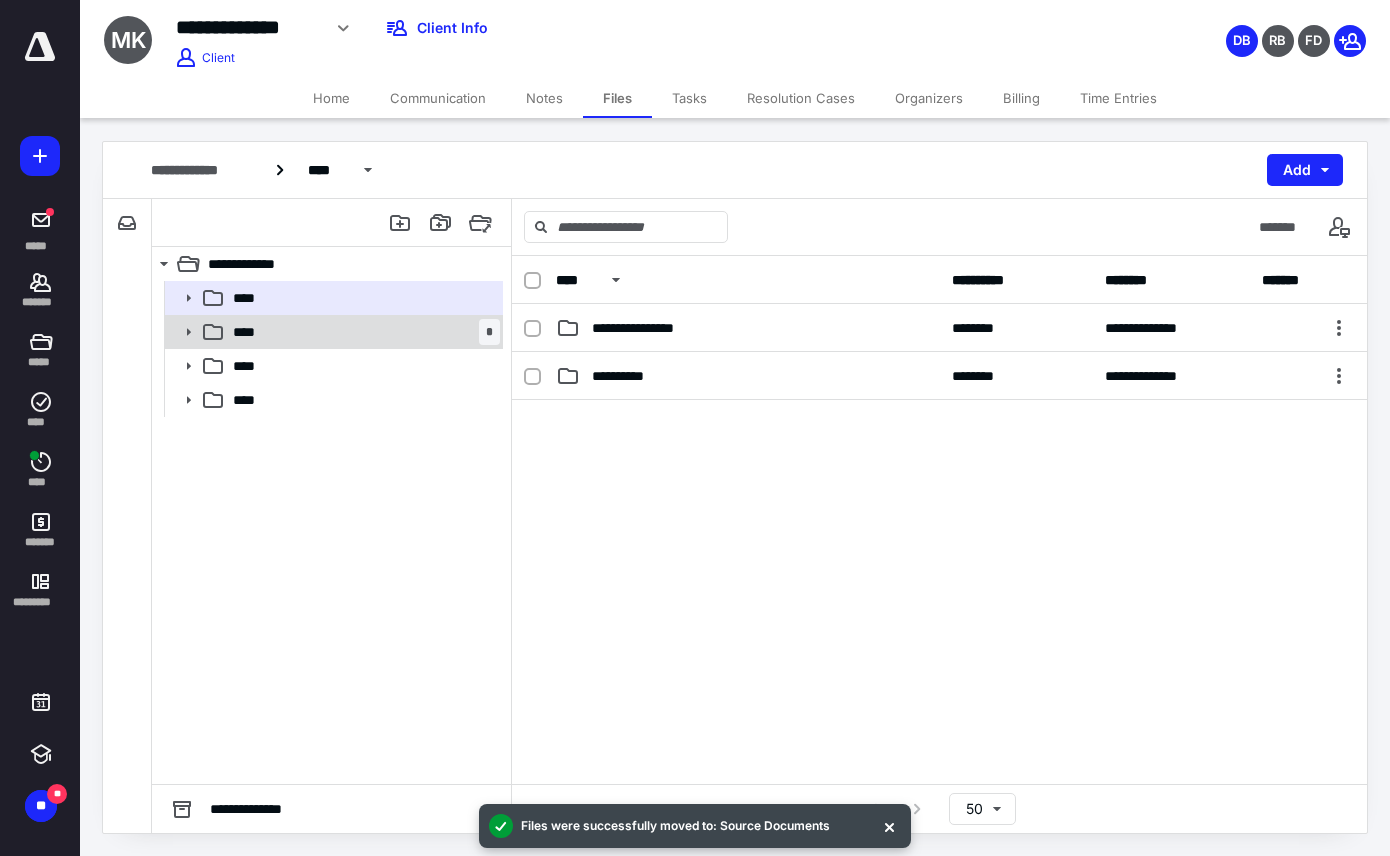 click on "****" at bounding box center (250, 332) 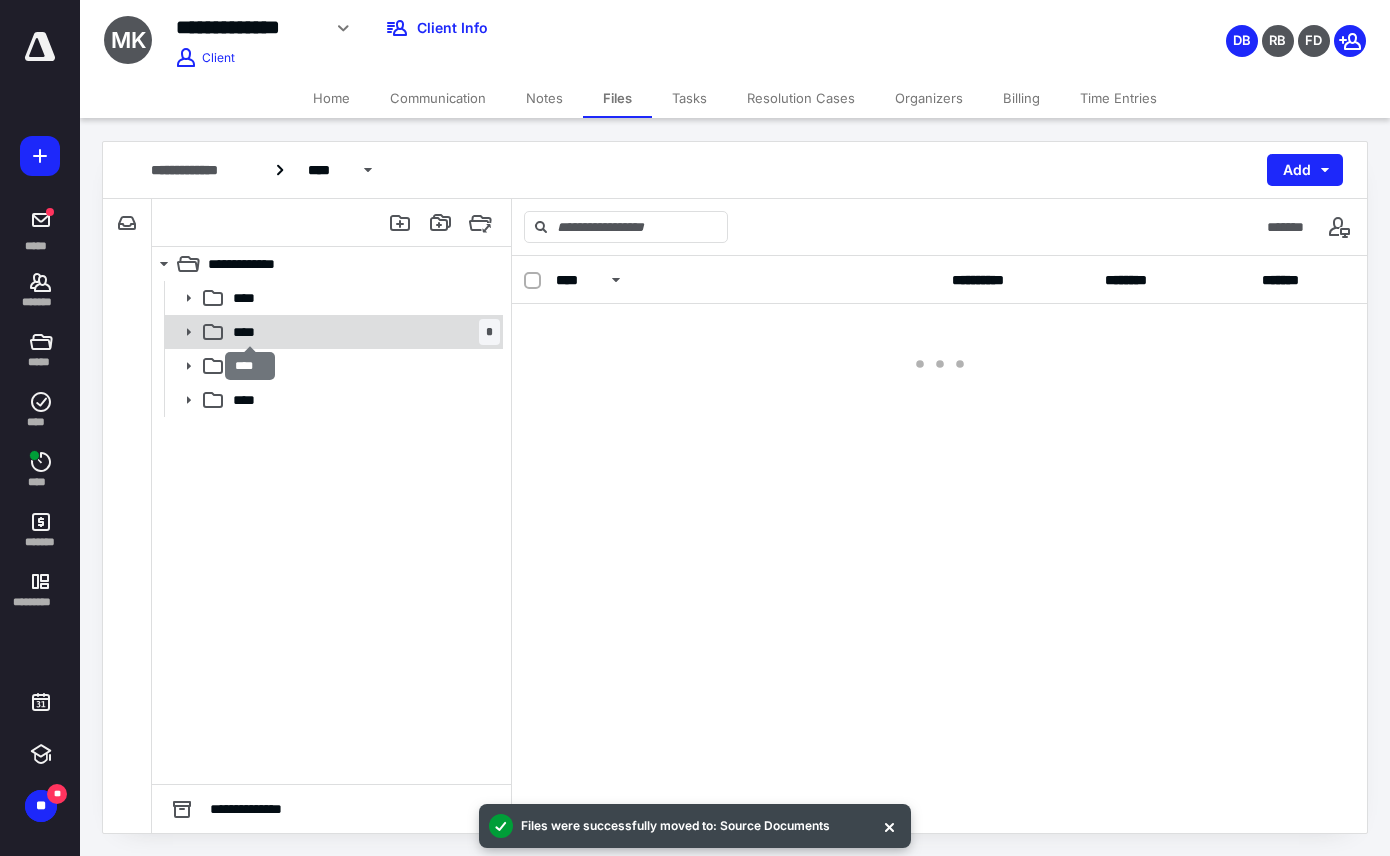click on "****" at bounding box center [250, 332] 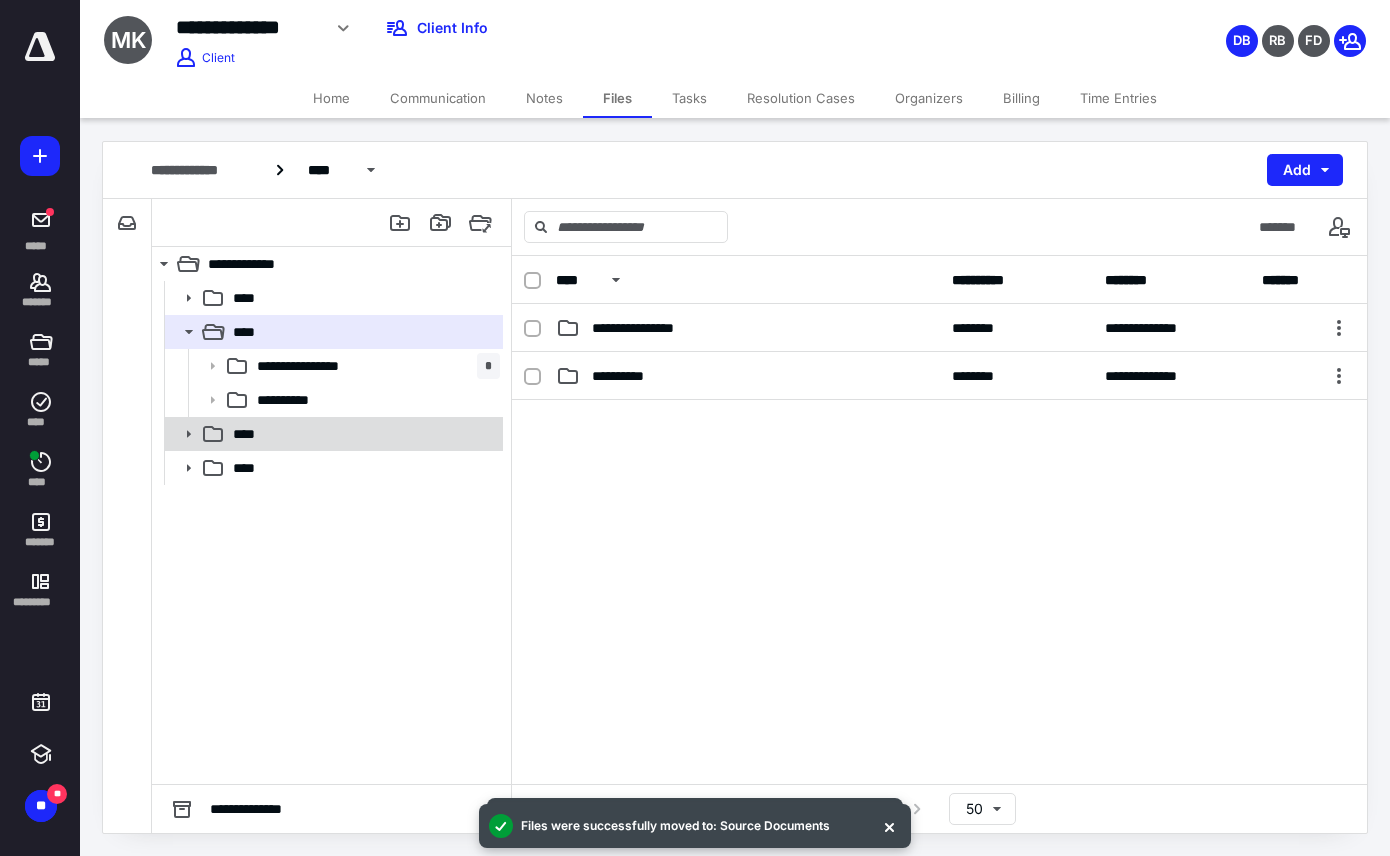 click on "****" at bounding box center (362, 434) 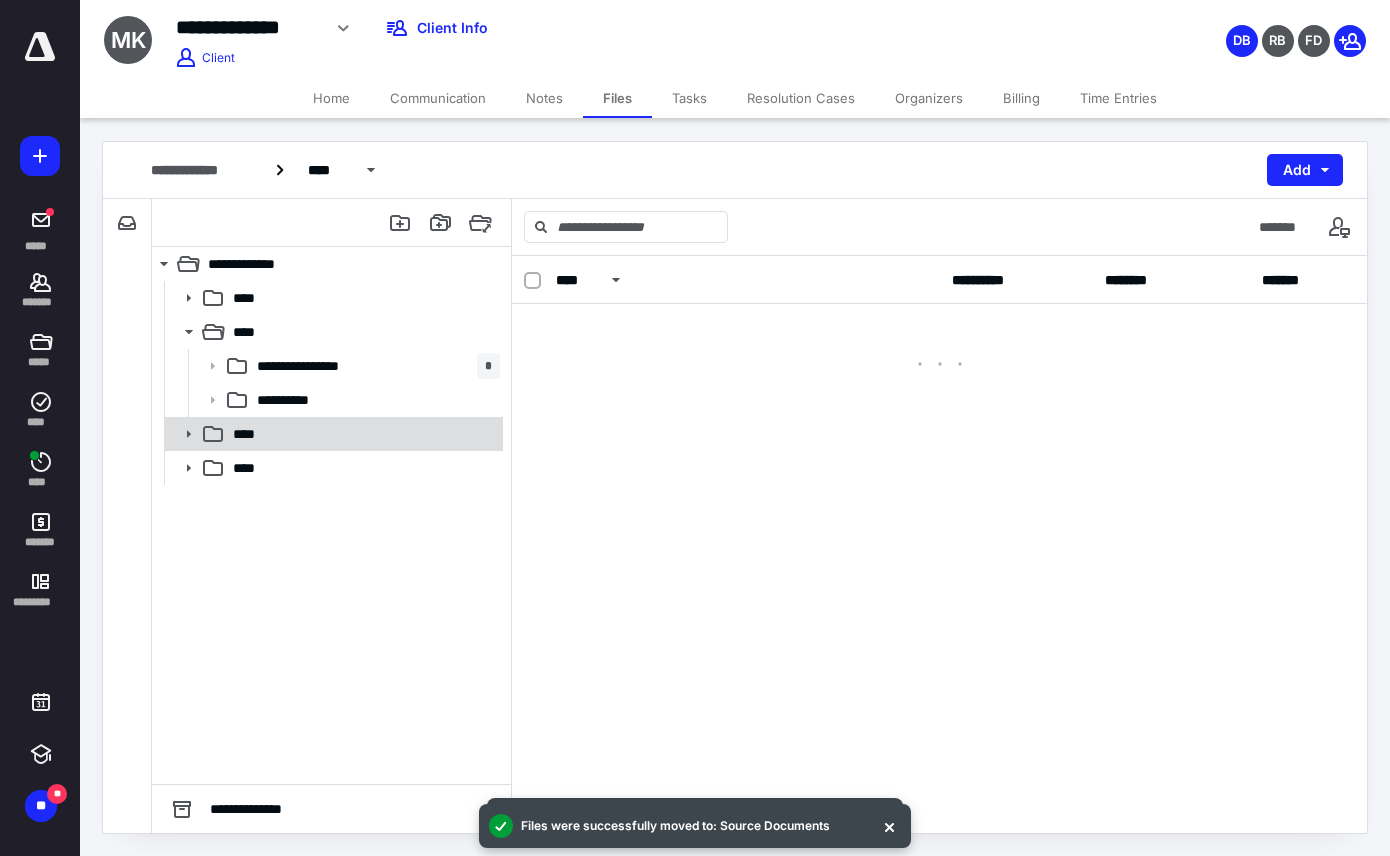 click on "****" at bounding box center [362, 434] 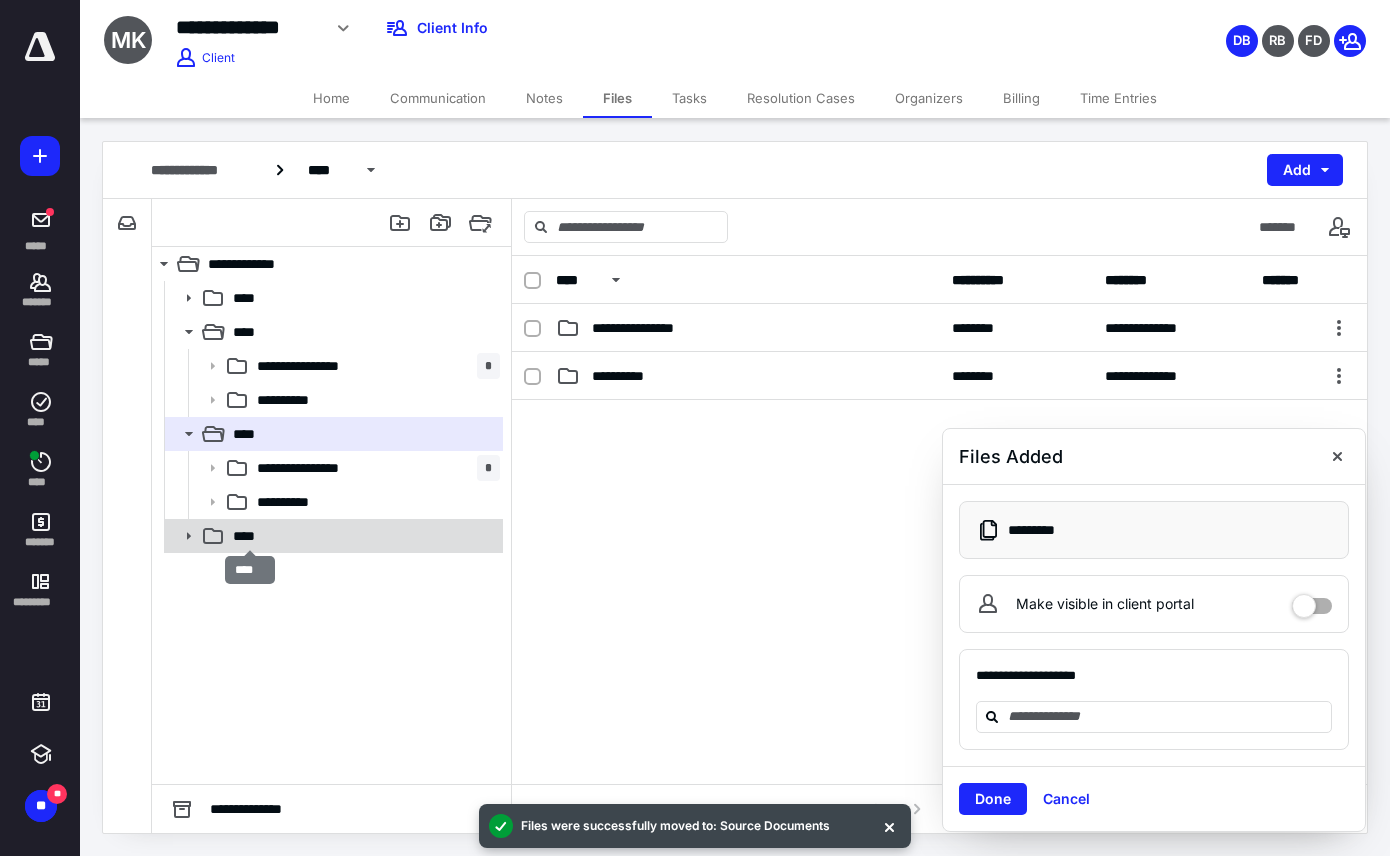 click on "****" at bounding box center (250, 536) 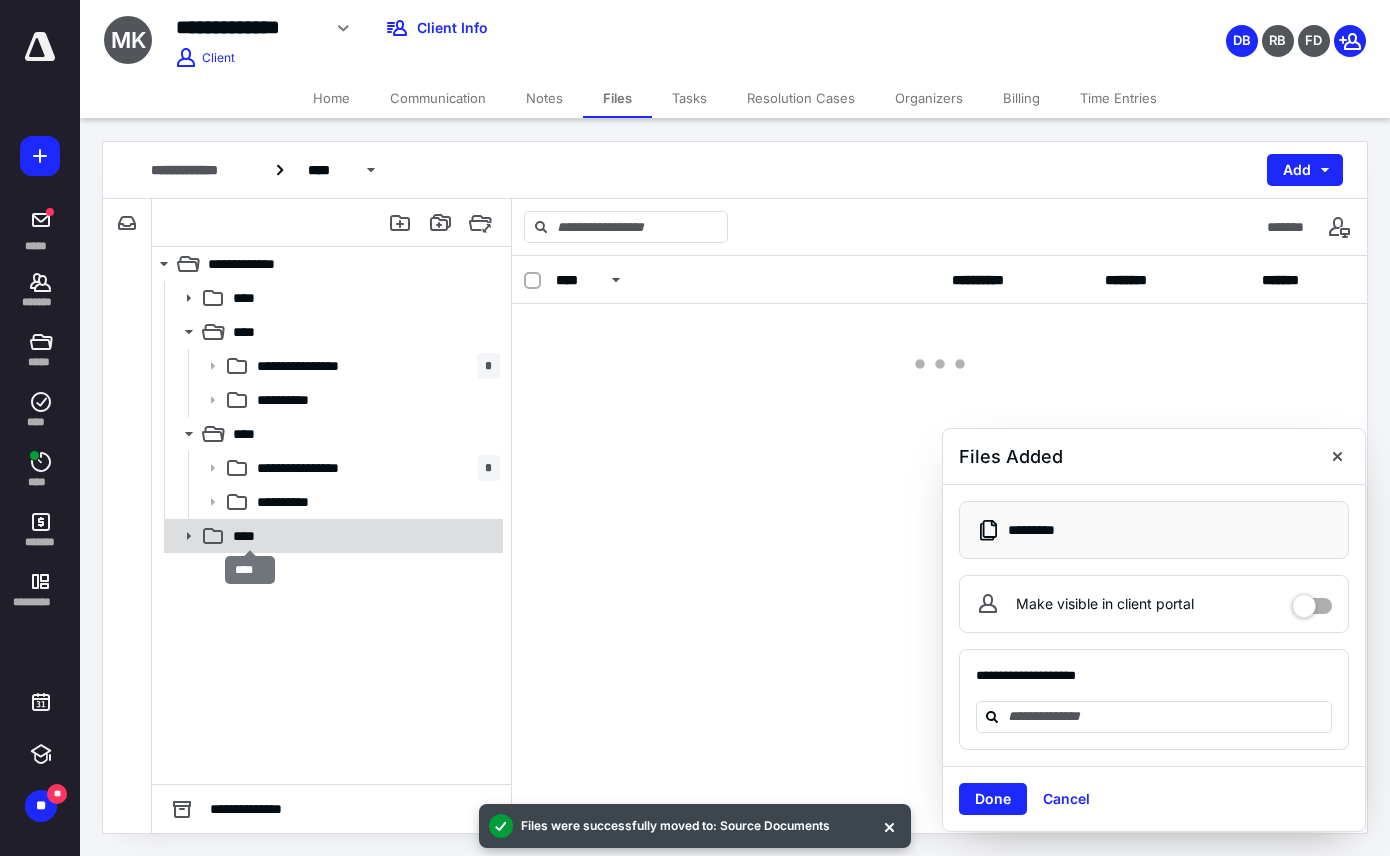 click on "****" at bounding box center (250, 536) 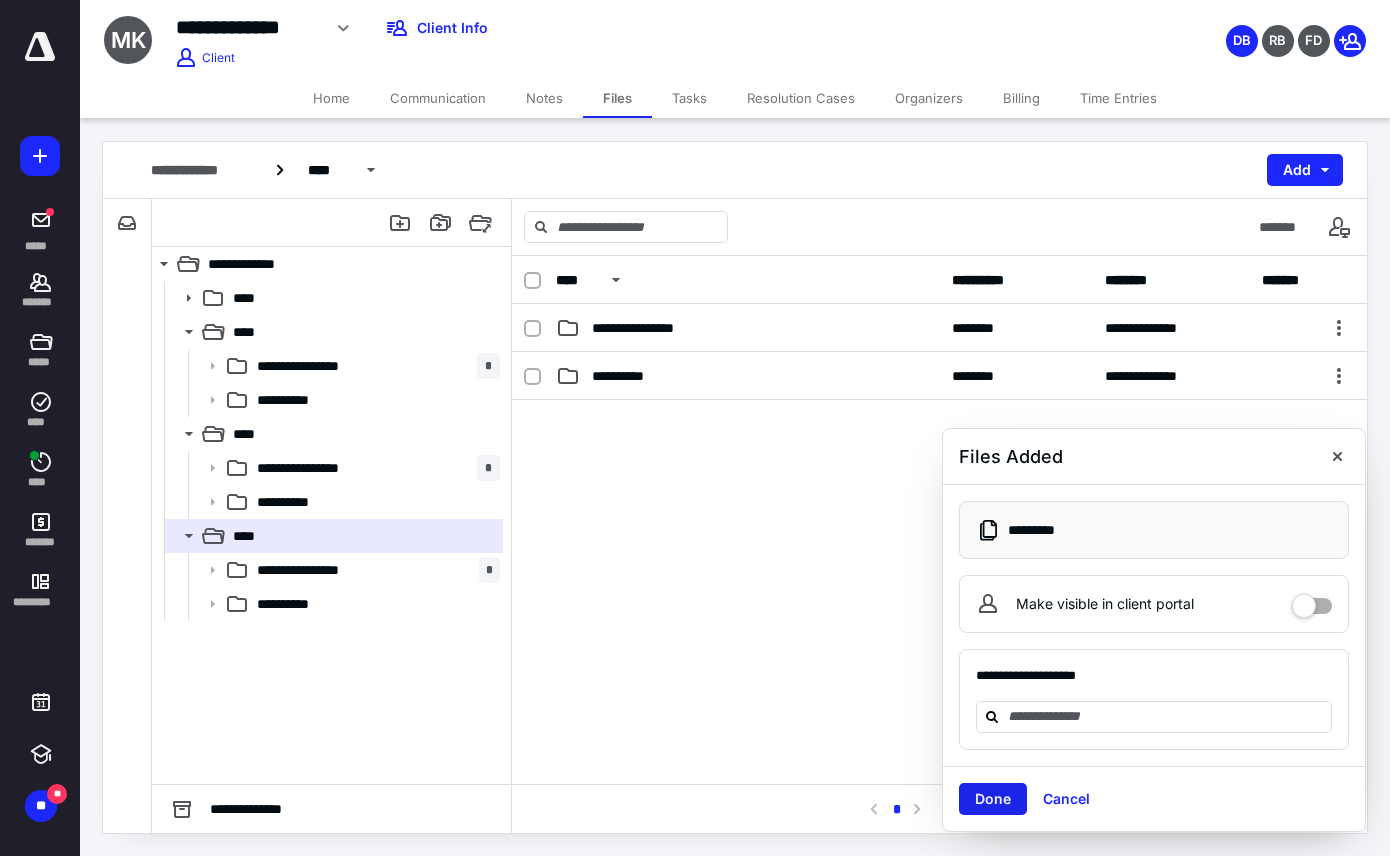 click on "Done" at bounding box center [993, 799] 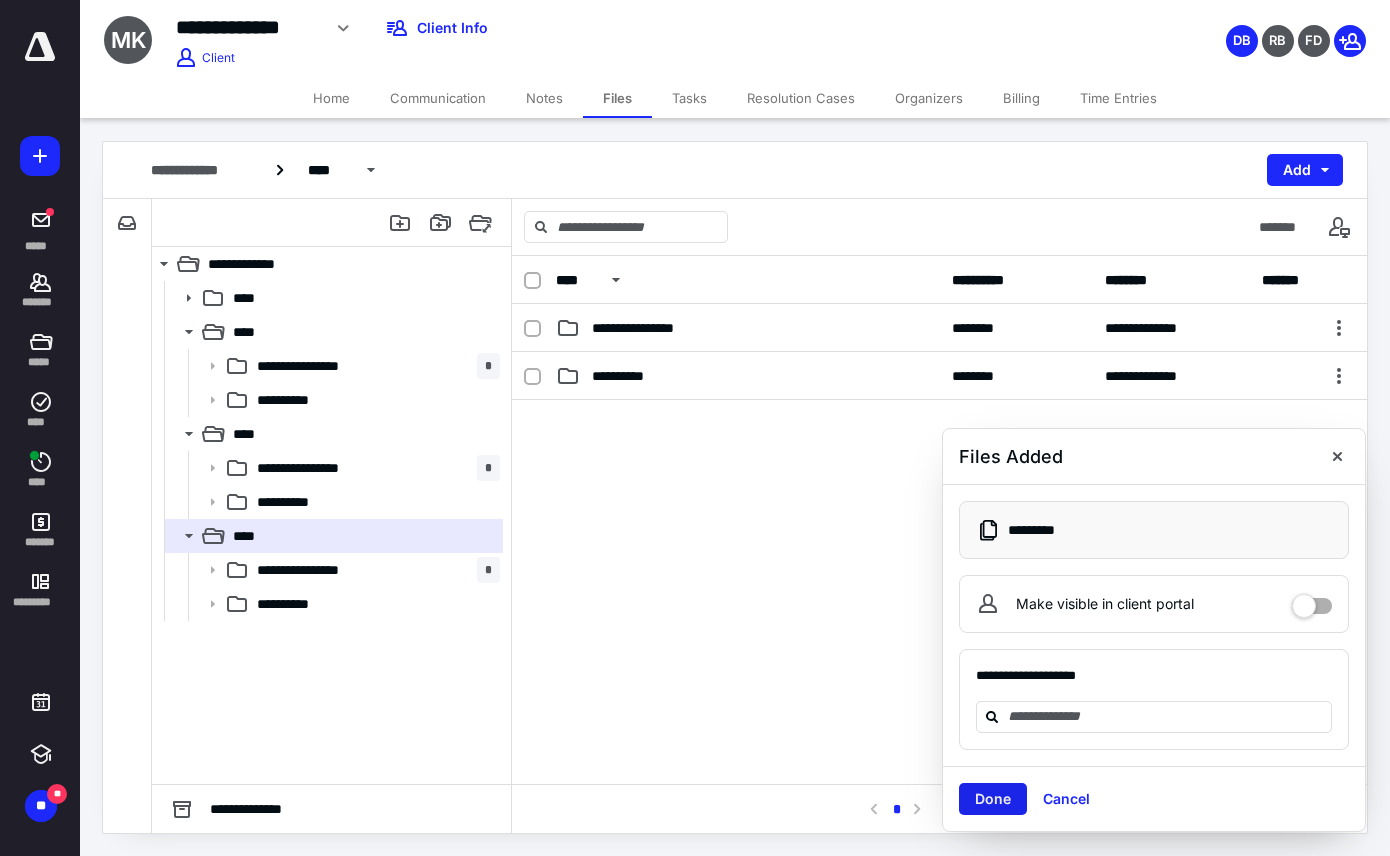 click on "Done" at bounding box center [993, 799] 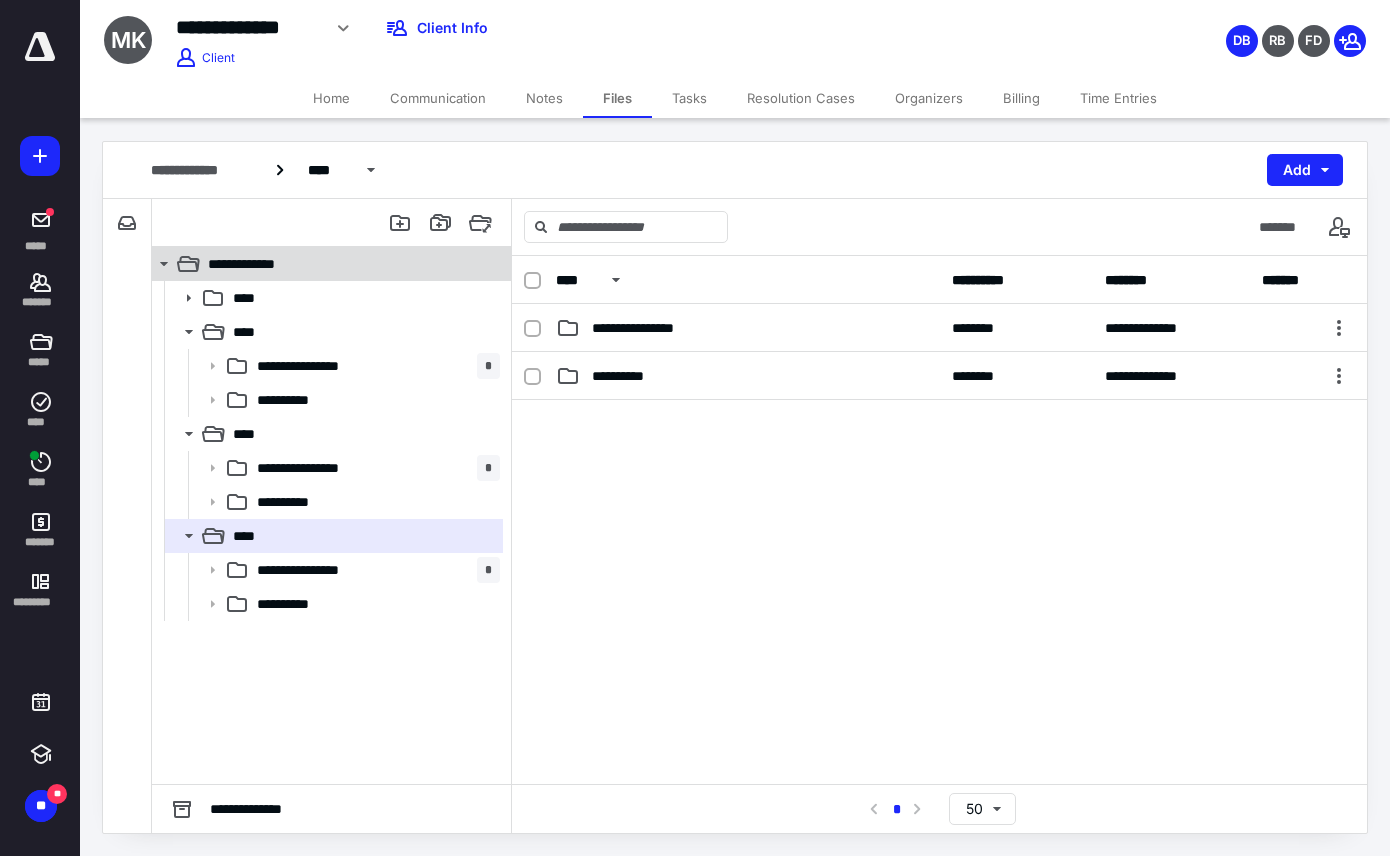 click on "**********" at bounding box center (257, 264) 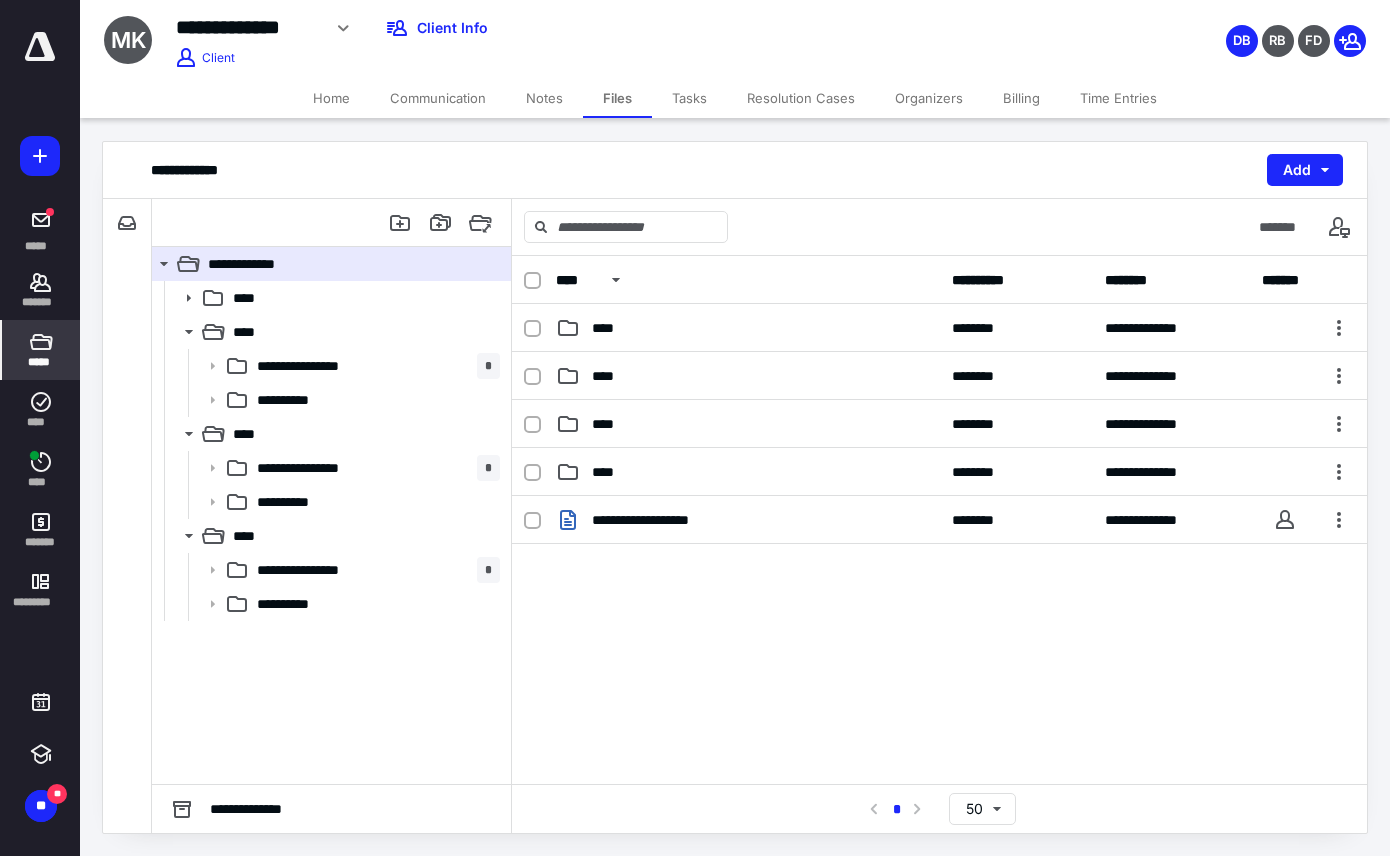 click on "*****" at bounding box center (40, 362) 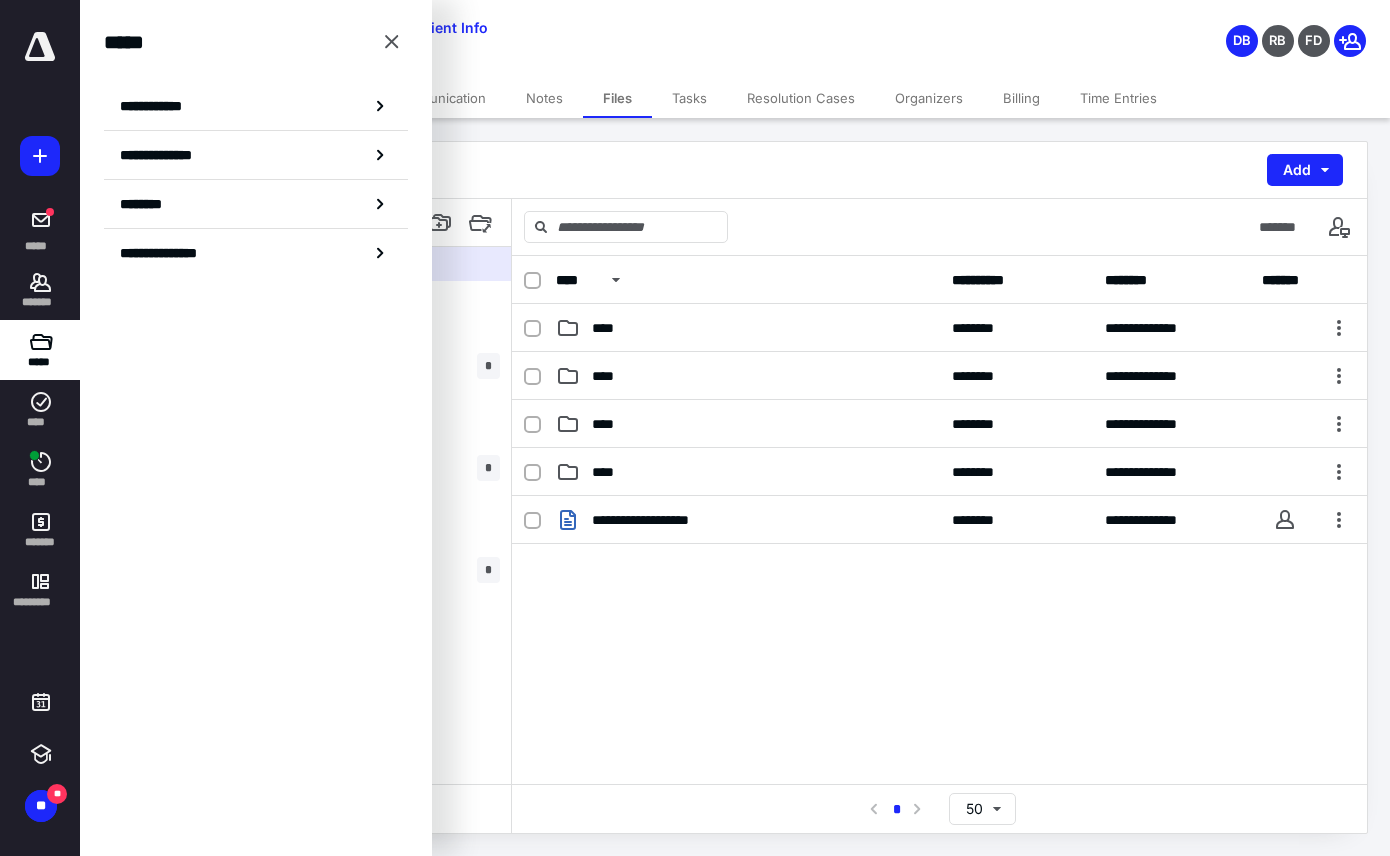 click 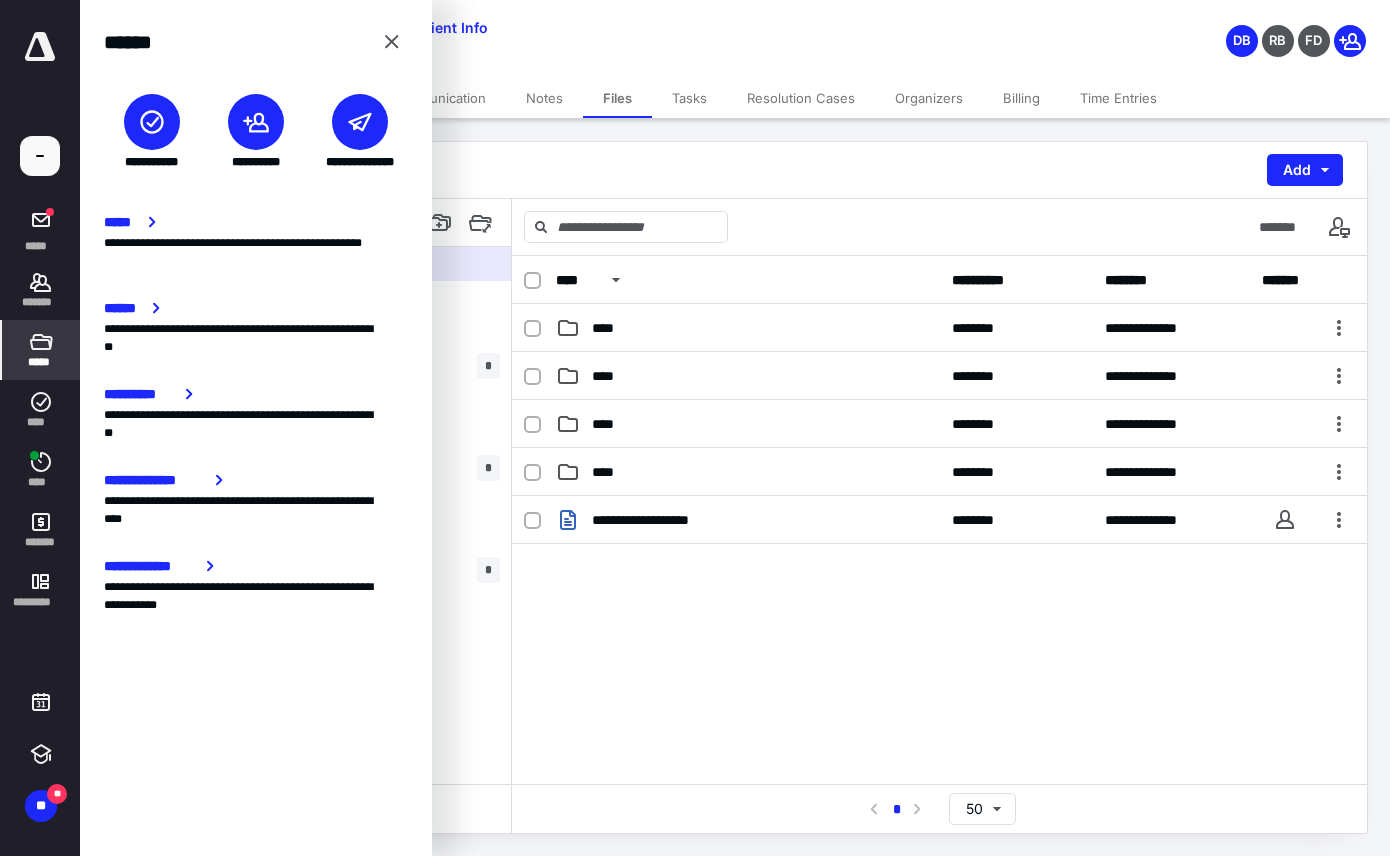 click 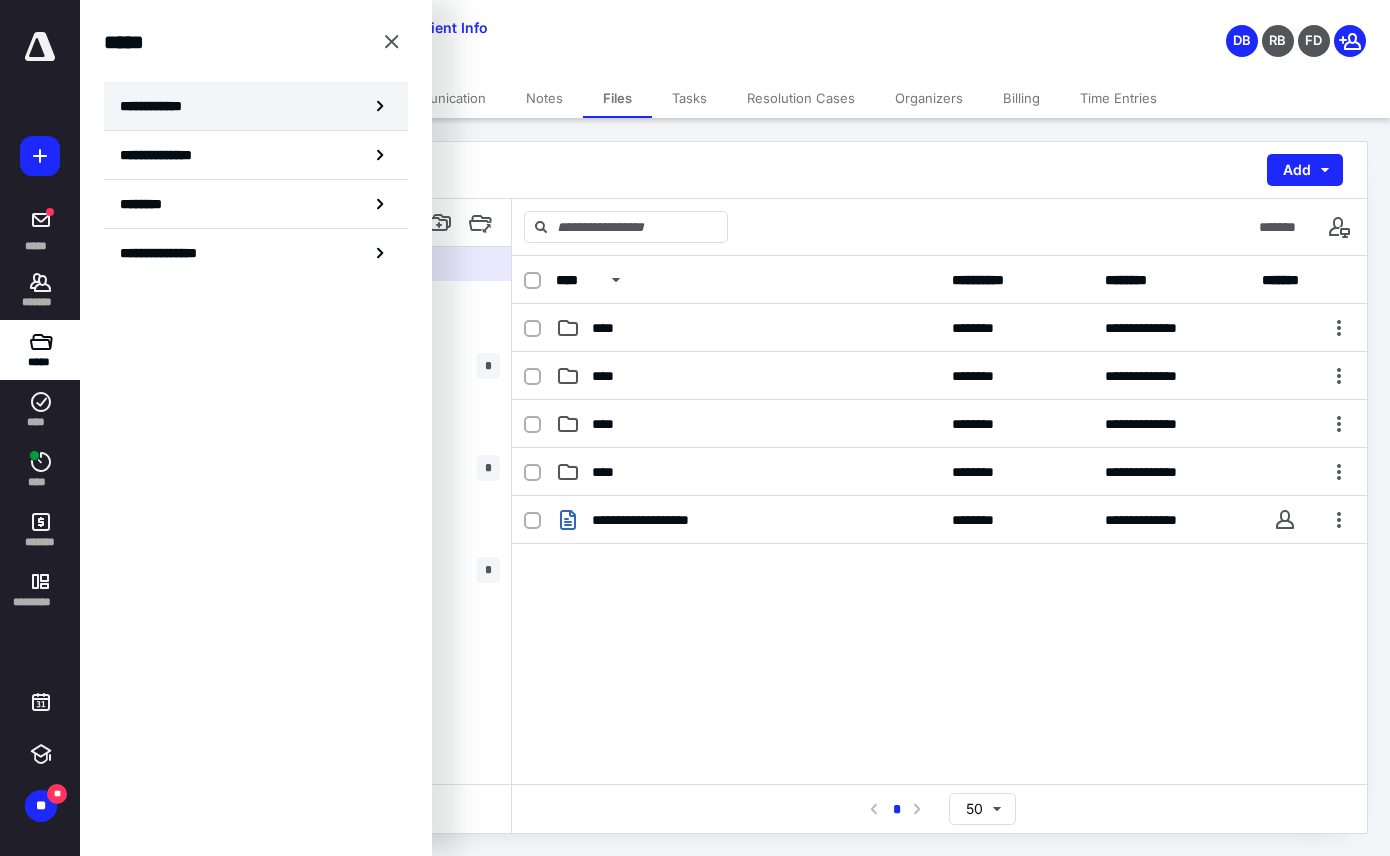 click on "**********" at bounding box center (256, 106) 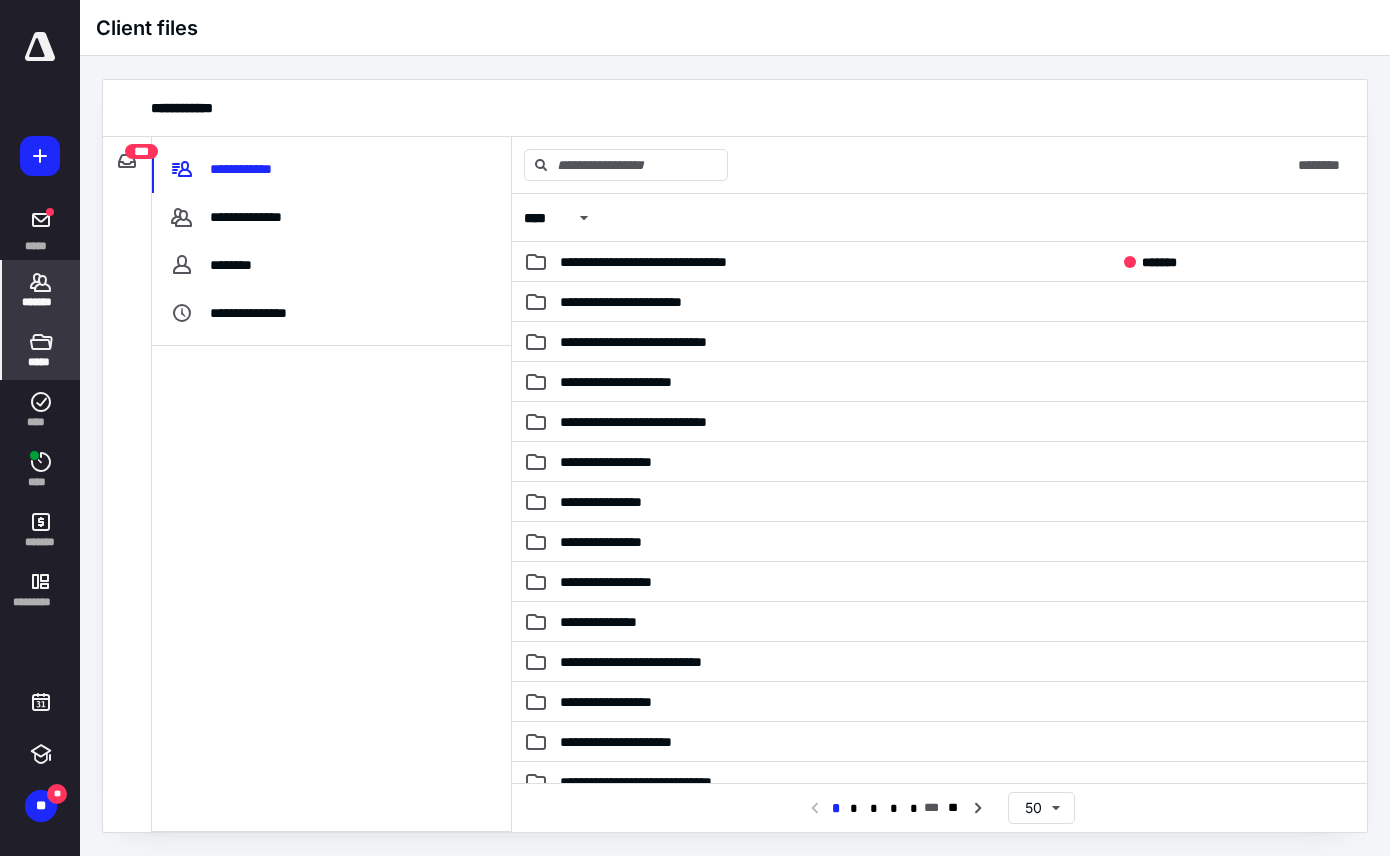 click on "*******" at bounding box center (41, 302) 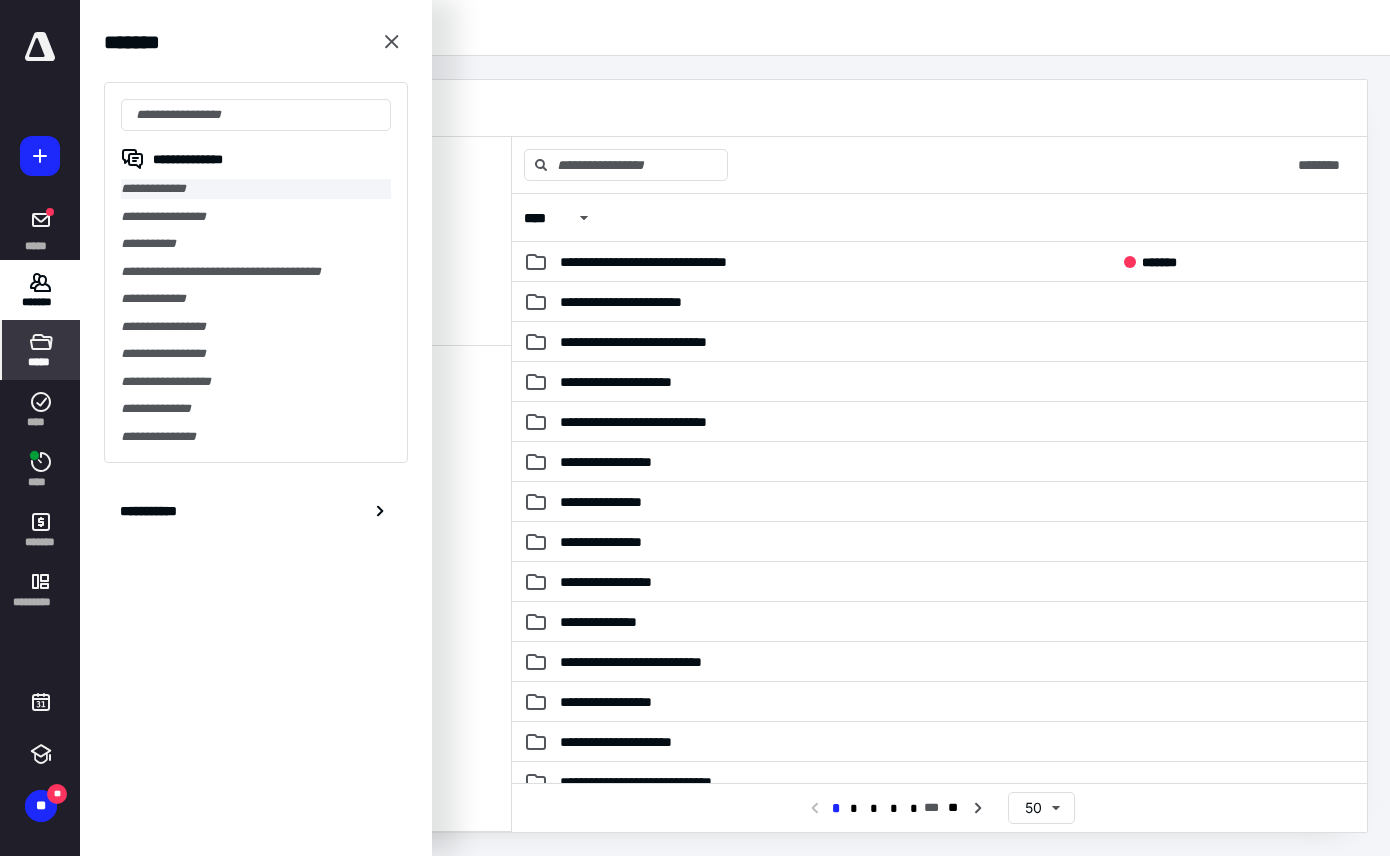 click on "**********" at bounding box center (256, 189) 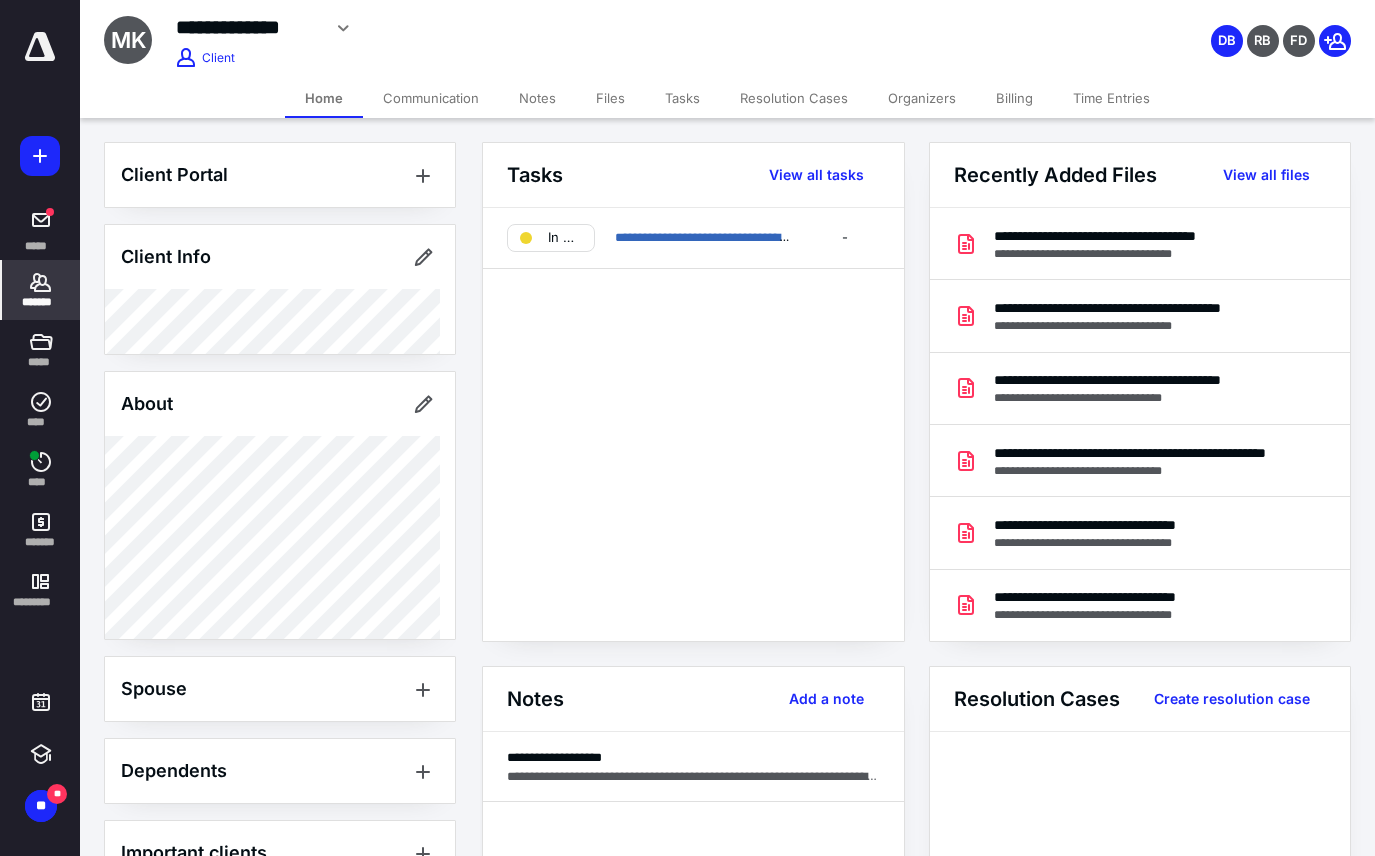 click on "Files" at bounding box center [610, 98] 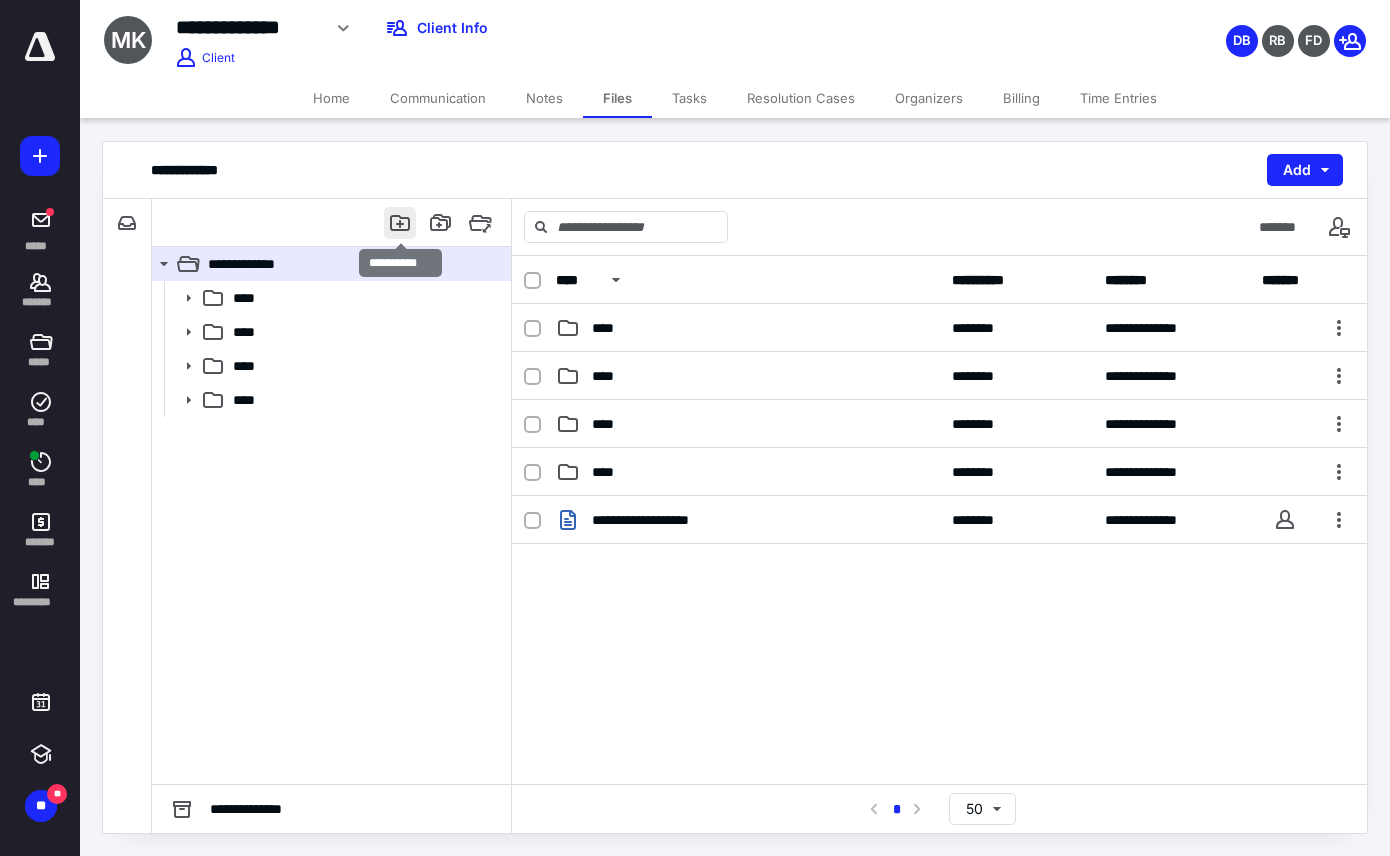 click at bounding box center [400, 223] 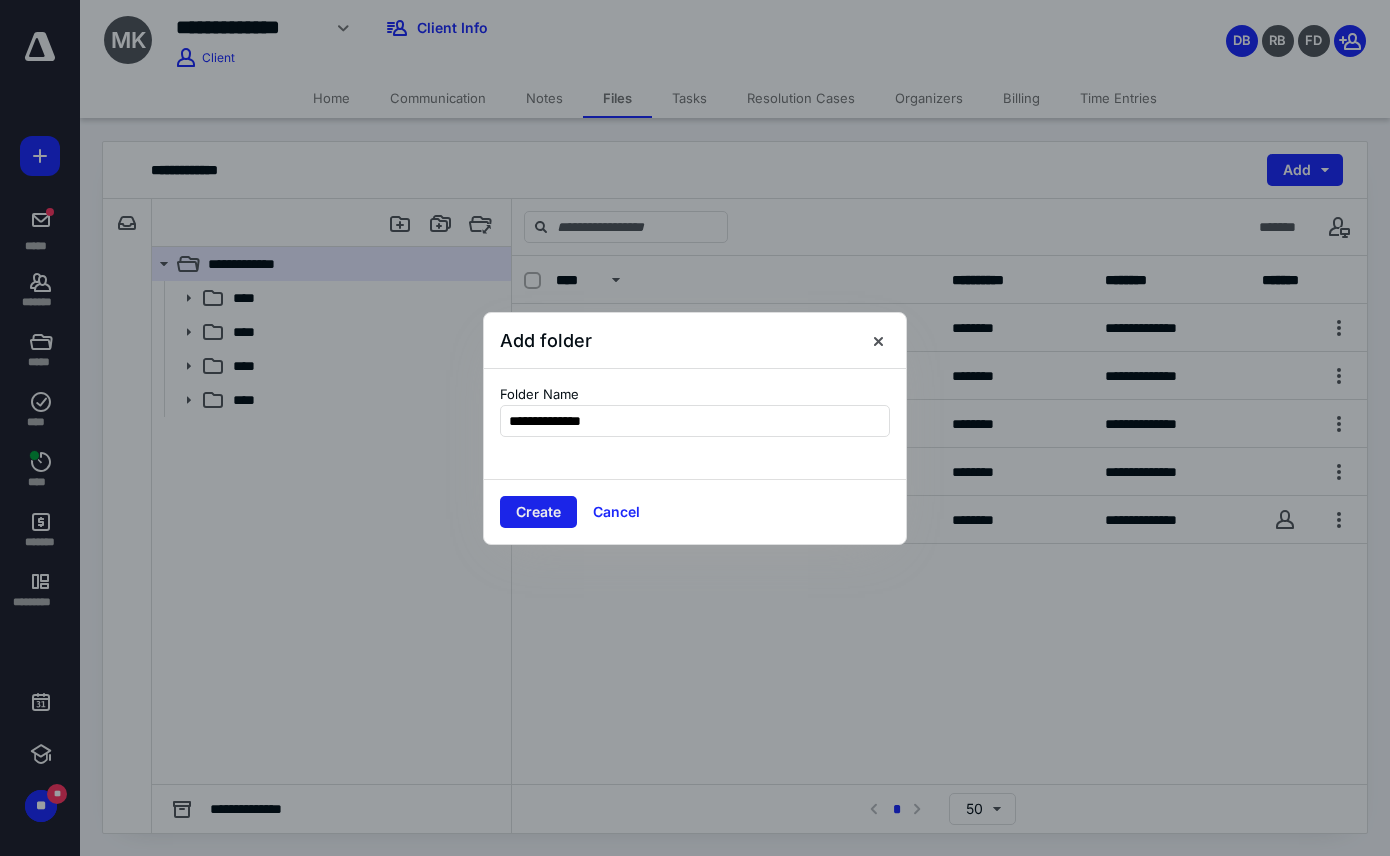 type on "**********" 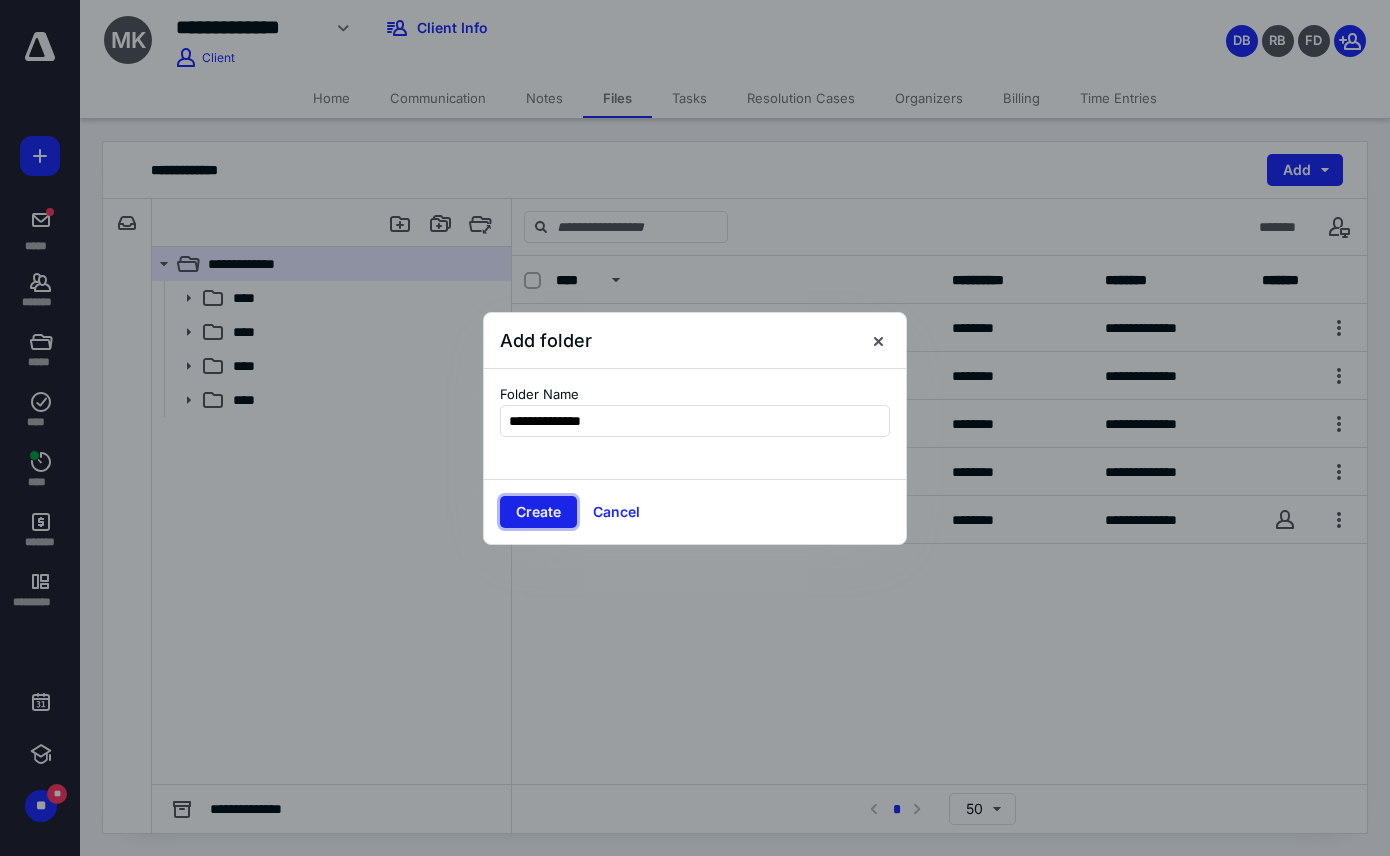 click on "Create" at bounding box center [538, 512] 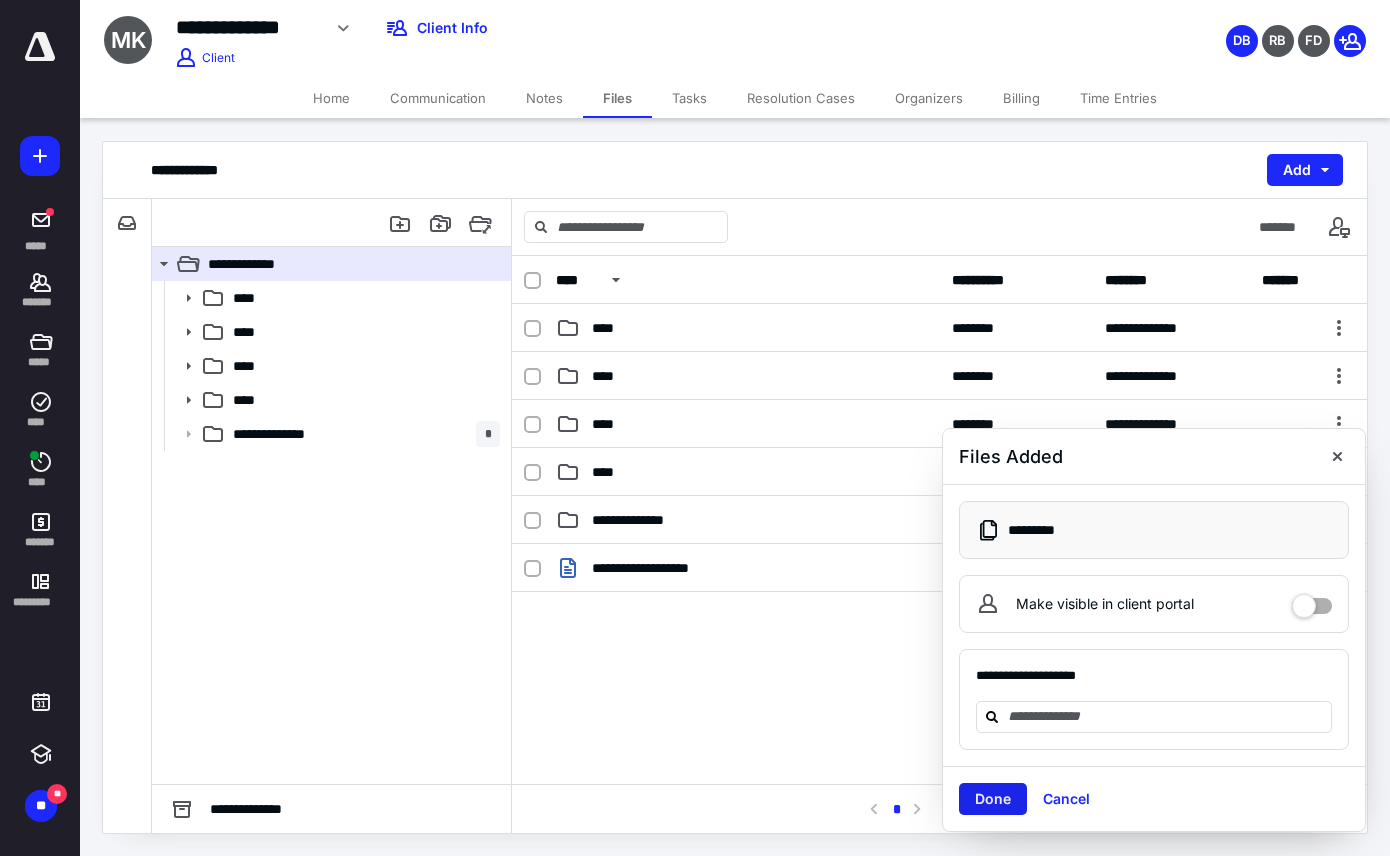 click on "Done" at bounding box center [993, 799] 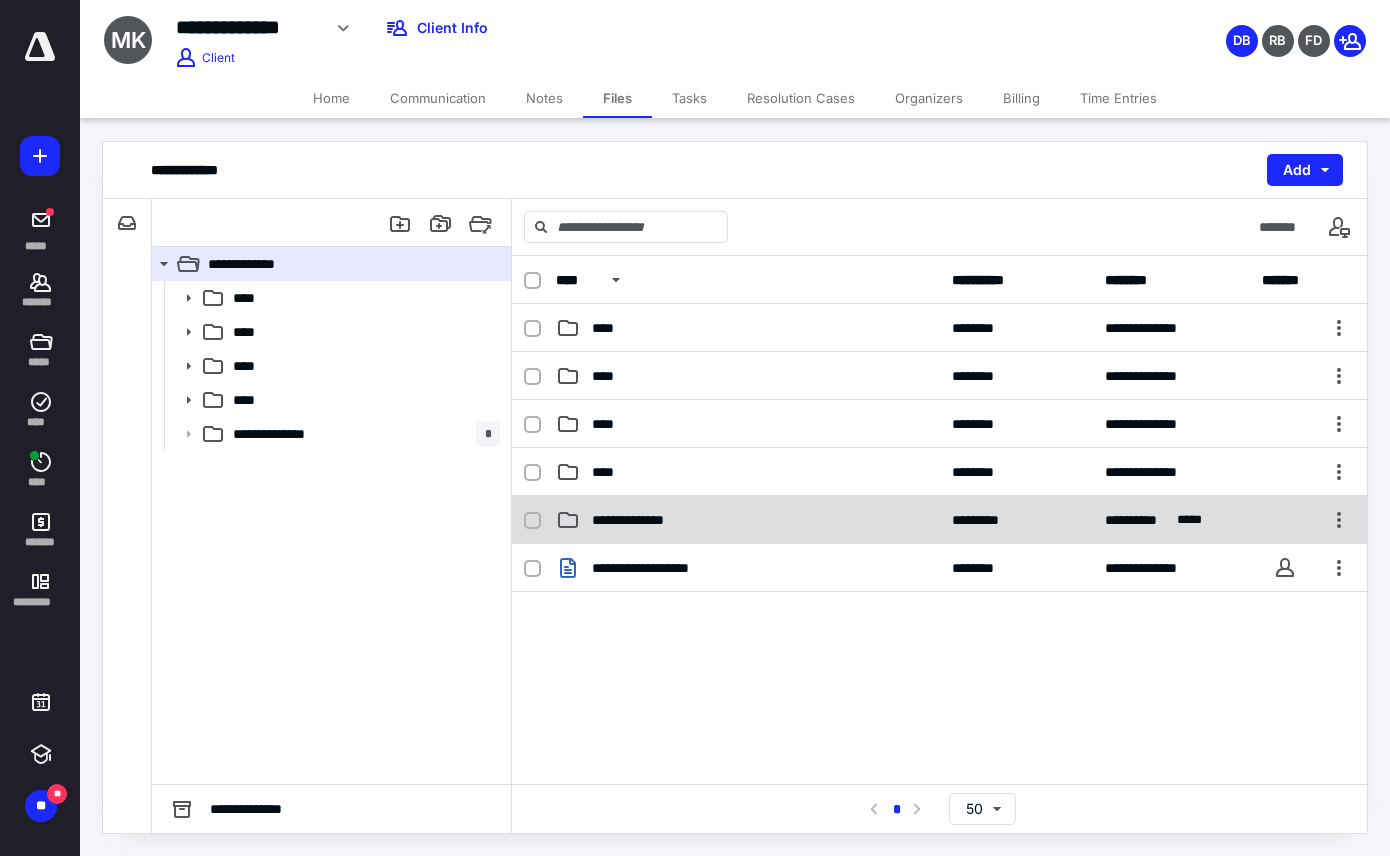 click on "**********" at bounding box center [641, 520] 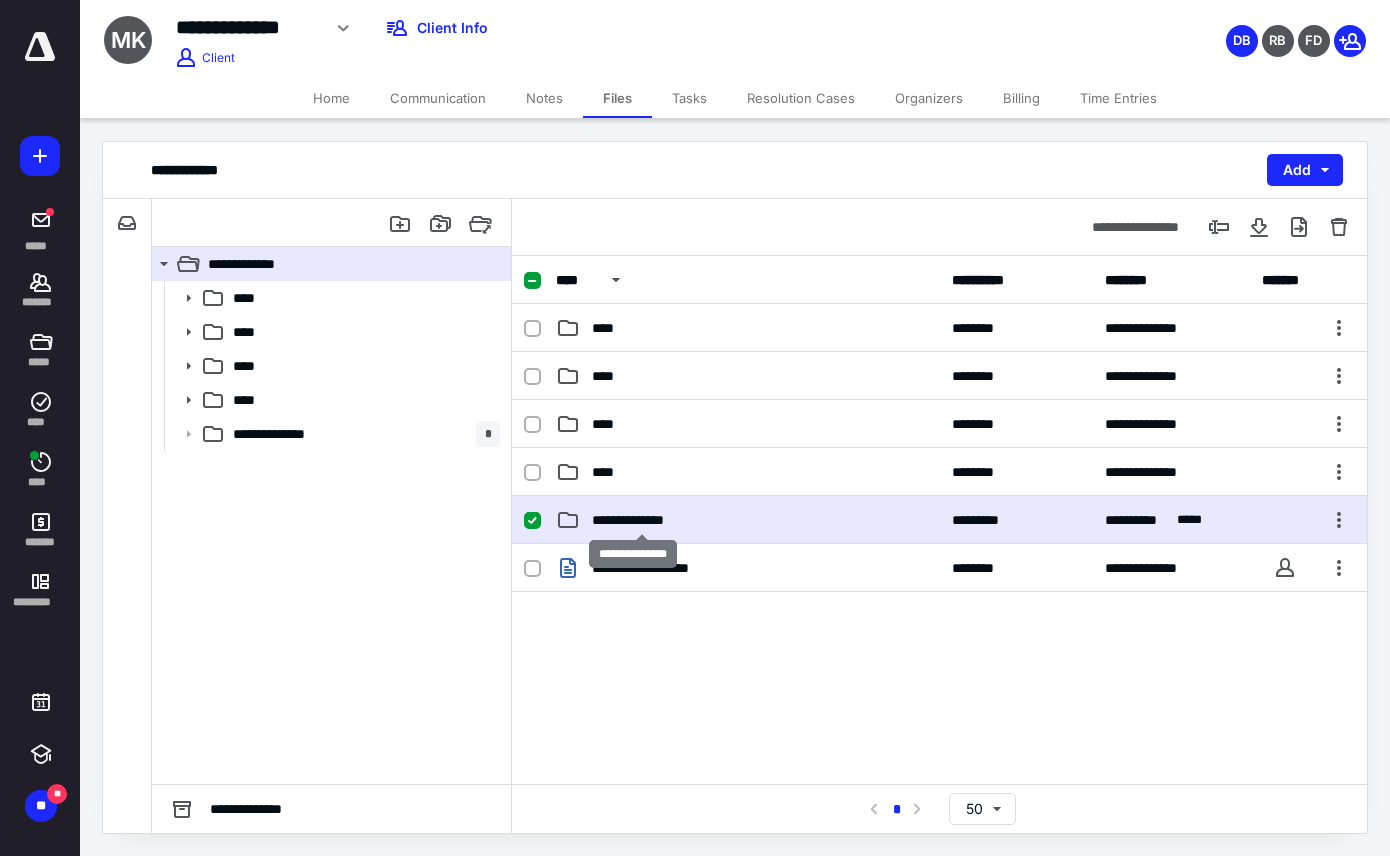 click on "**********" at bounding box center [641, 520] 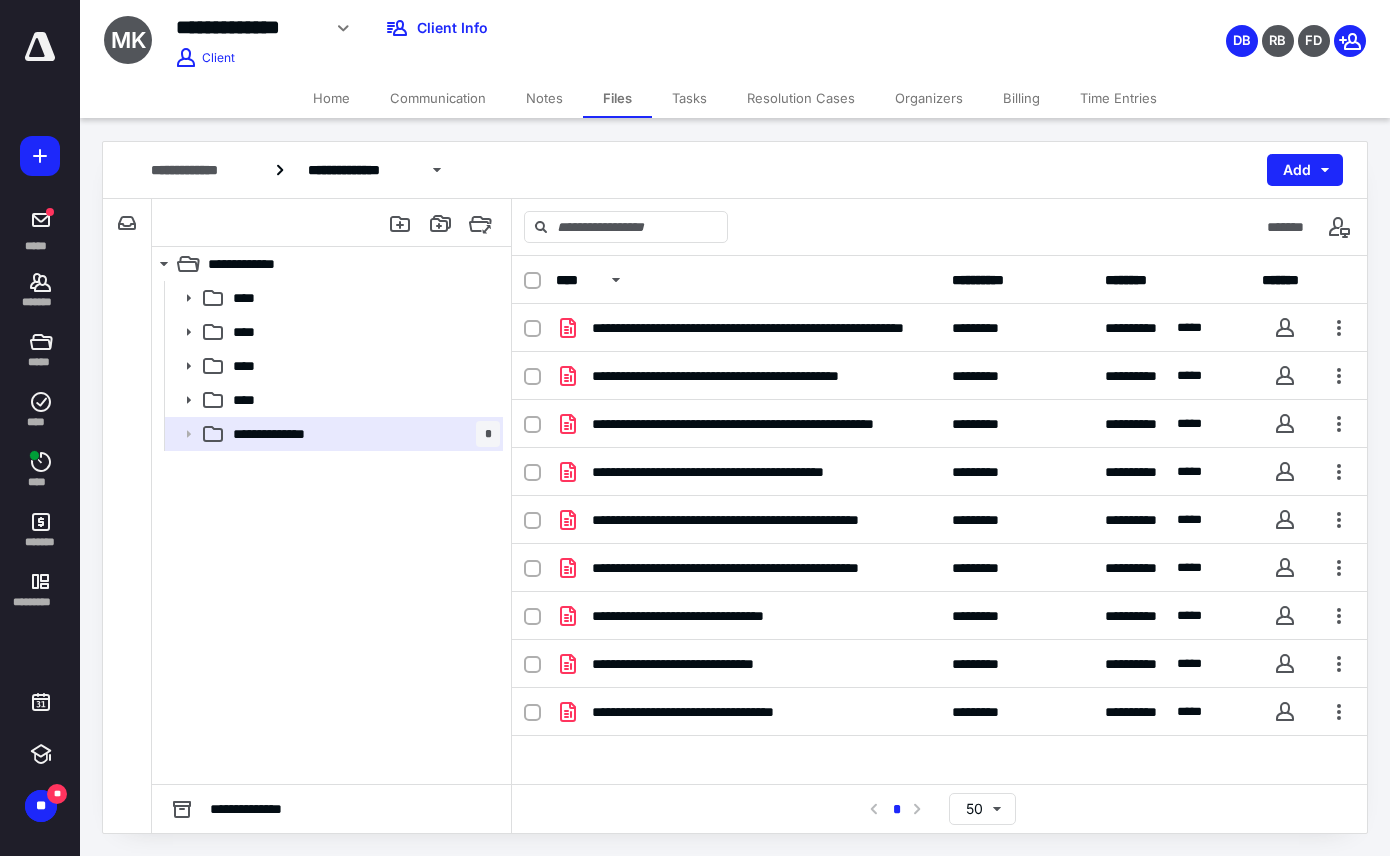 click on "Notes" at bounding box center (544, 98) 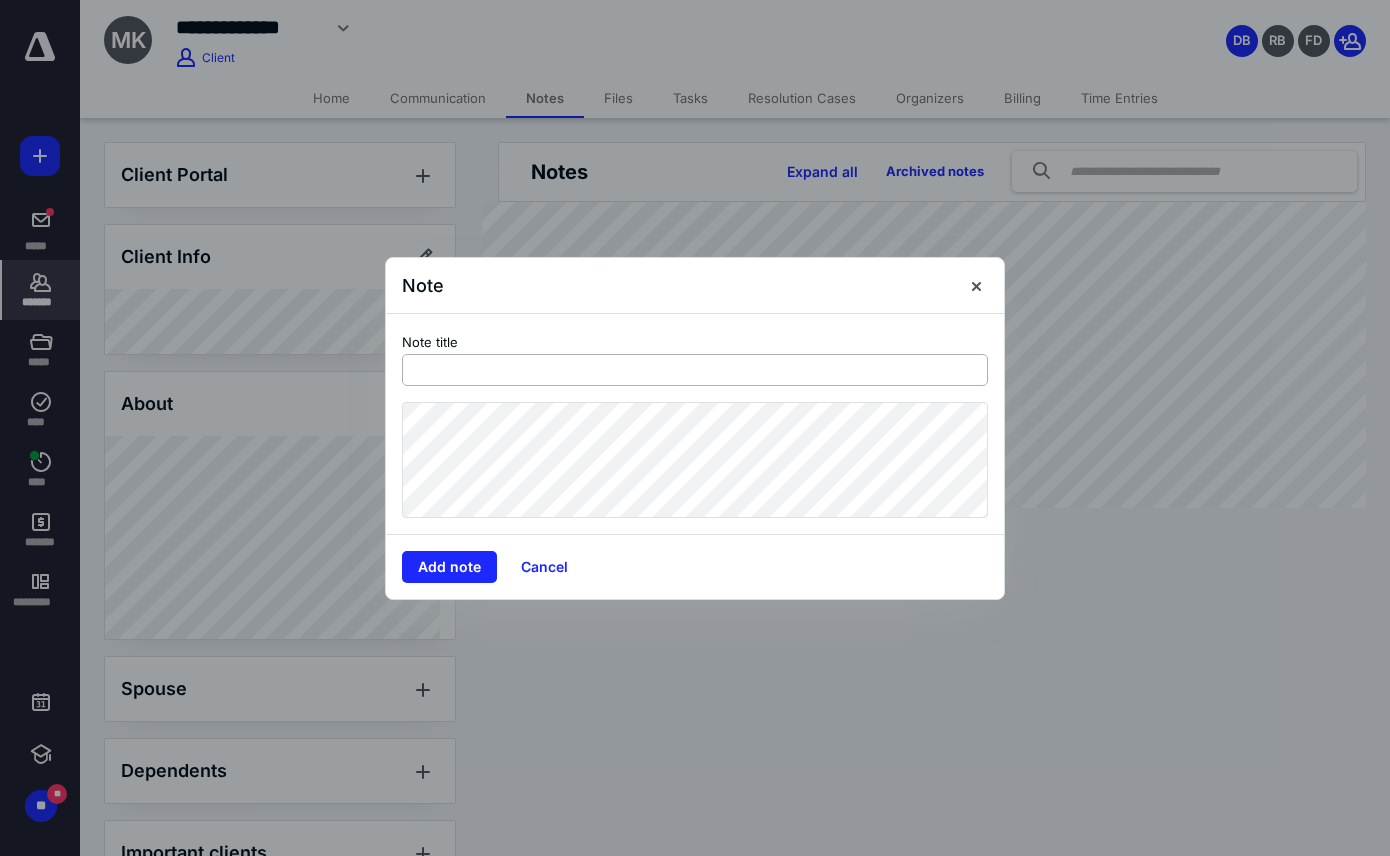 click at bounding box center [695, 370] 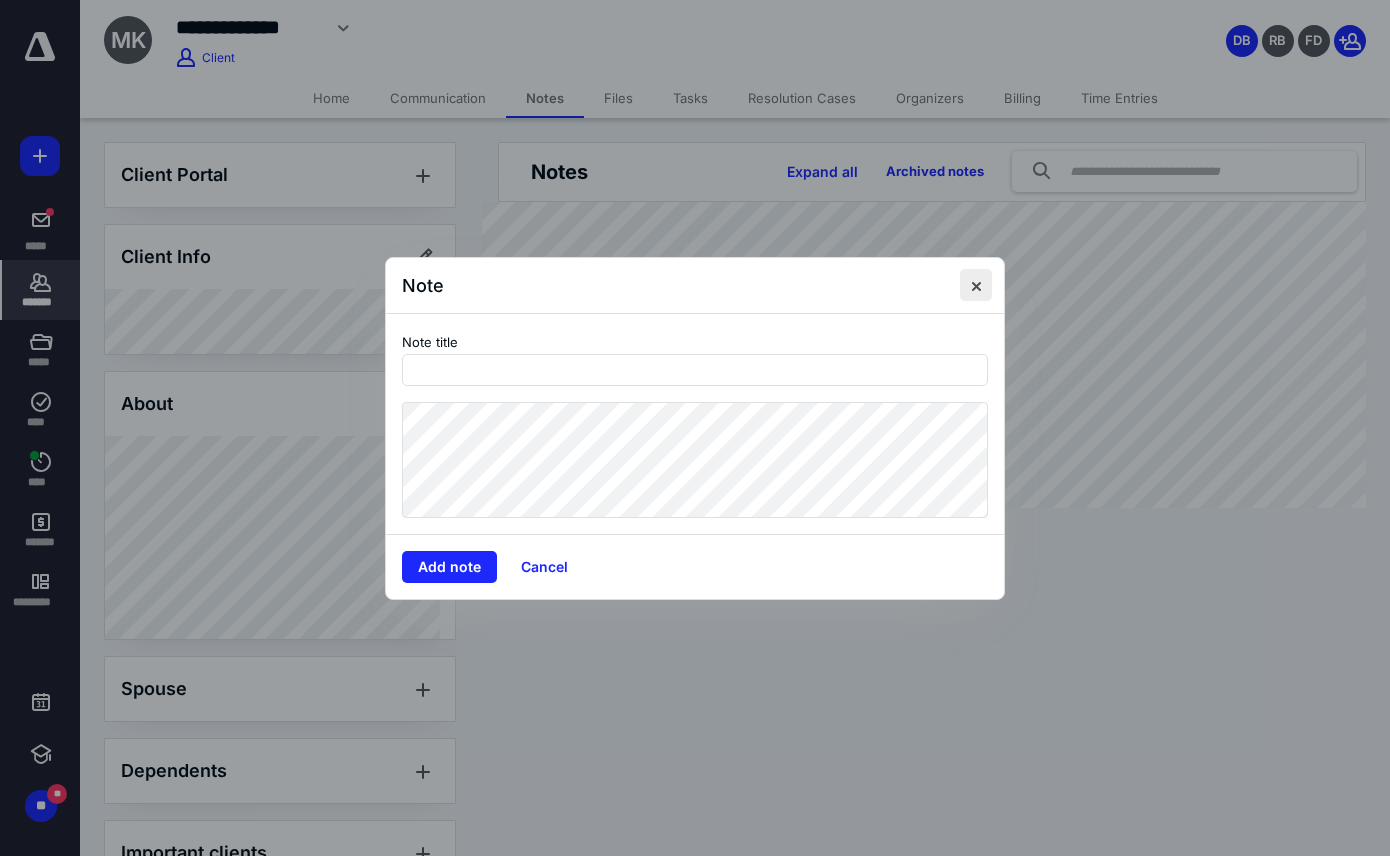 click at bounding box center [976, 285] 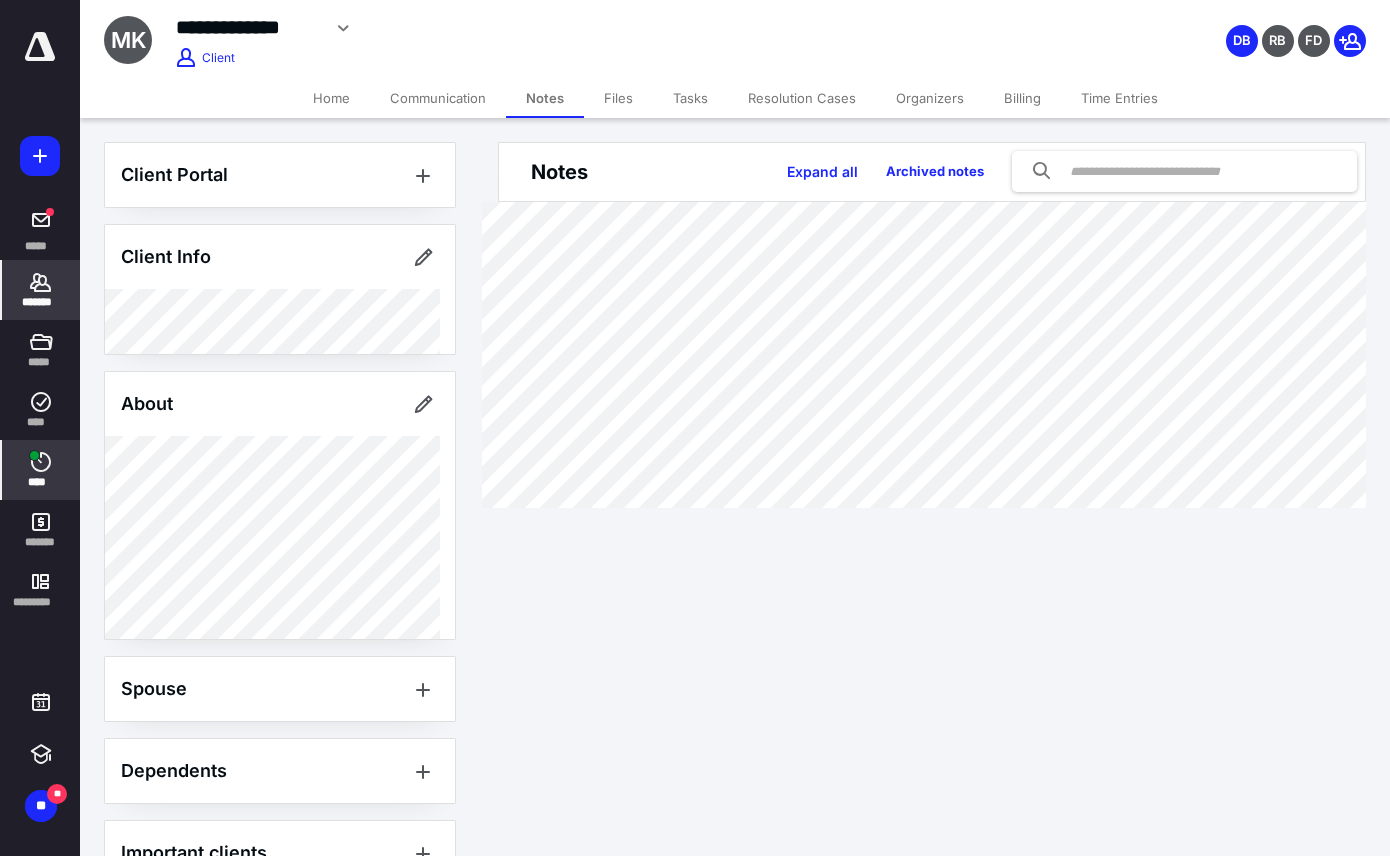 click on "****" at bounding box center (41, 482) 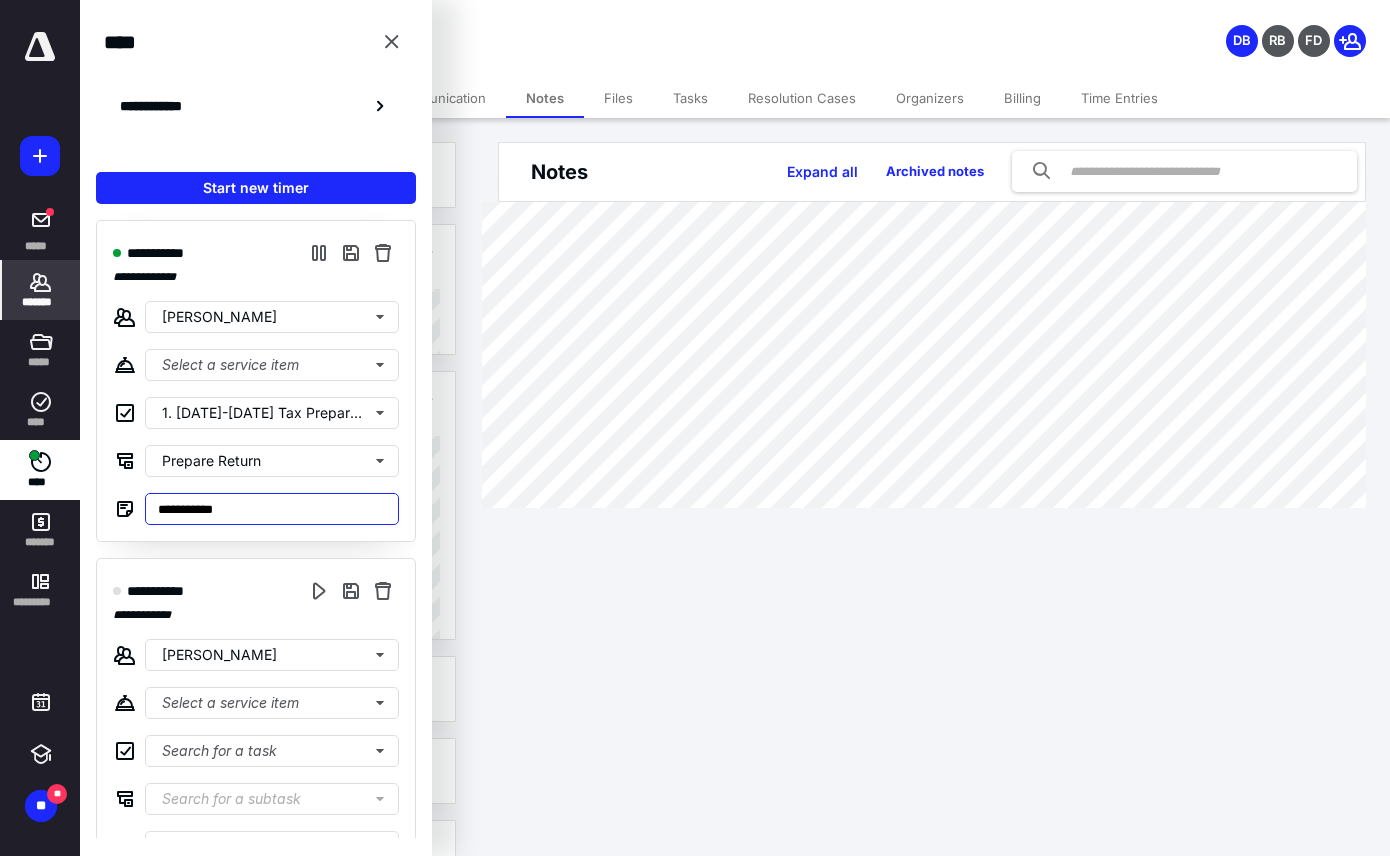 click on "**********" at bounding box center (272, 509) 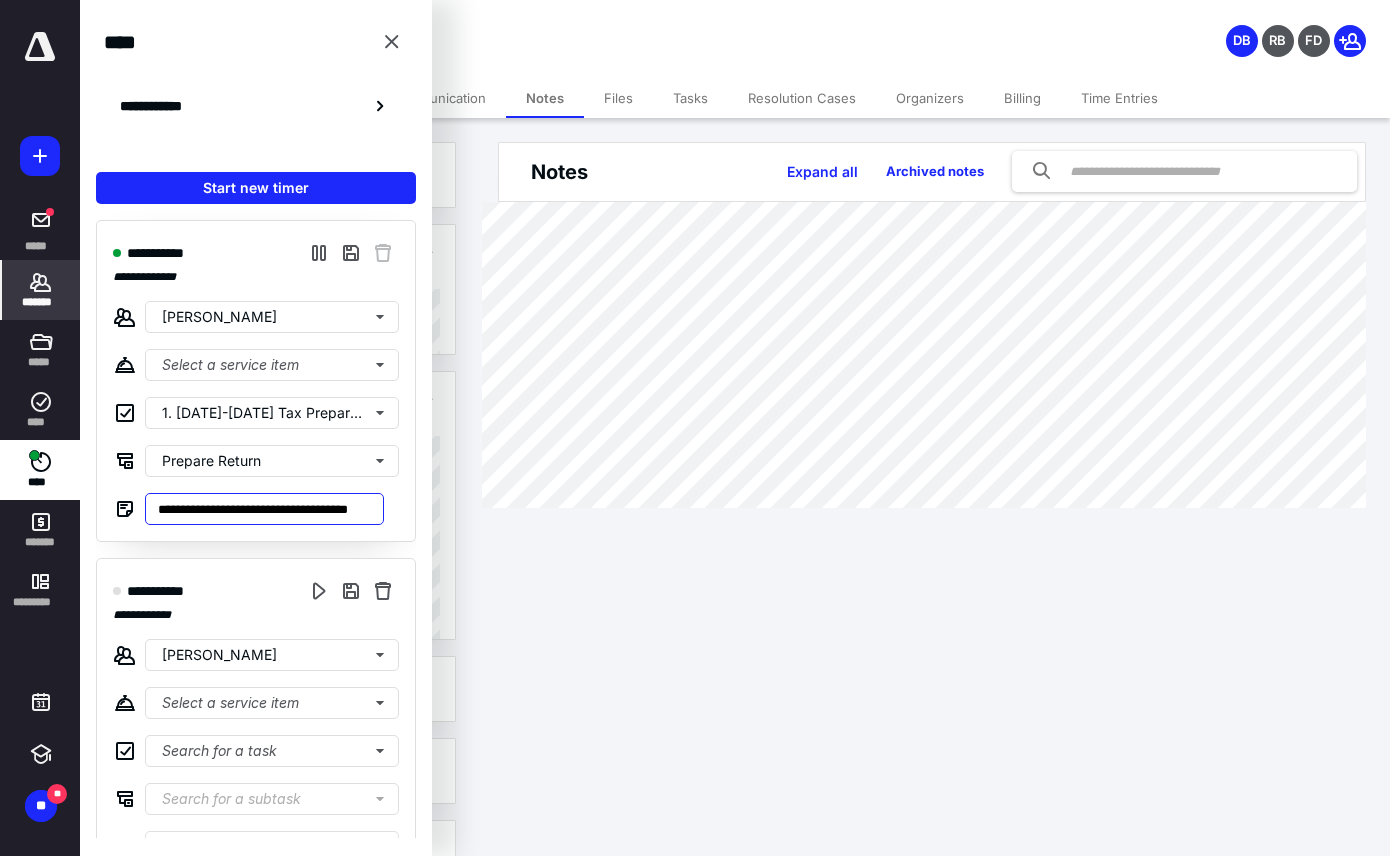 scroll, scrollTop: 0, scrollLeft: 43, axis: horizontal 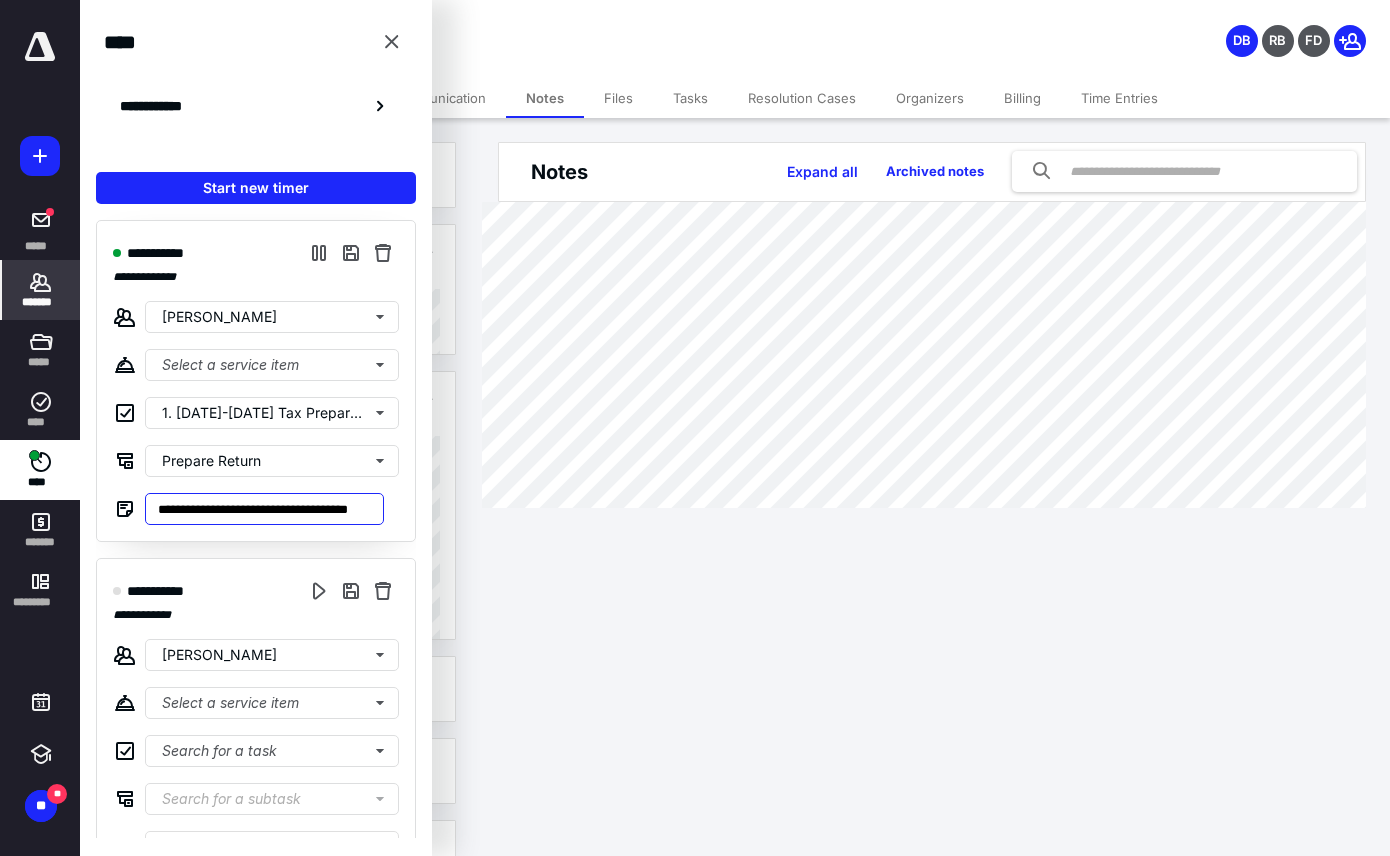 type on "**********" 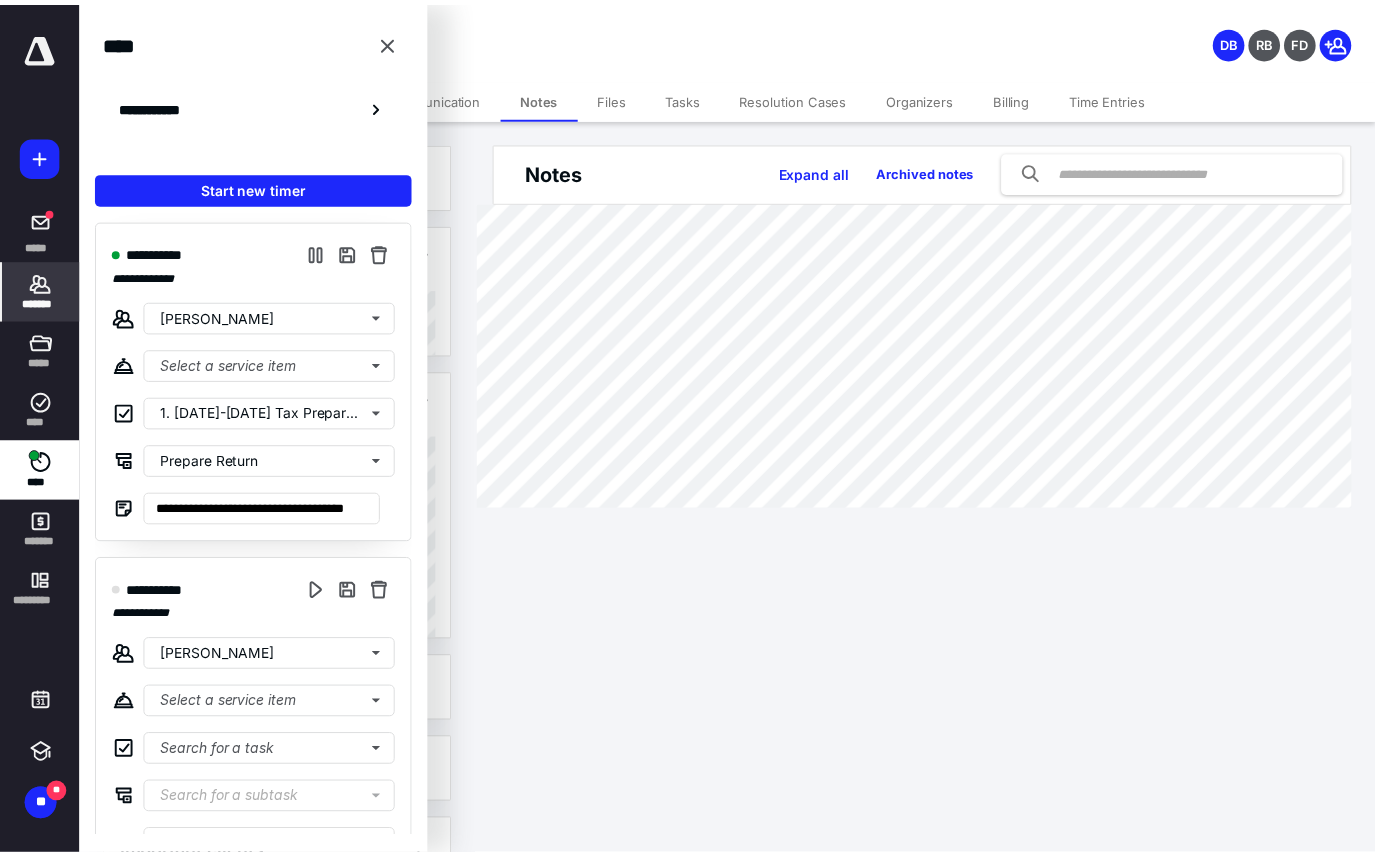 scroll, scrollTop: 0, scrollLeft: 0, axis: both 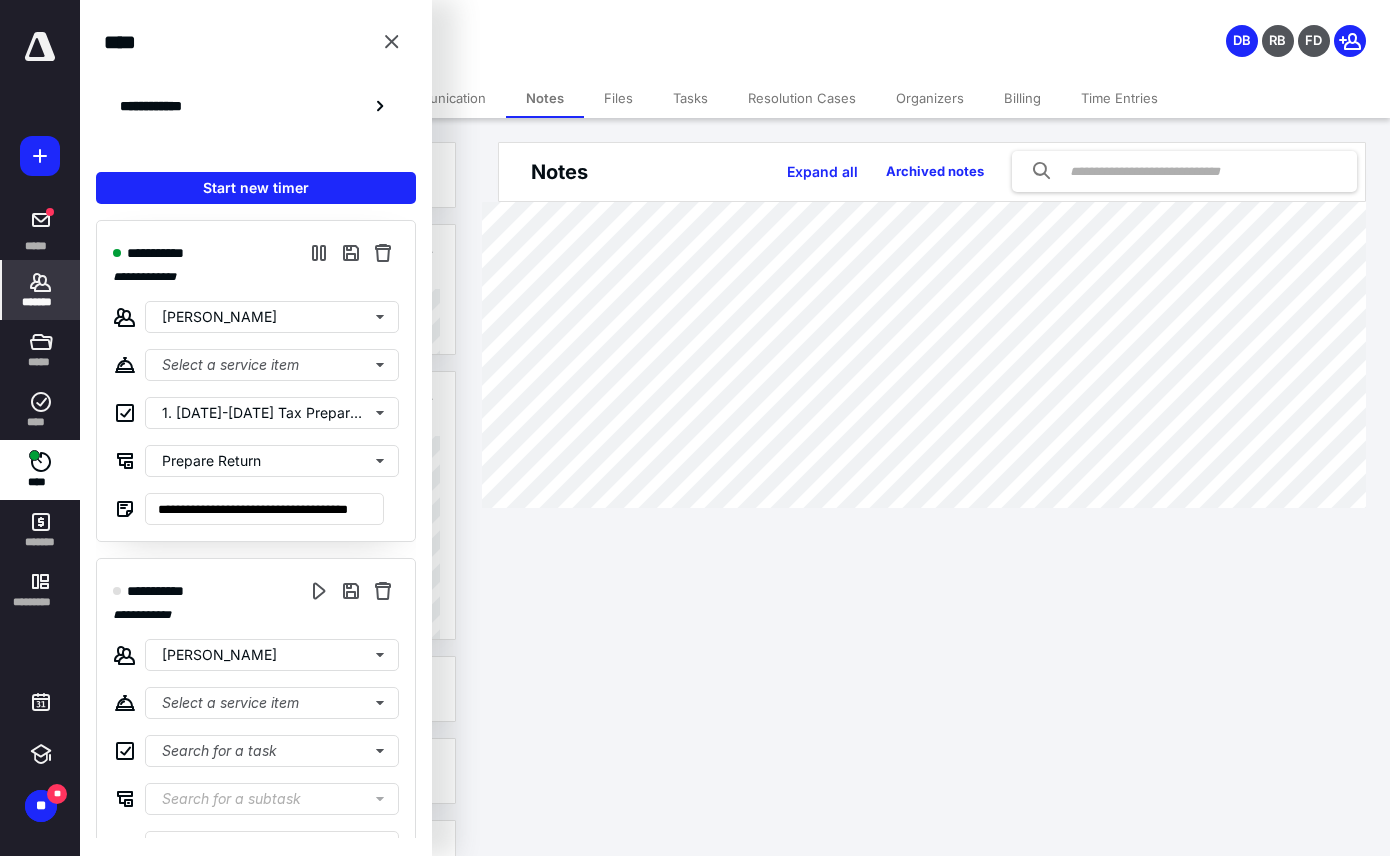 click on "**********" at bounding box center (695, 428) 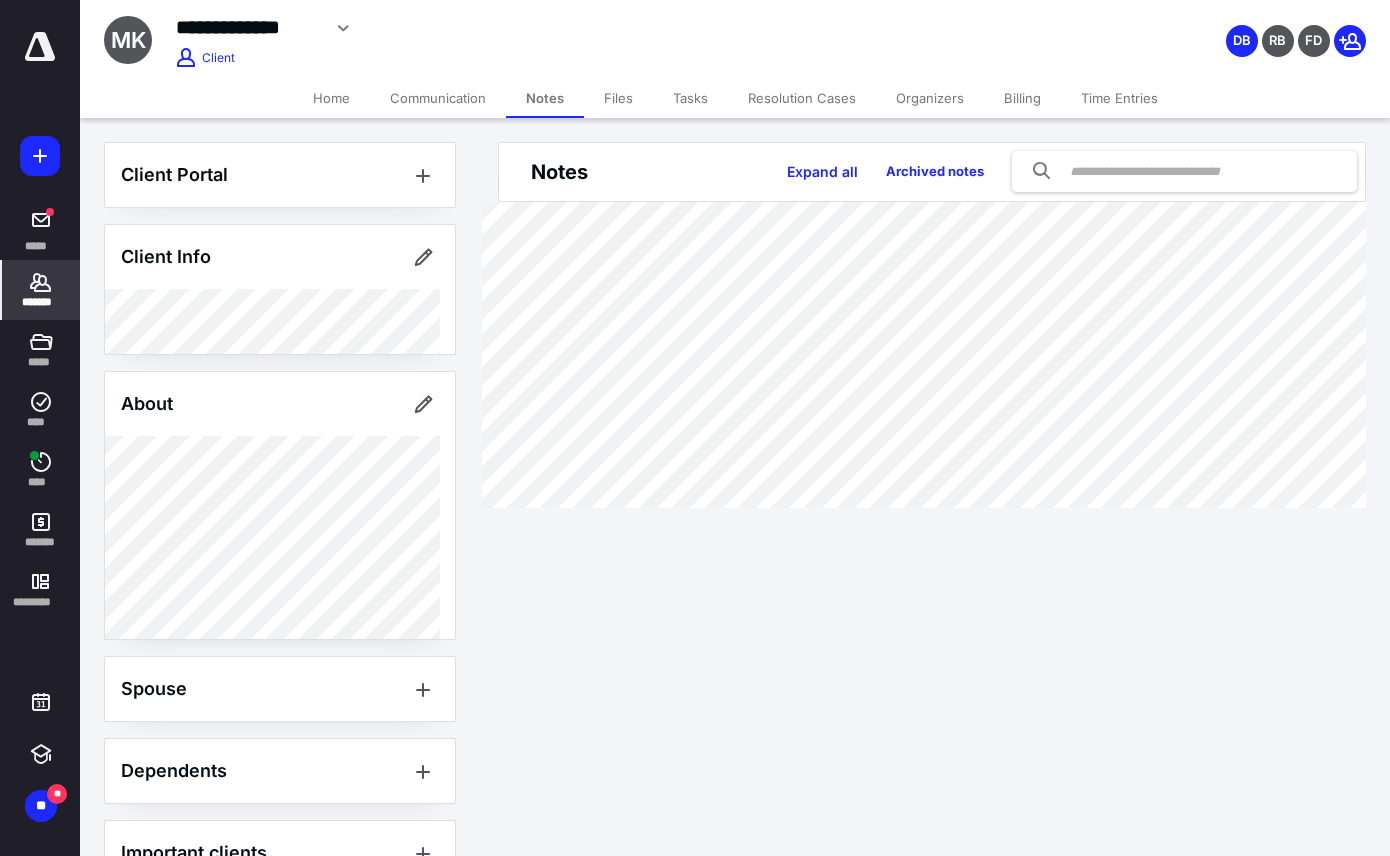 click on "Tasks" at bounding box center (690, 98) 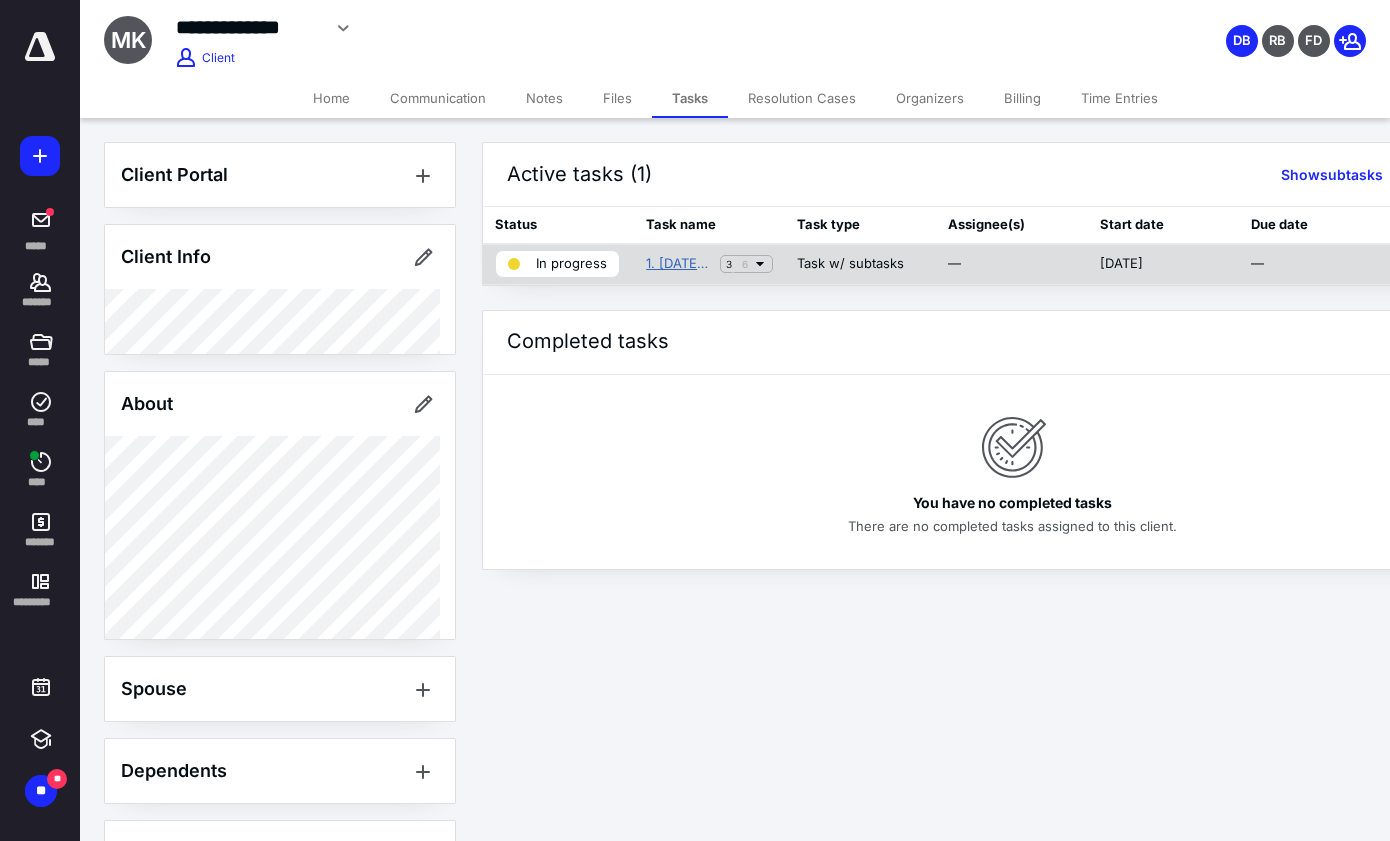 click on "1. [DATE]-[DATE] Tax Preparation - [PERSON_NAME]" at bounding box center (679, 264) 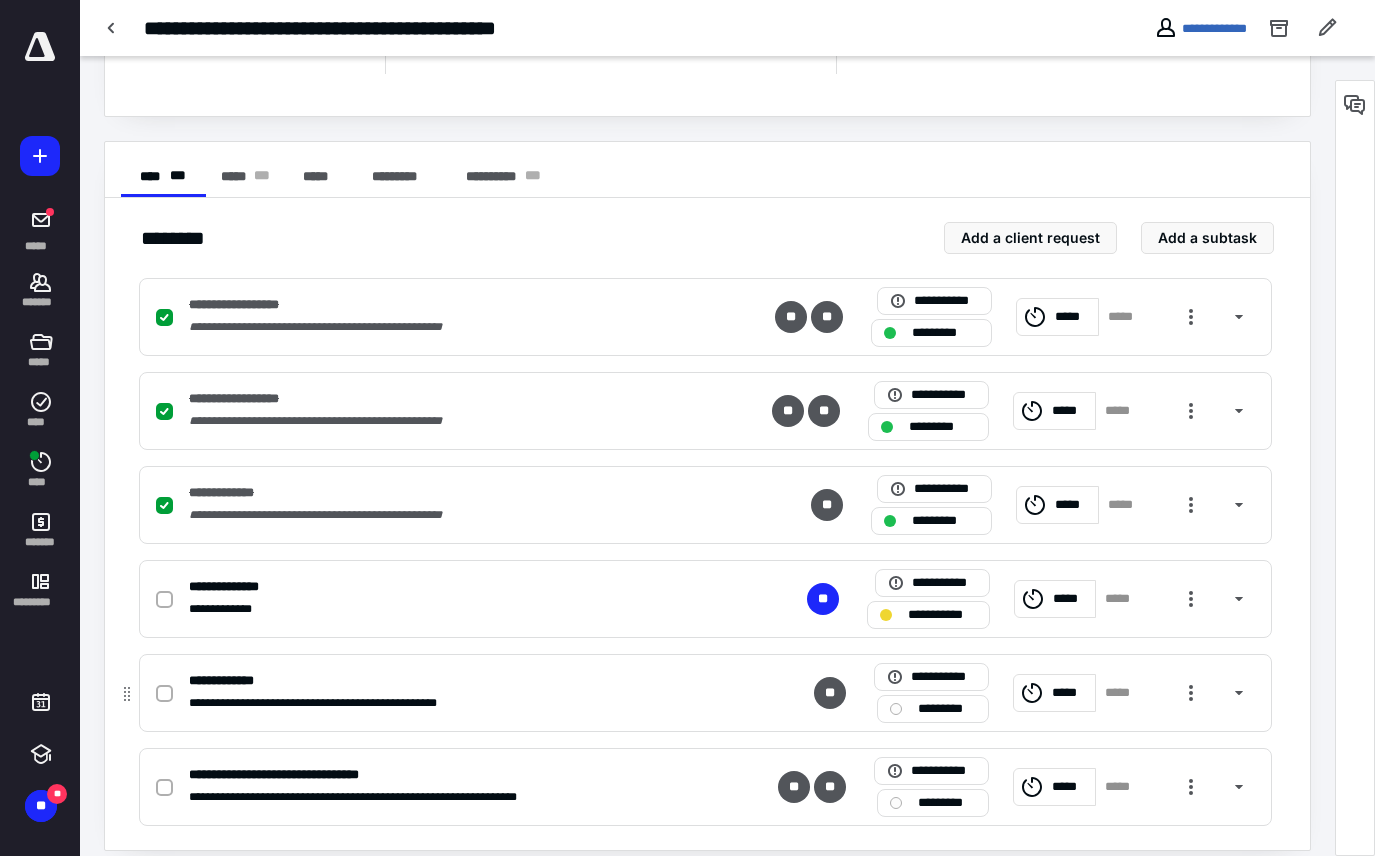 scroll, scrollTop: 319, scrollLeft: 0, axis: vertical 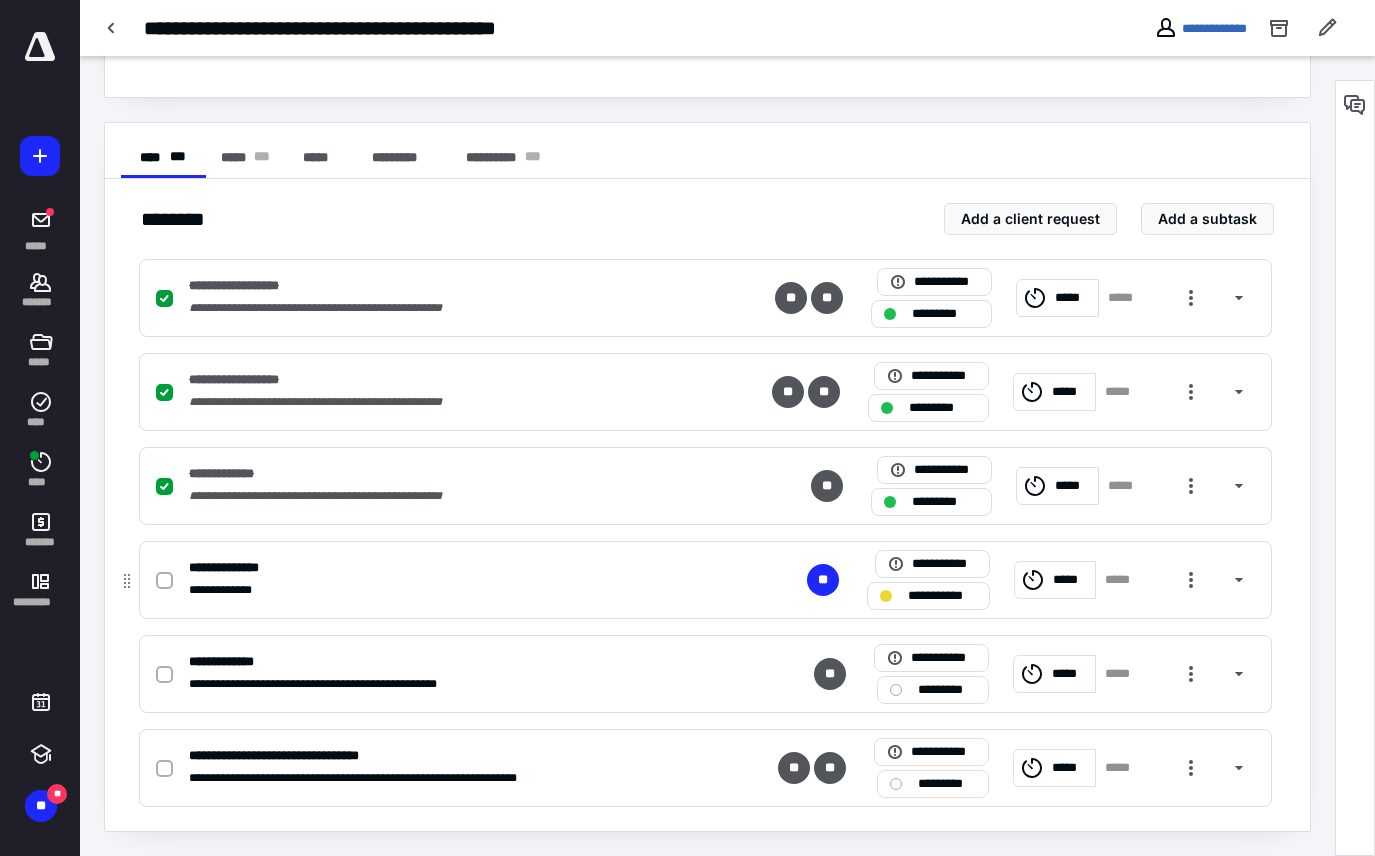 click on "**********" at bounding box center (942, 596) 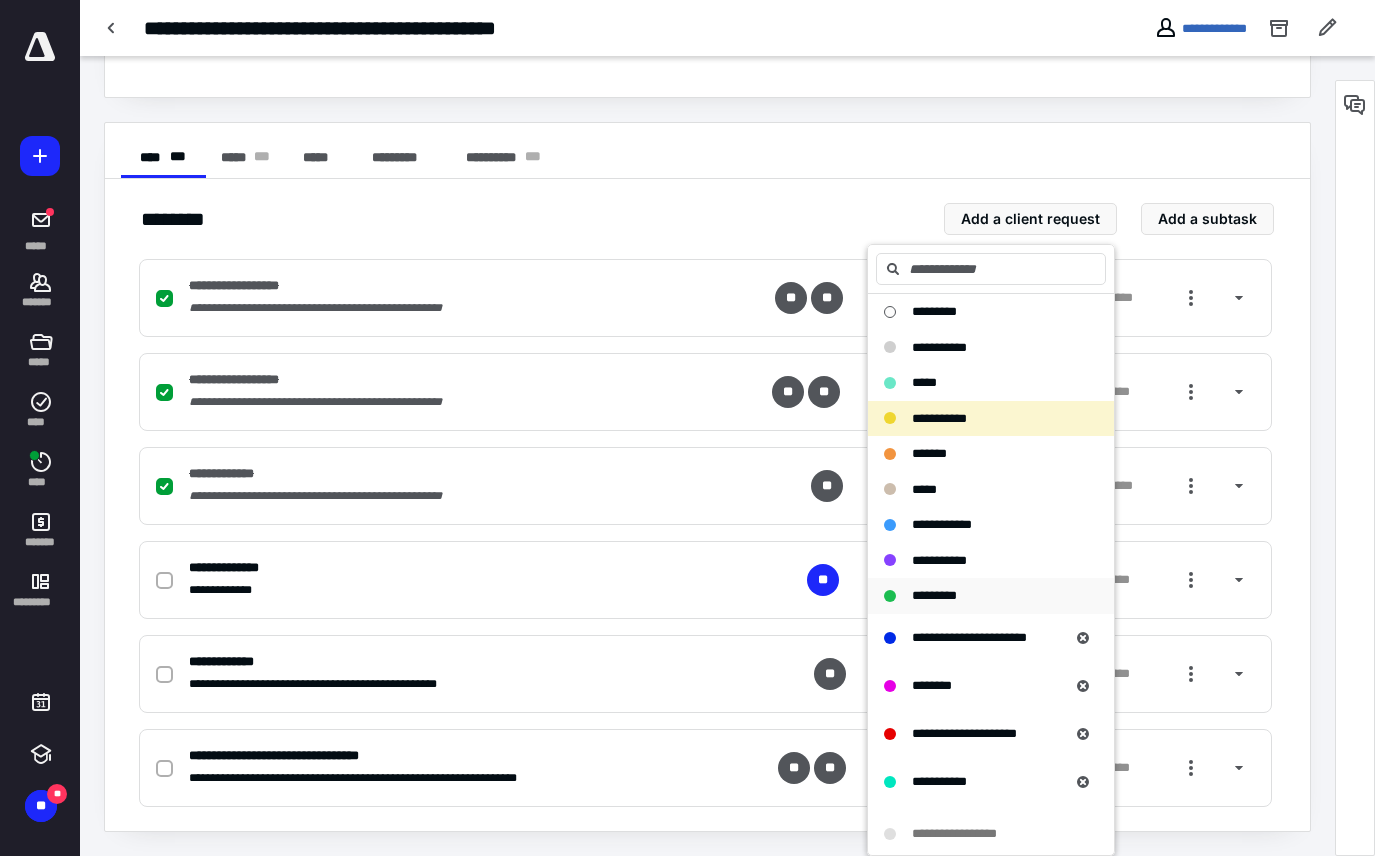 click on "*********" at bounding box center (934, 595) 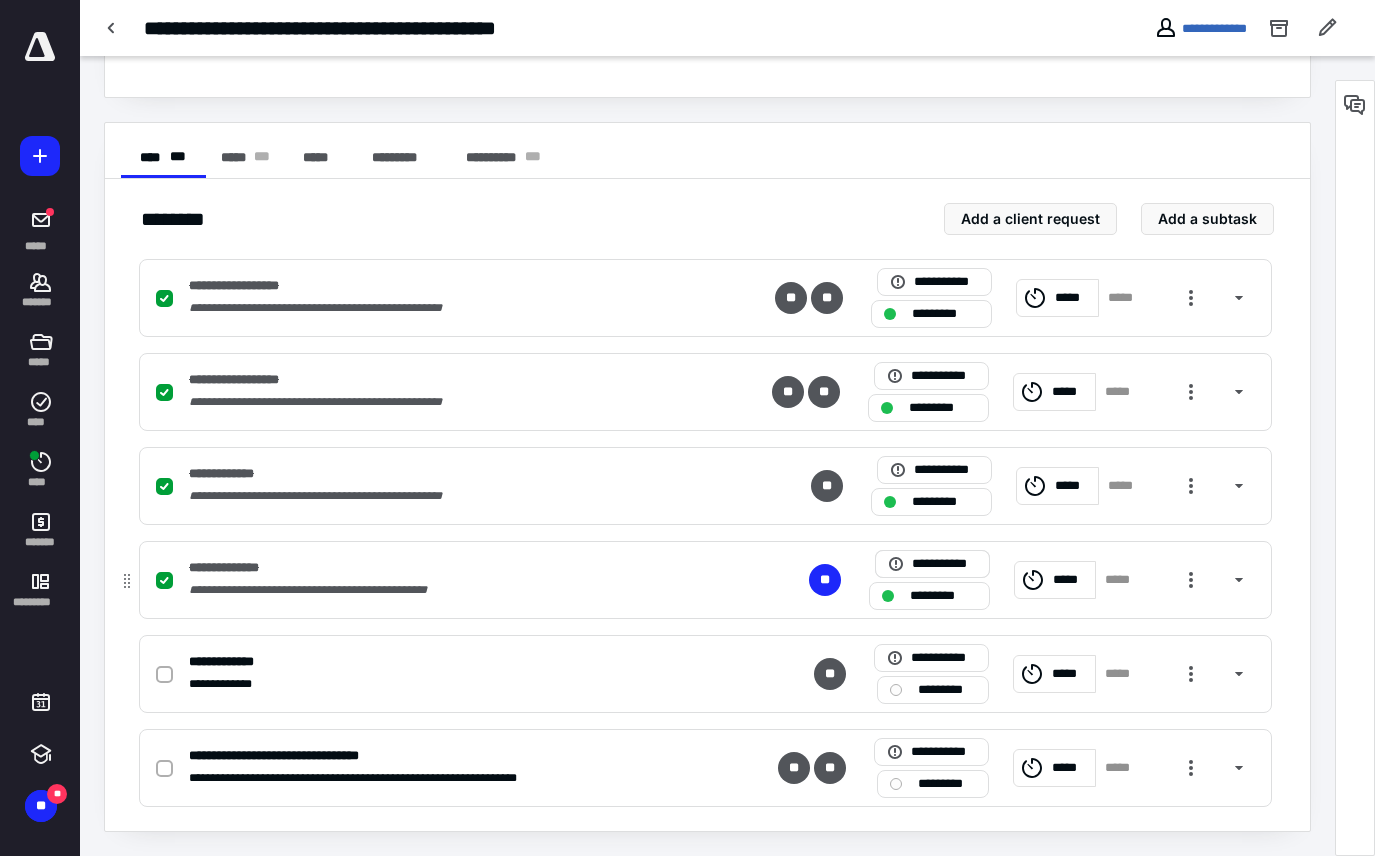 scroll, scrollTop: 19, scrollLeft: 0, axis: vertical 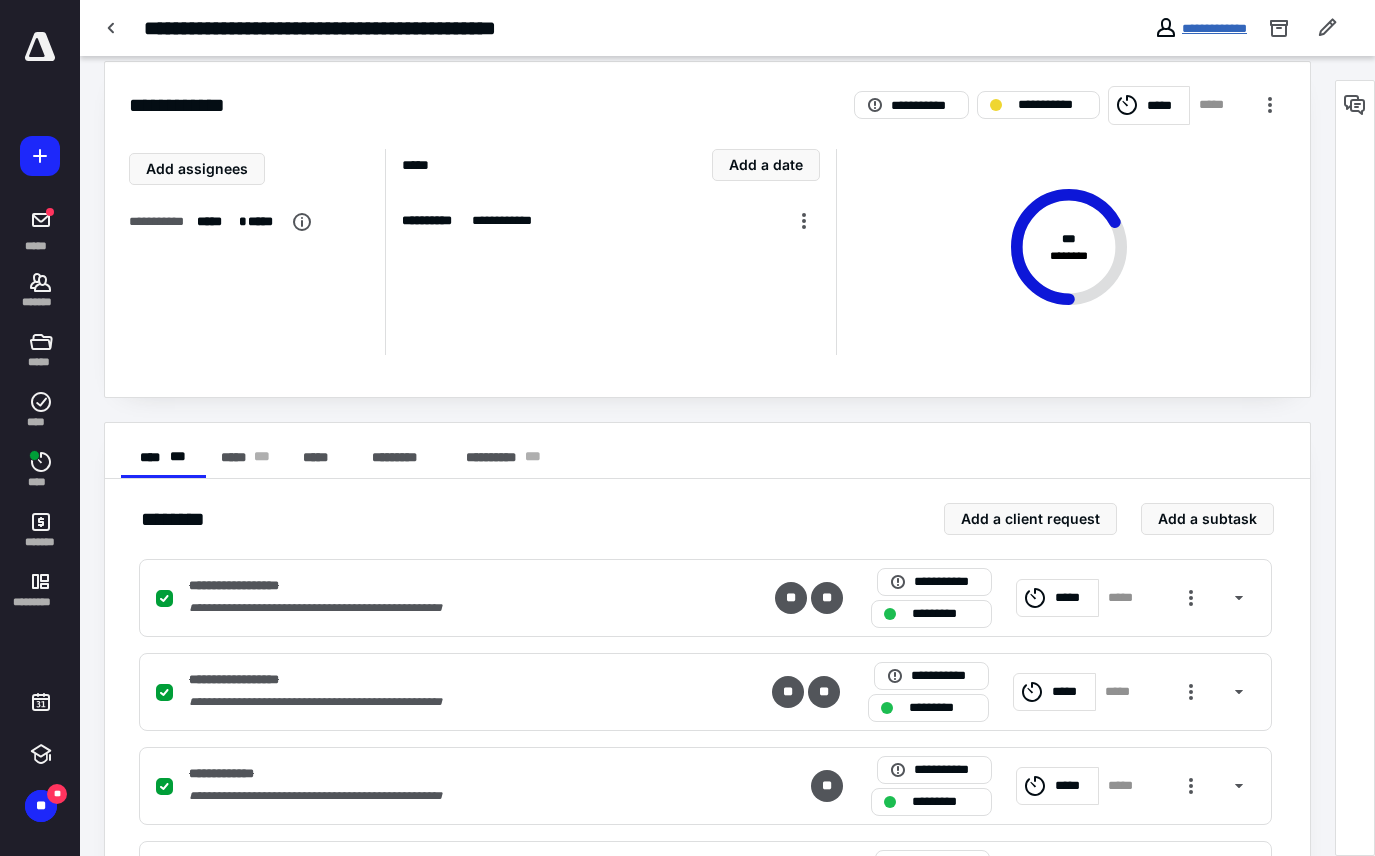 click on "**********" at bounding box center (1214, 28) 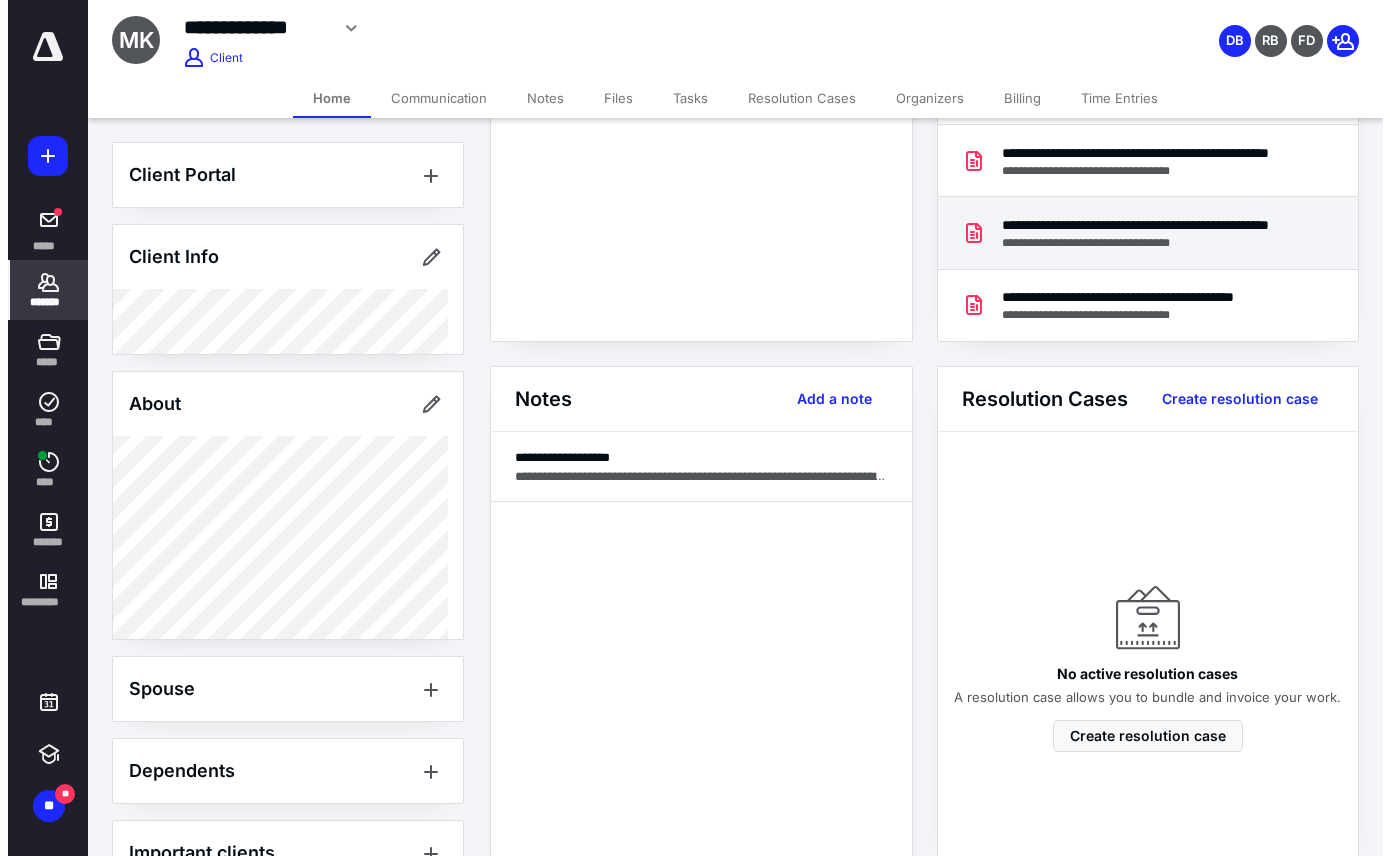 scroll, scrollTop: 0, scrollLeft: 0, axis: both 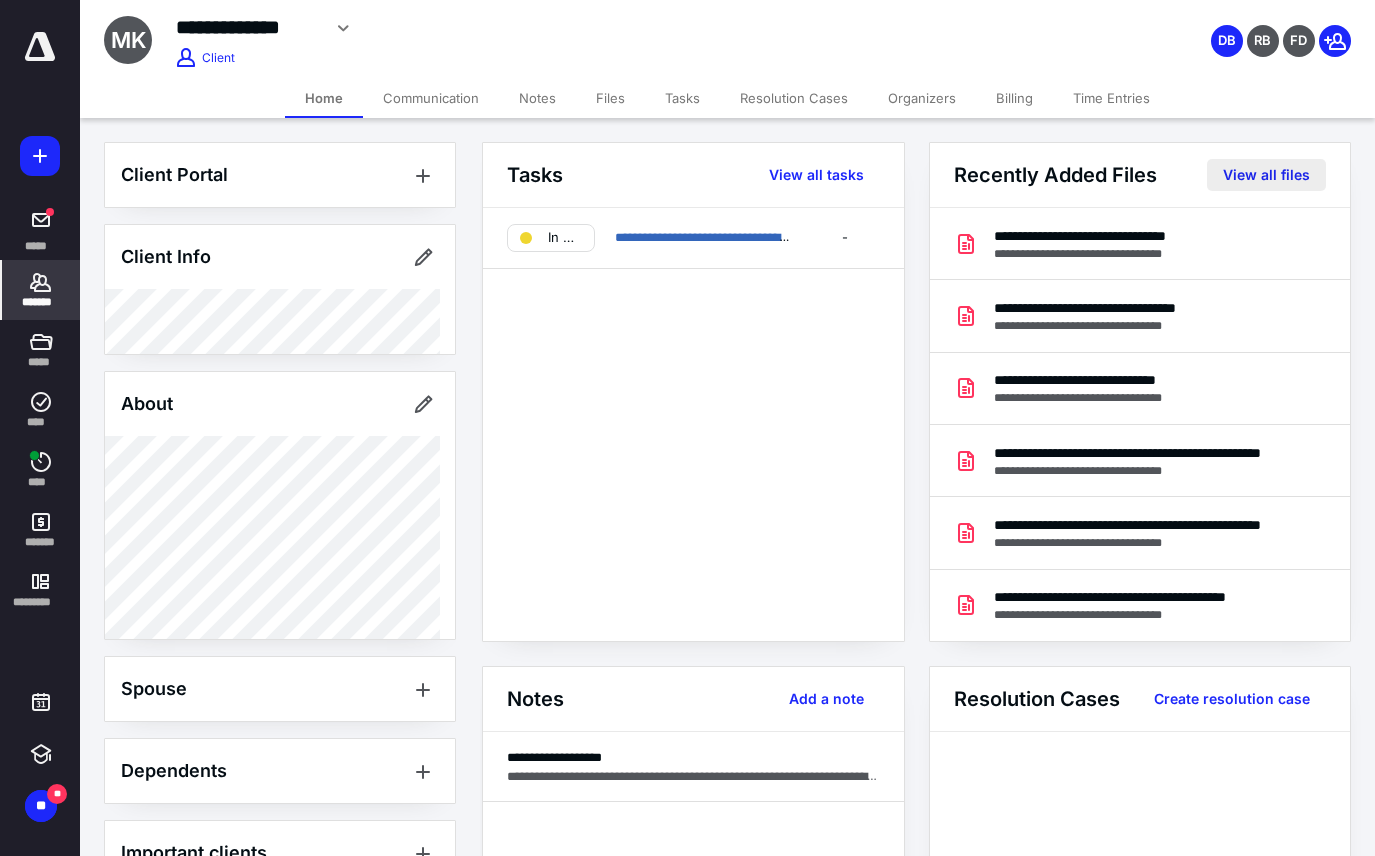 click on "View all files" at bounding box center [1266, 175] 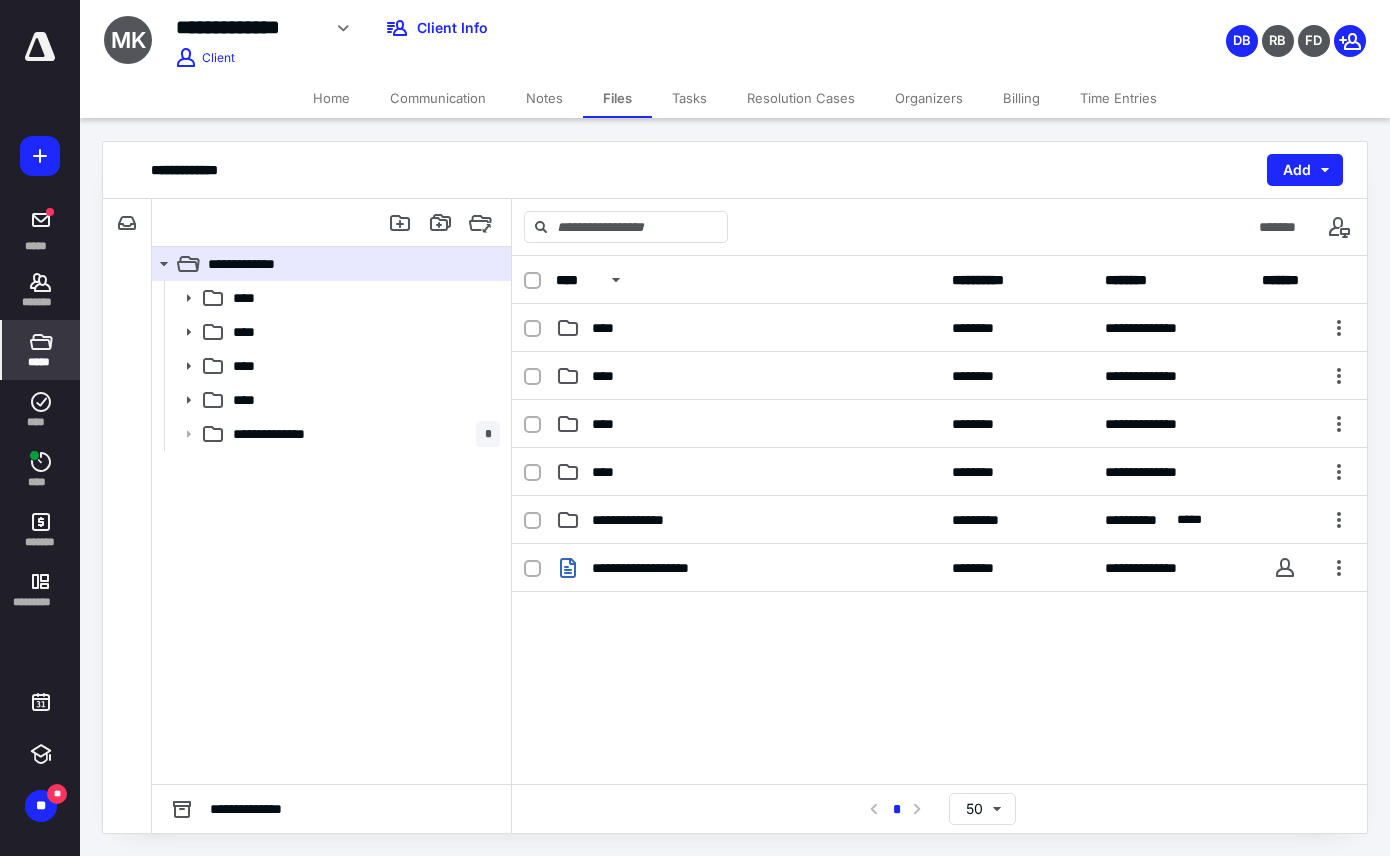 click on "*****" at bounding box center (40, 362) 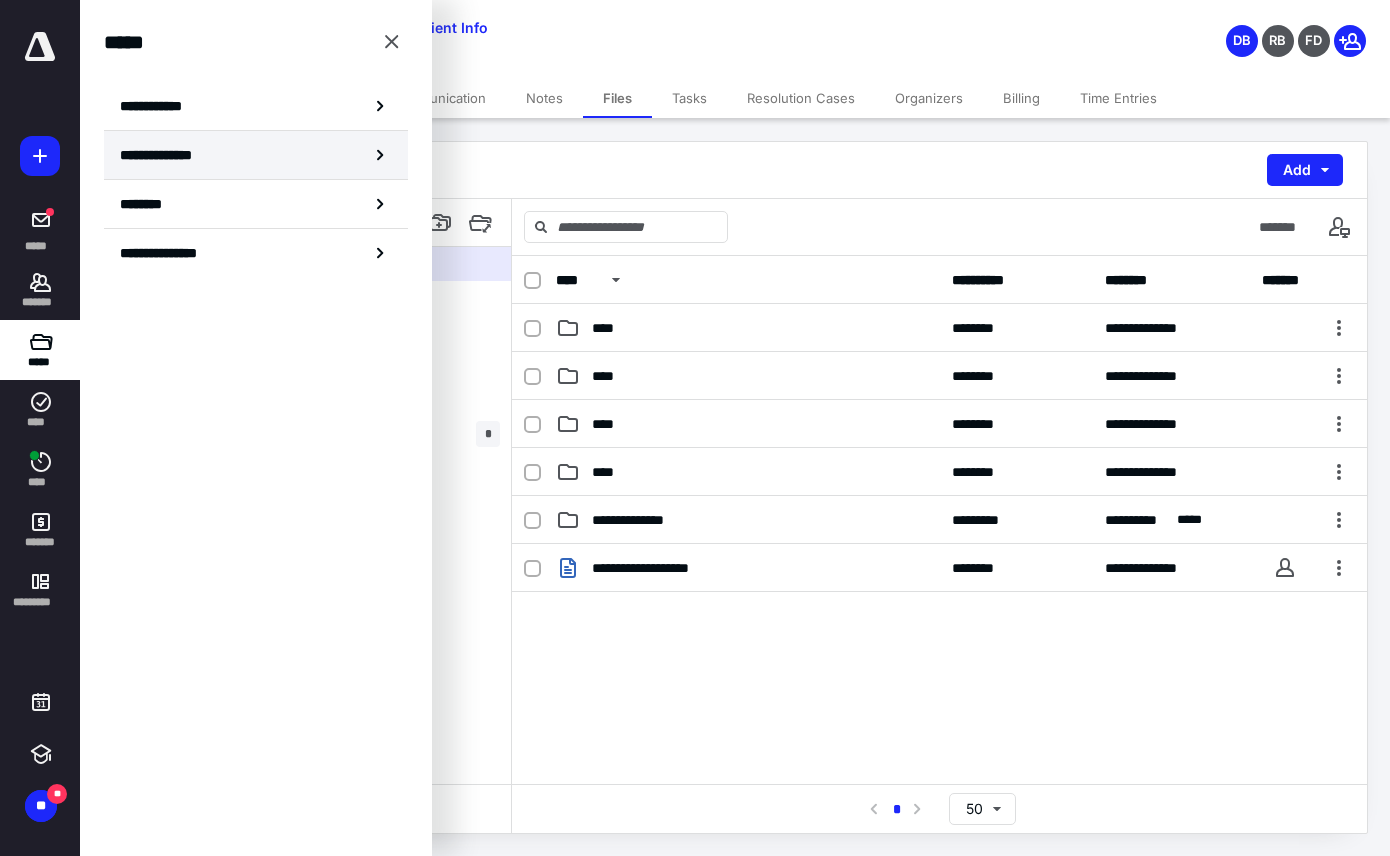 click on "**********" at bounding box center (256, 155) 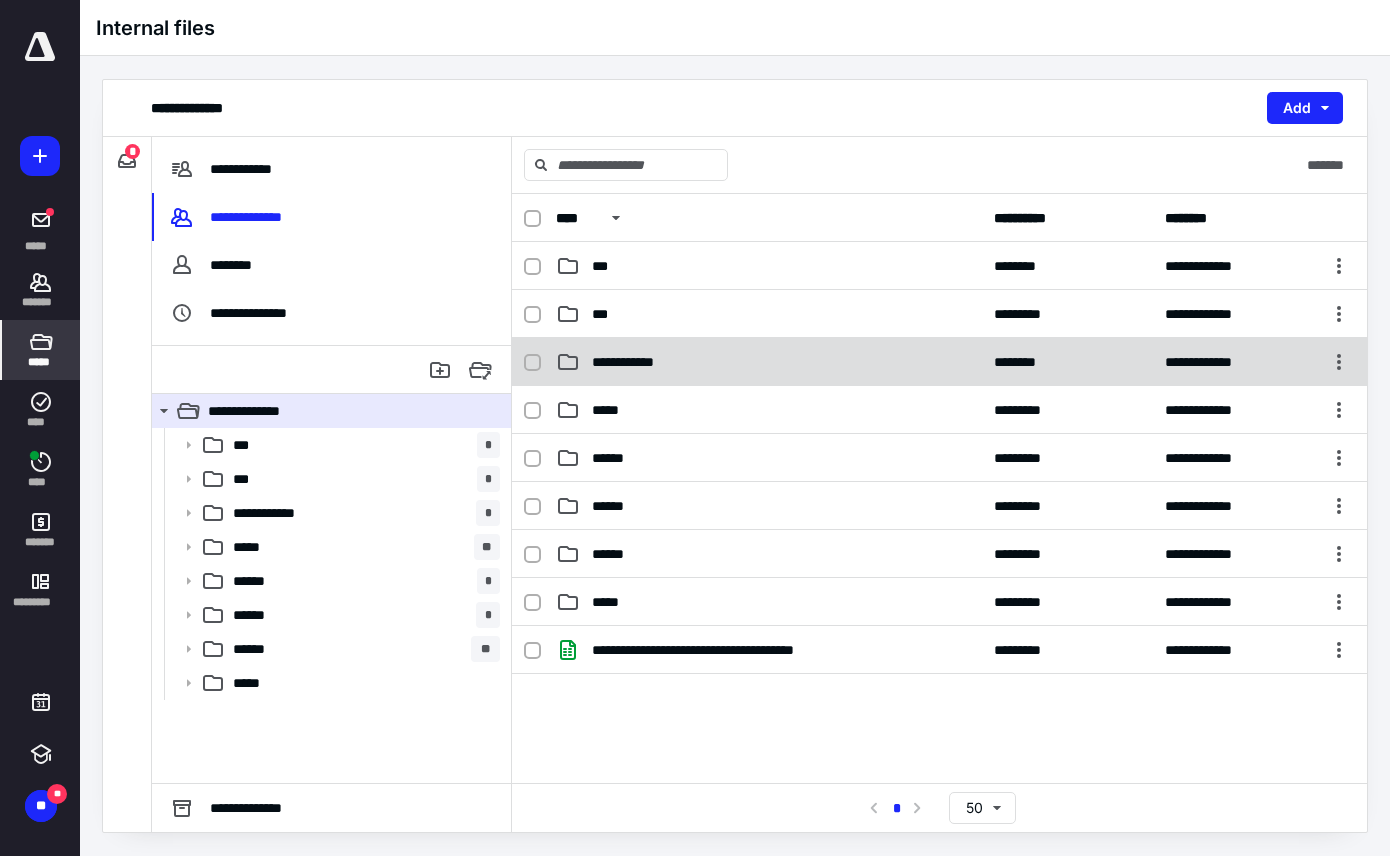click on "**********" at bounding box center [631, 362] 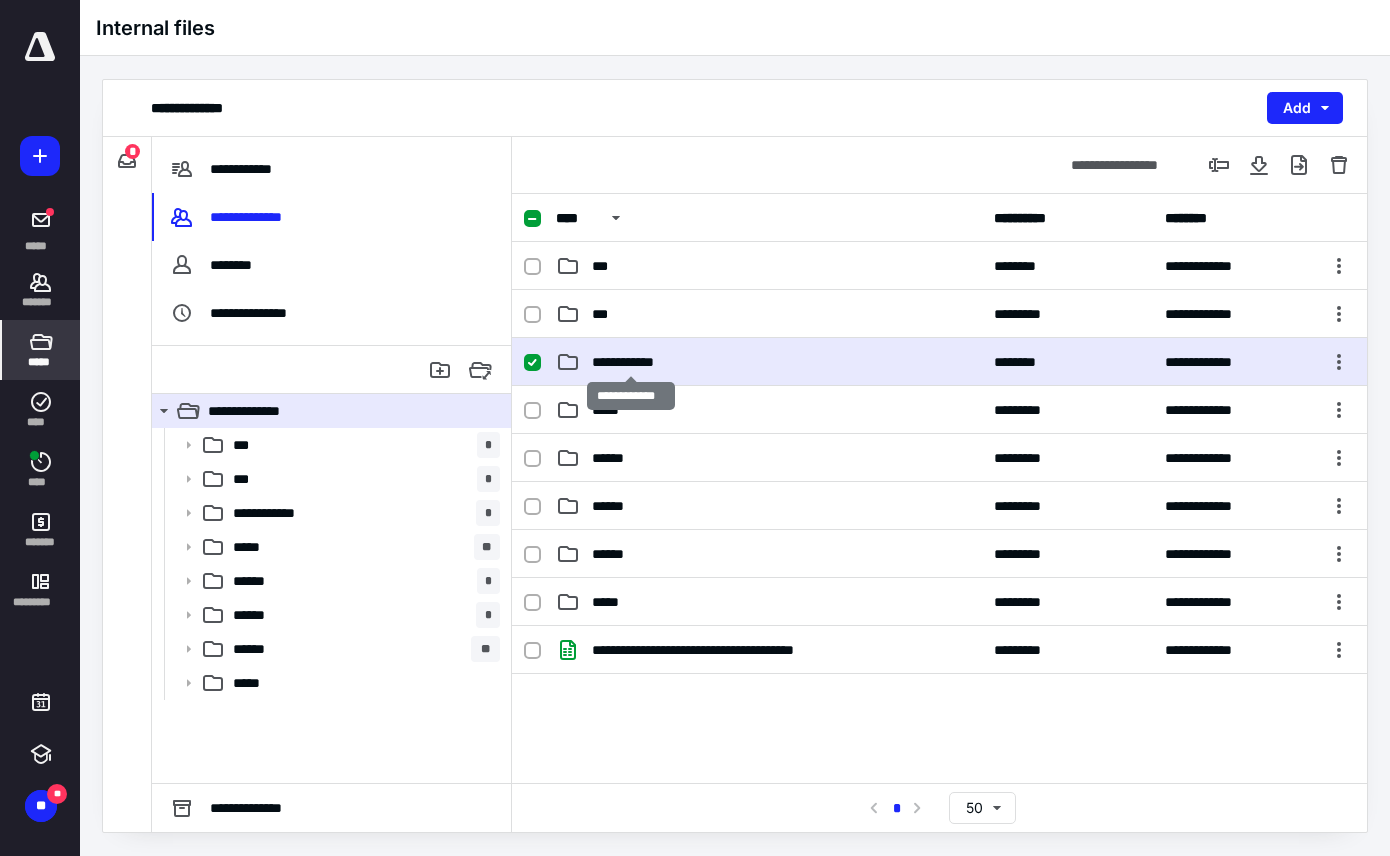 click on "**********" at bounding box center (631, 362) 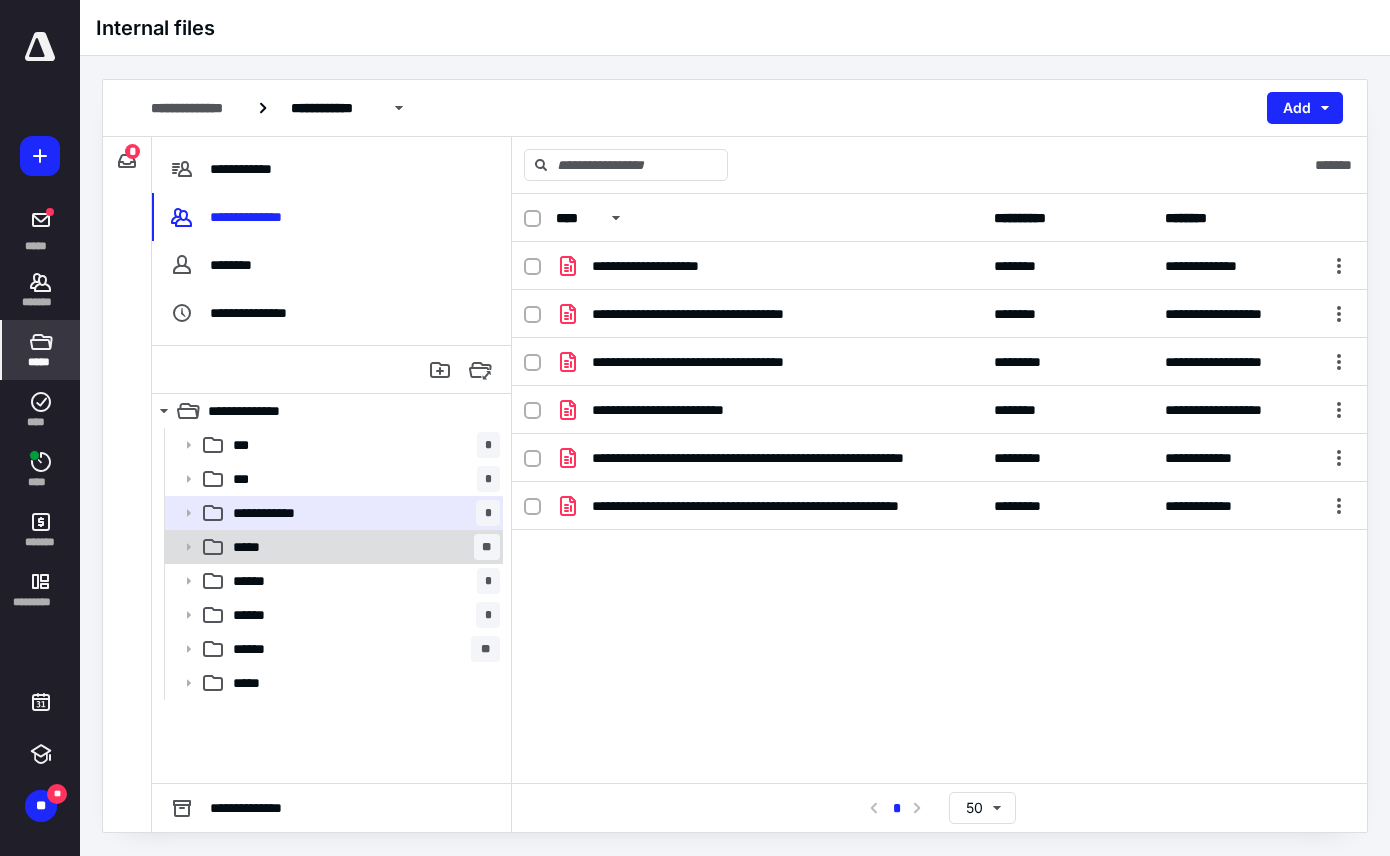 click on "***** **" at bounding box center [362, 547] 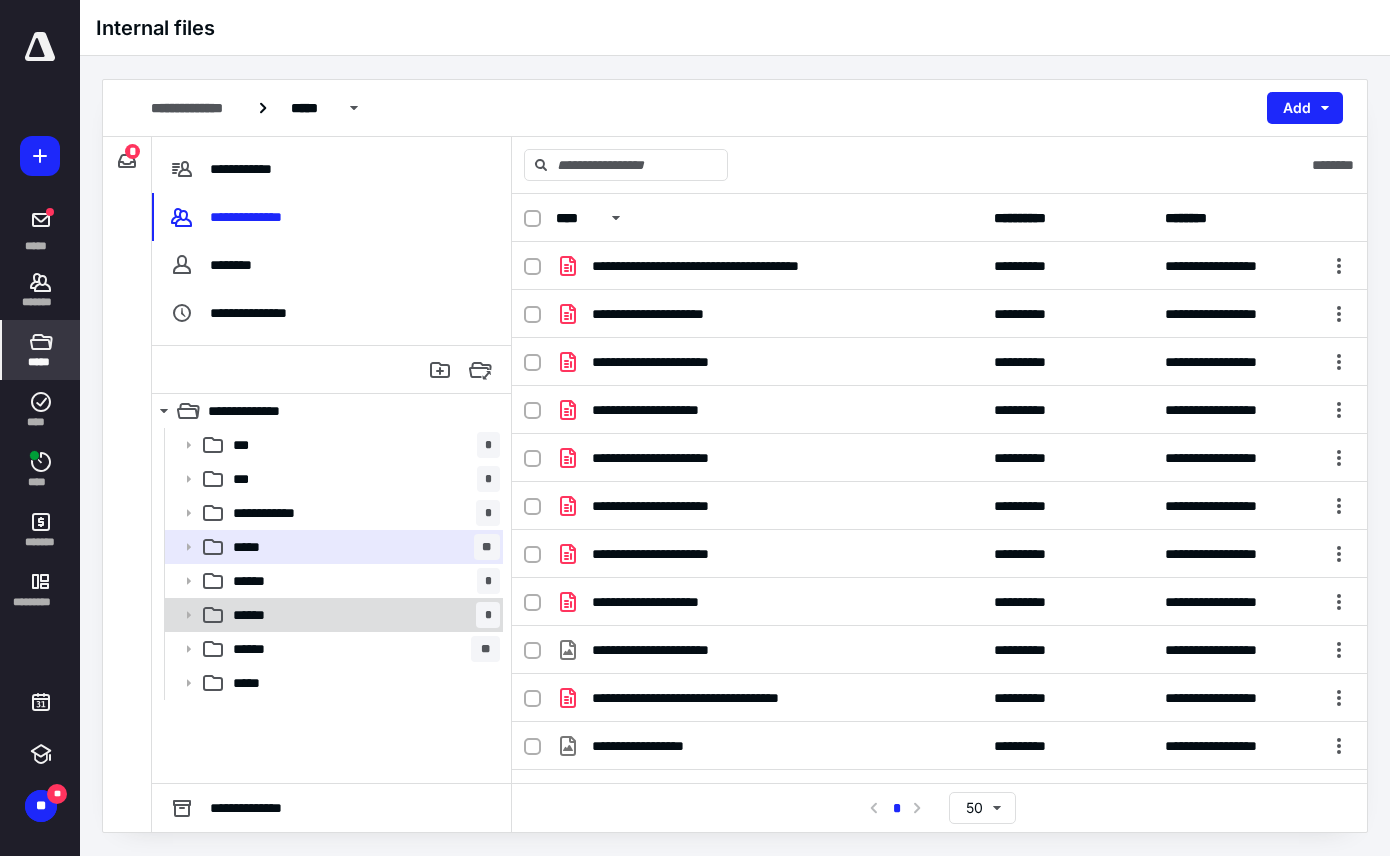 click on "****** *" at bounding box center [362, 615] 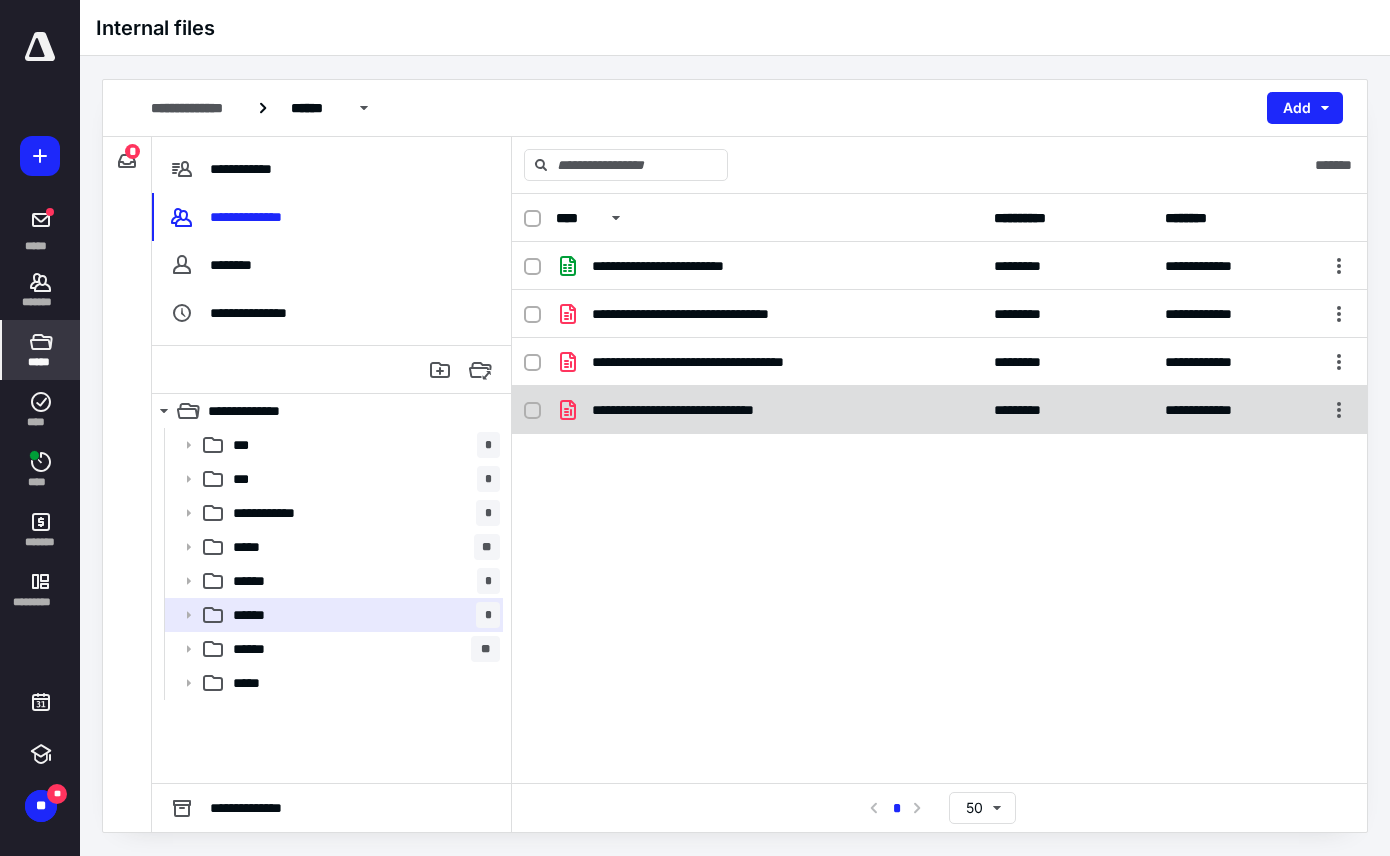 click 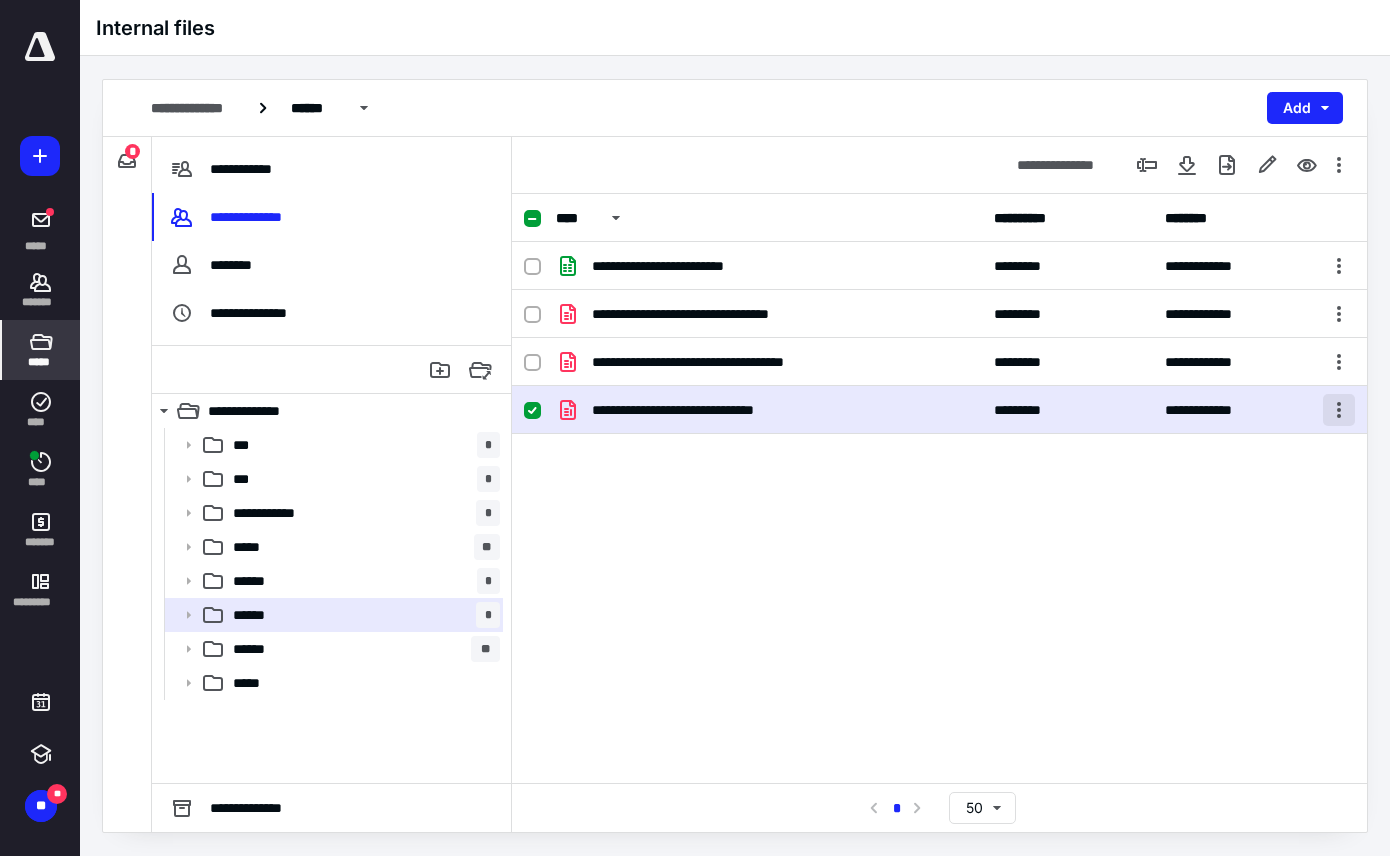 click at bounding box center [1339, 410] 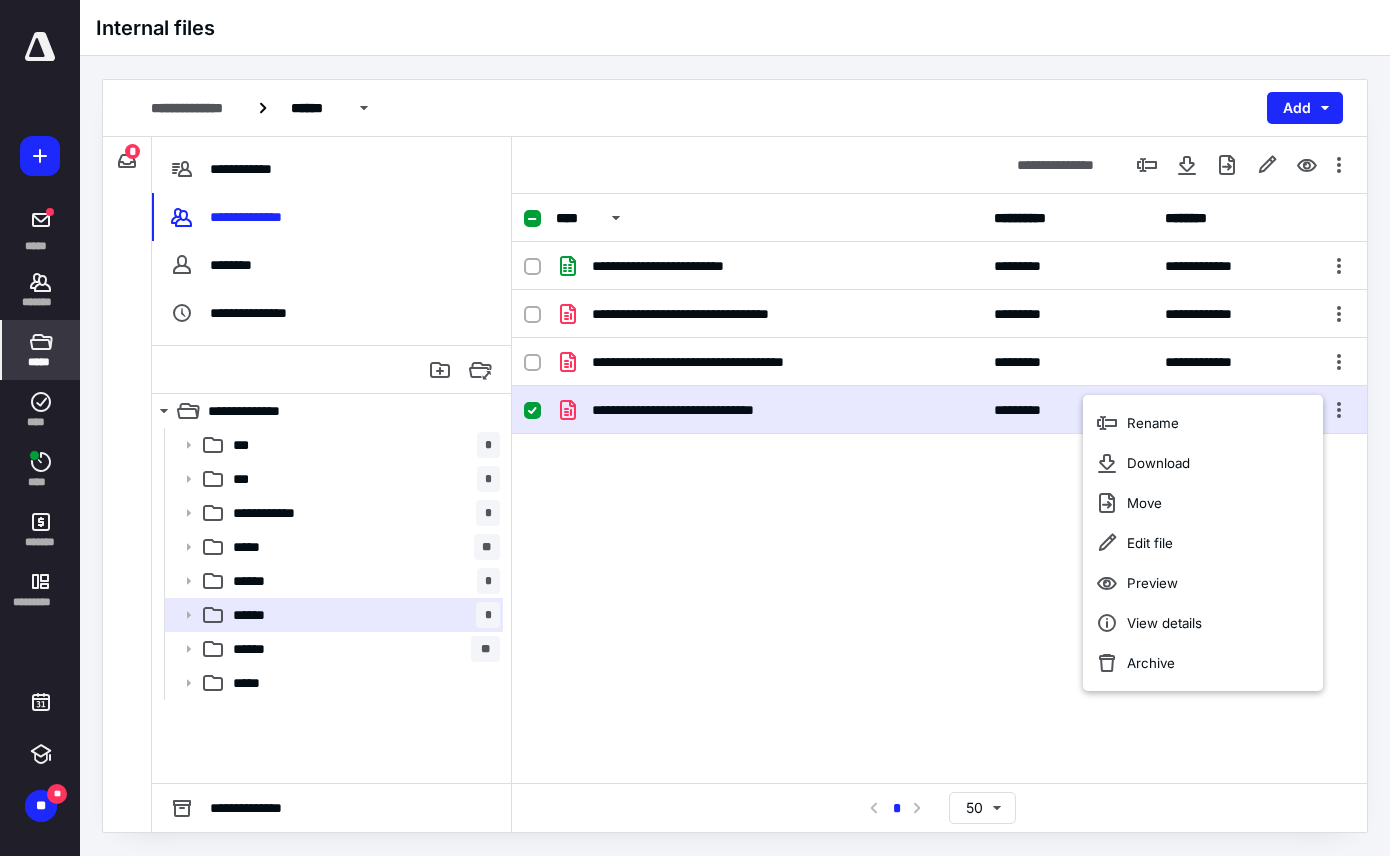 click on "**********" at bounding box center [939, 488] 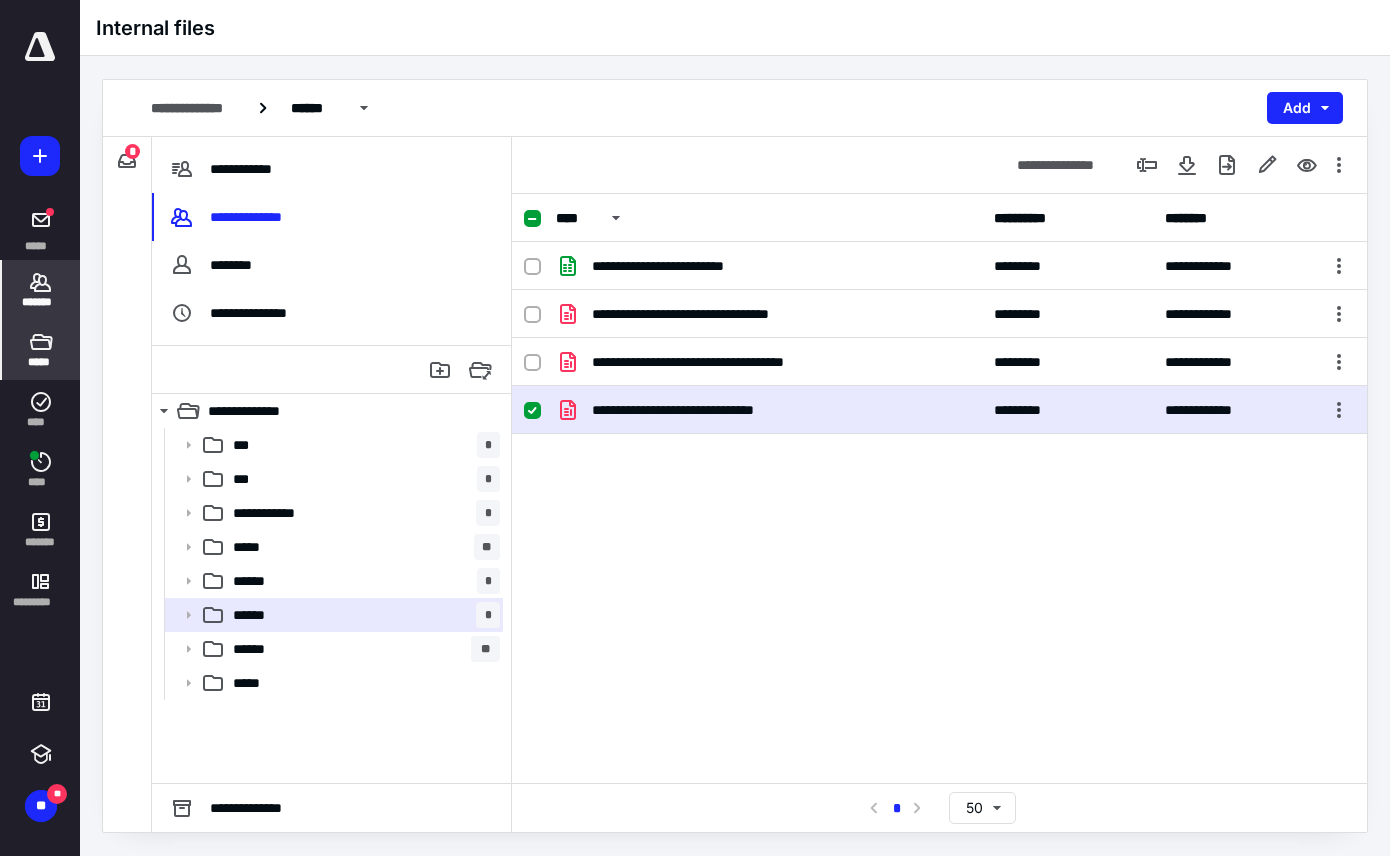 click 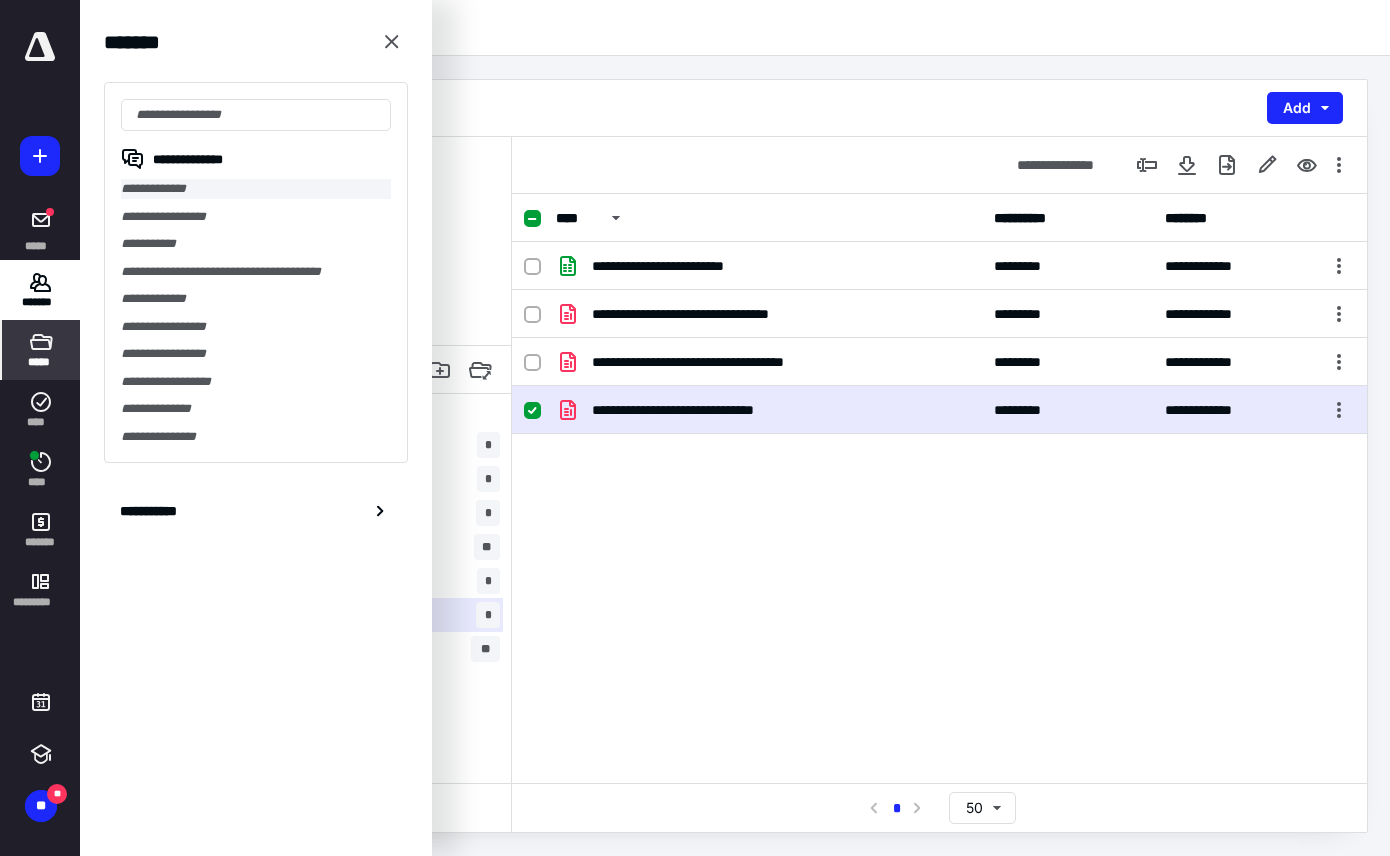 click on "**********" at bounding box center (256, 189) 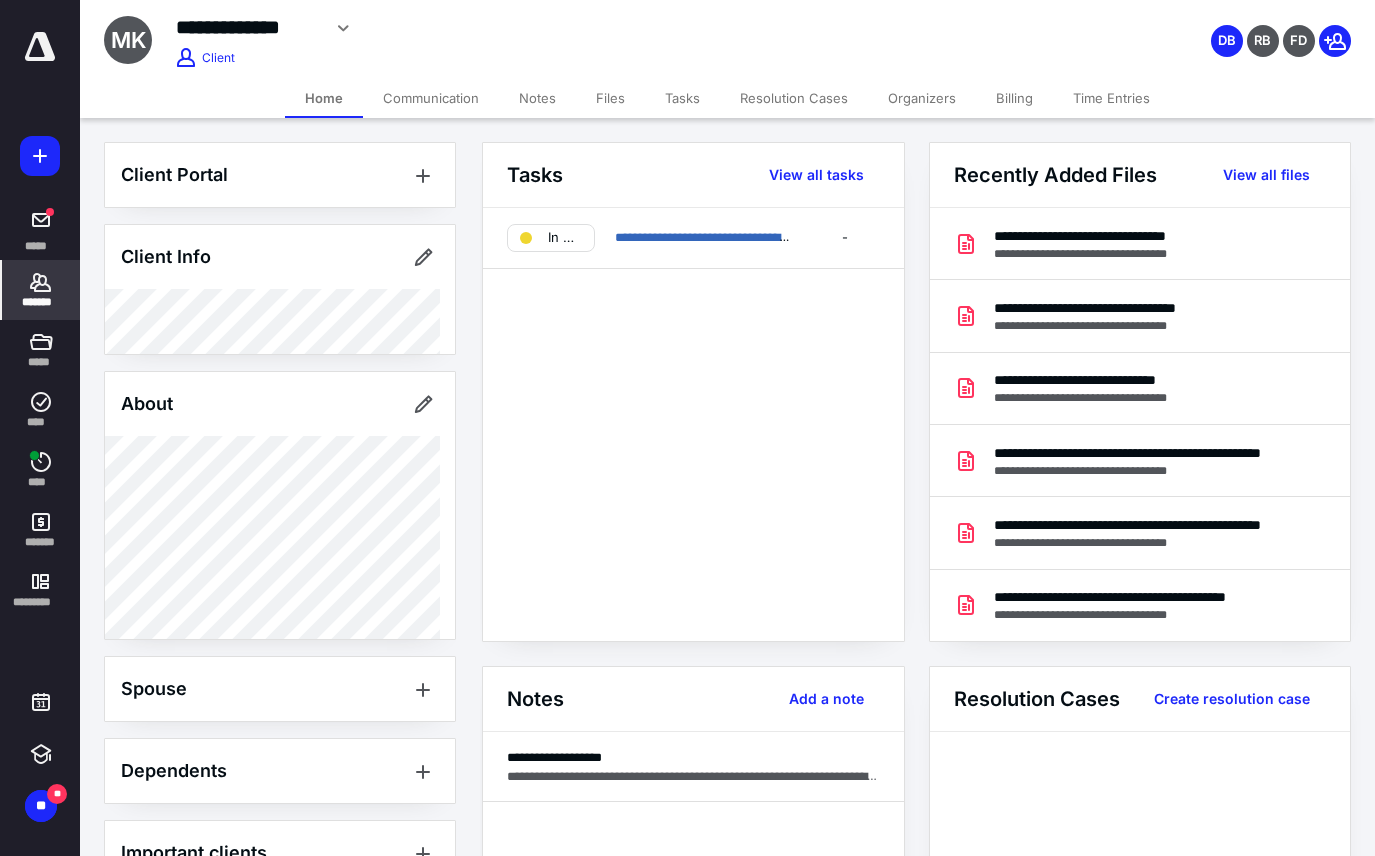 click on "Files" at bounding box center [610, 98] 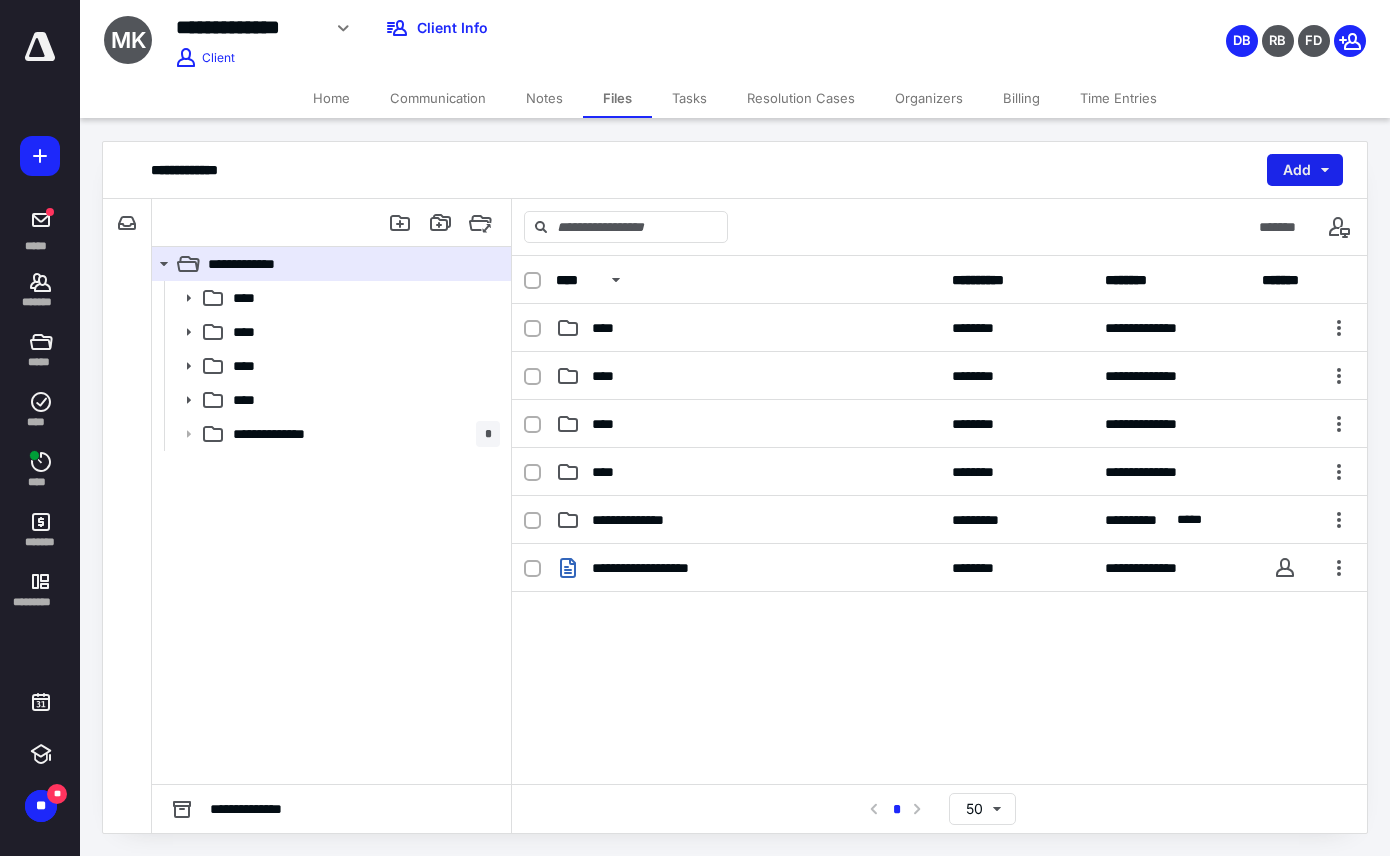 click on "Add" at bounding box center (1305, 170) 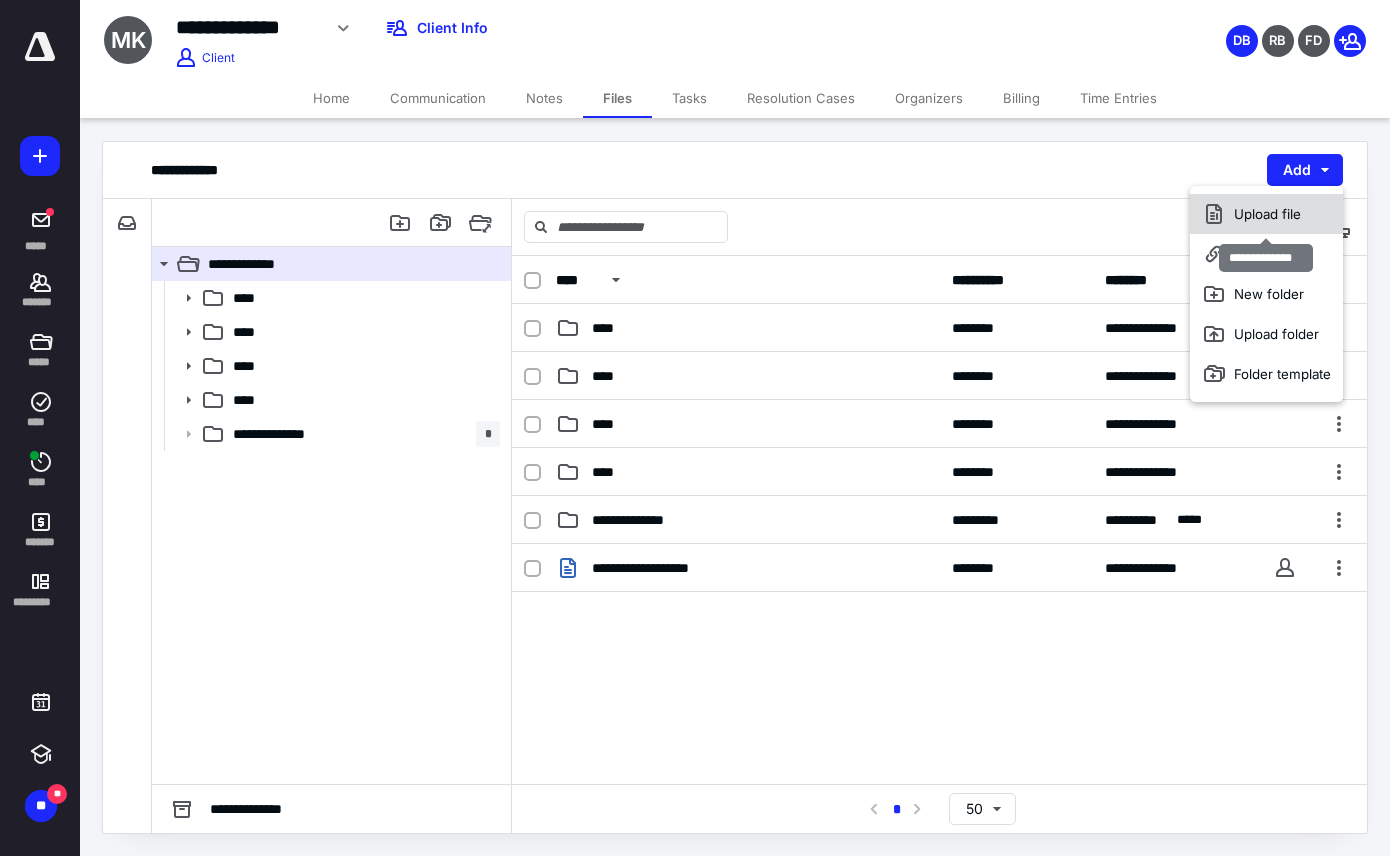 click on "Upload file" at bounding box center [1266, 214] 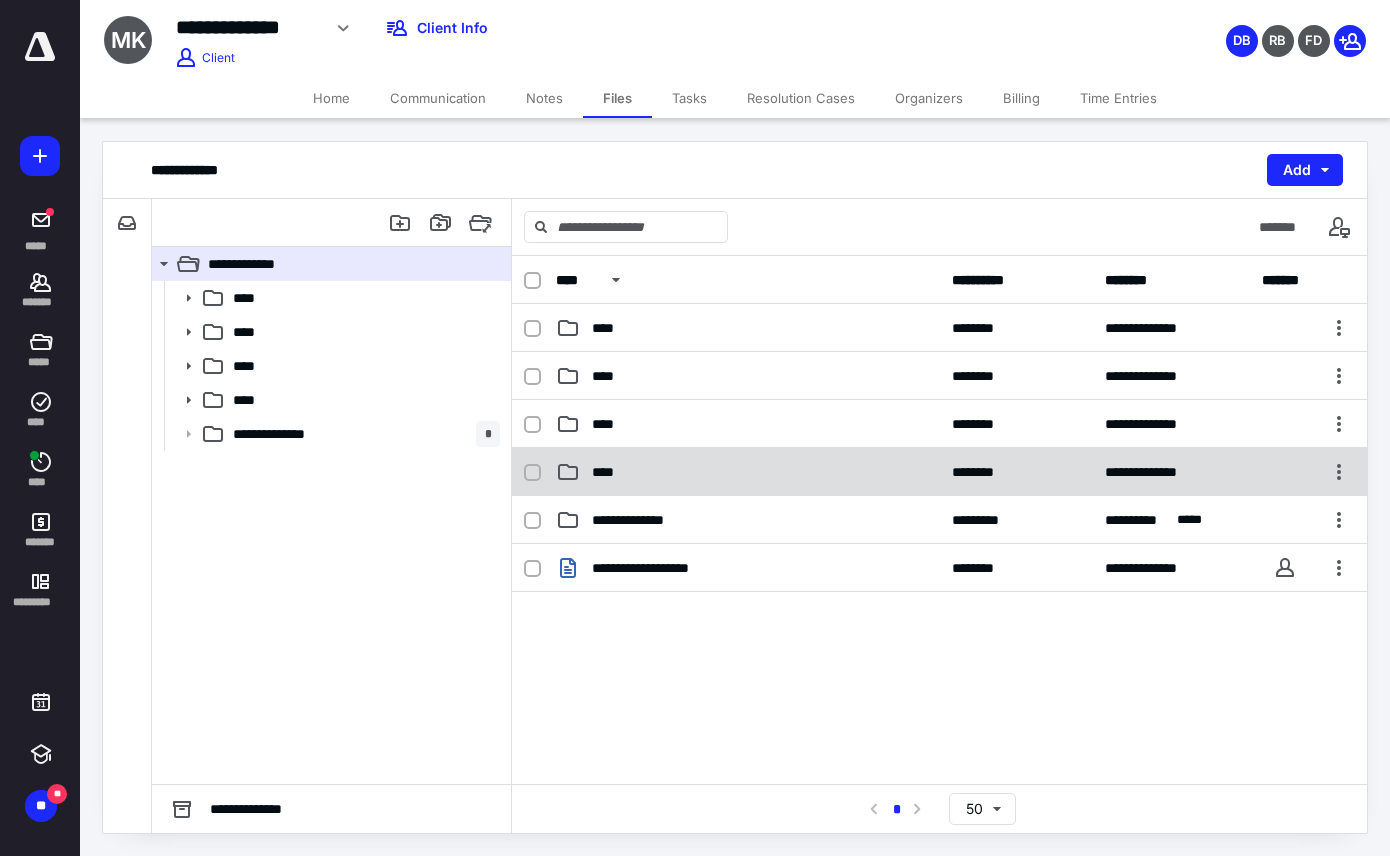 click on "****" at bounding box center [609, 472] 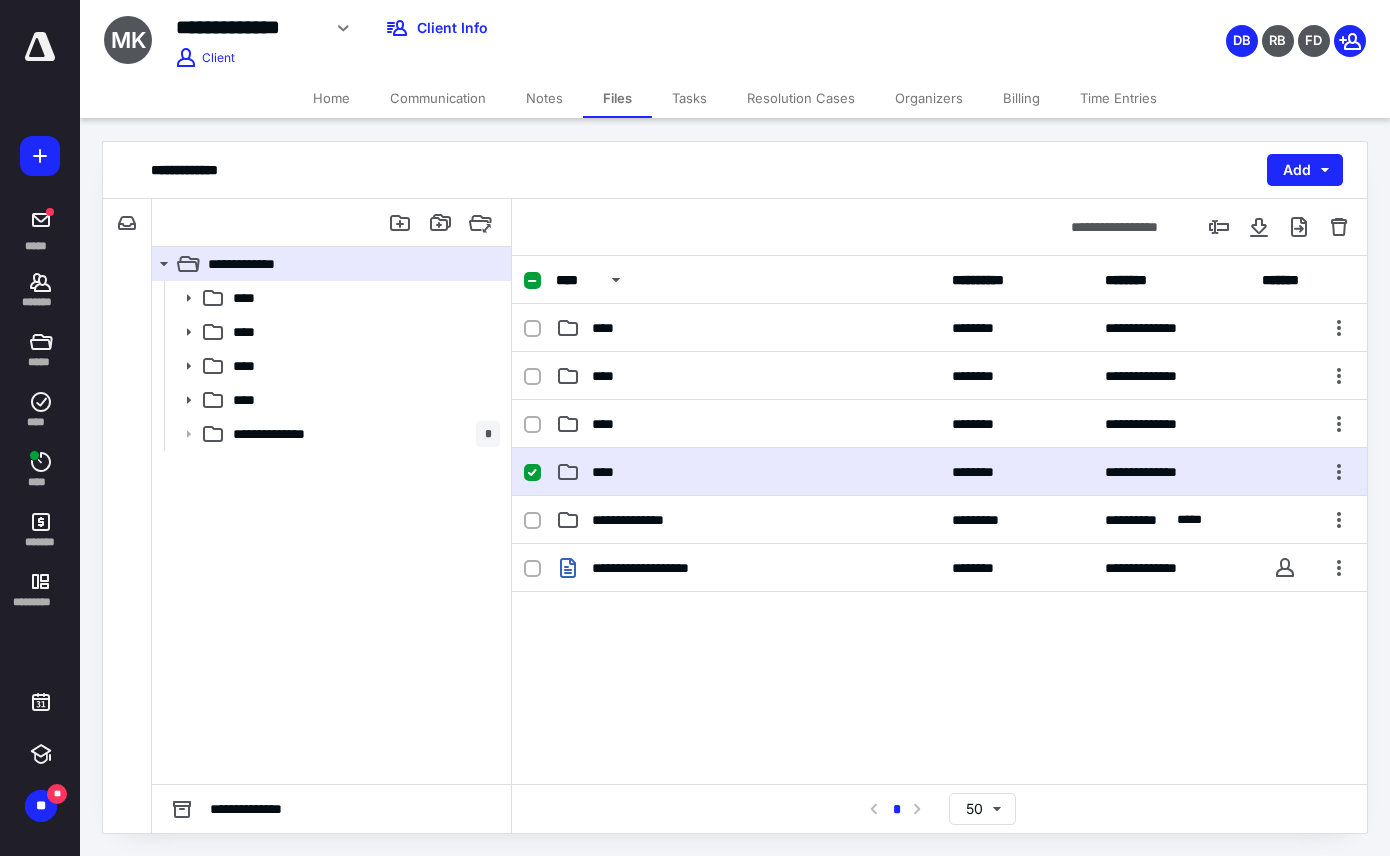 click on "****" at bounding box center (748, 472) 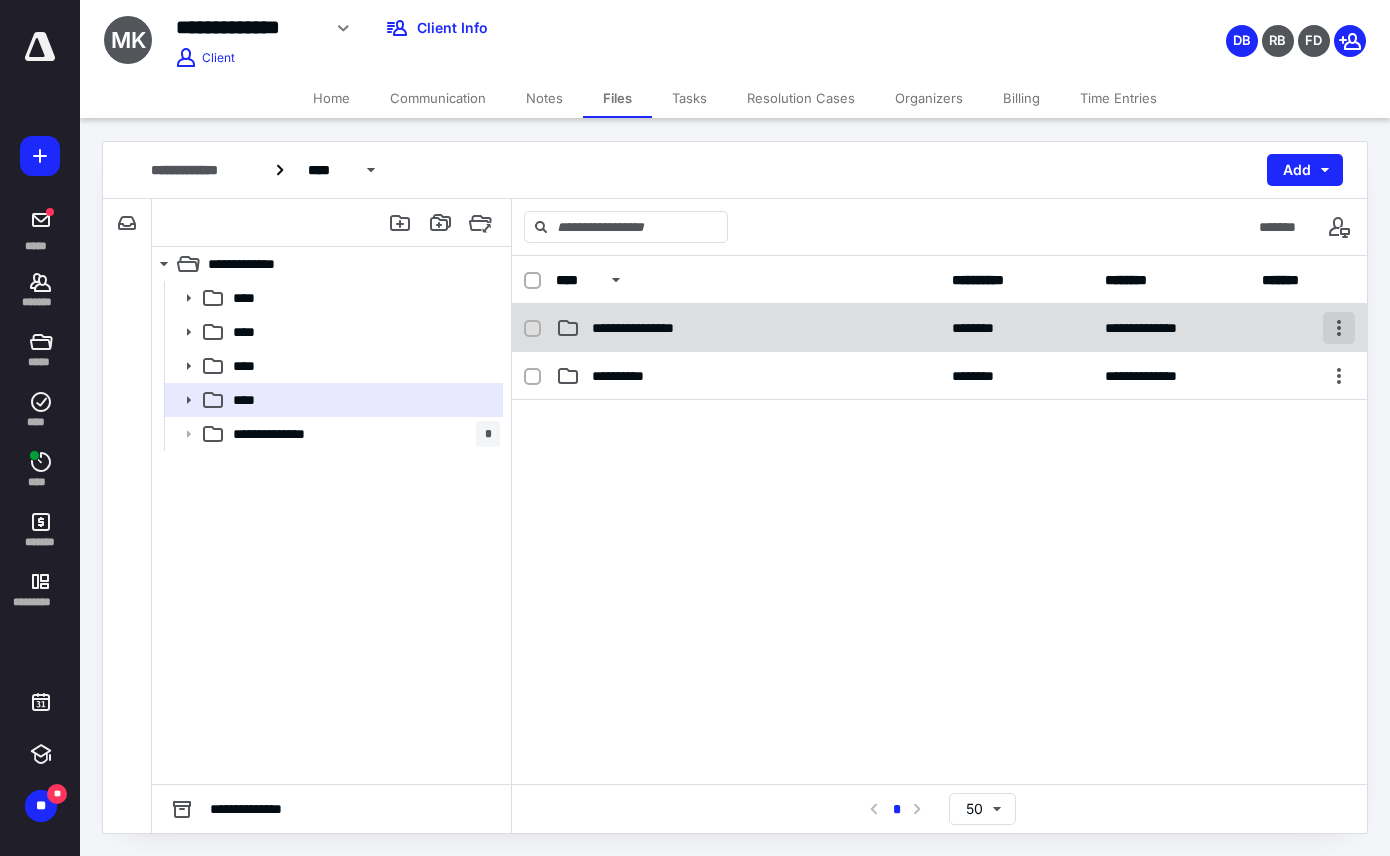 click at bounding box center (1339, 328) 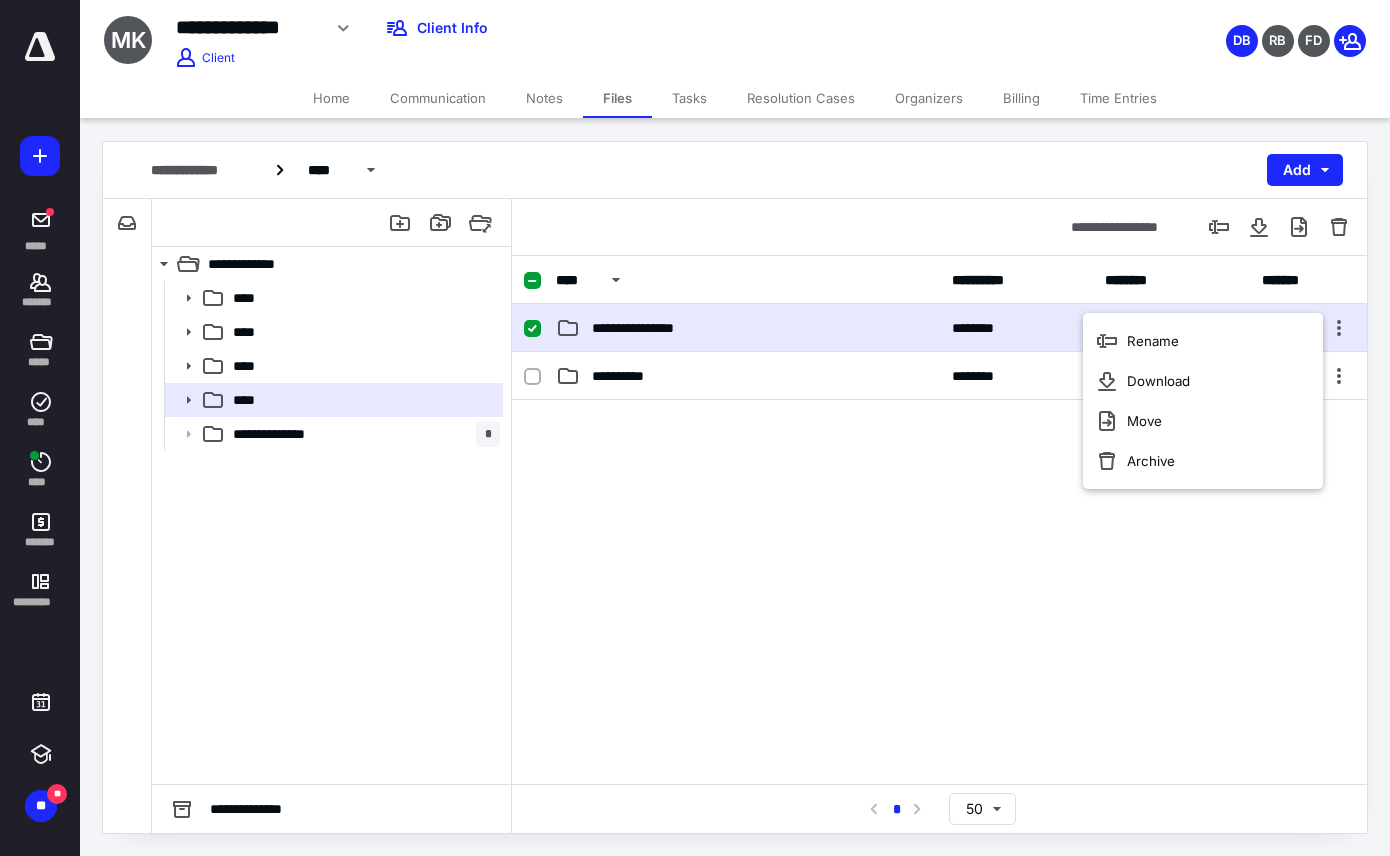 click on "**********" at bounding box center (655, 328) 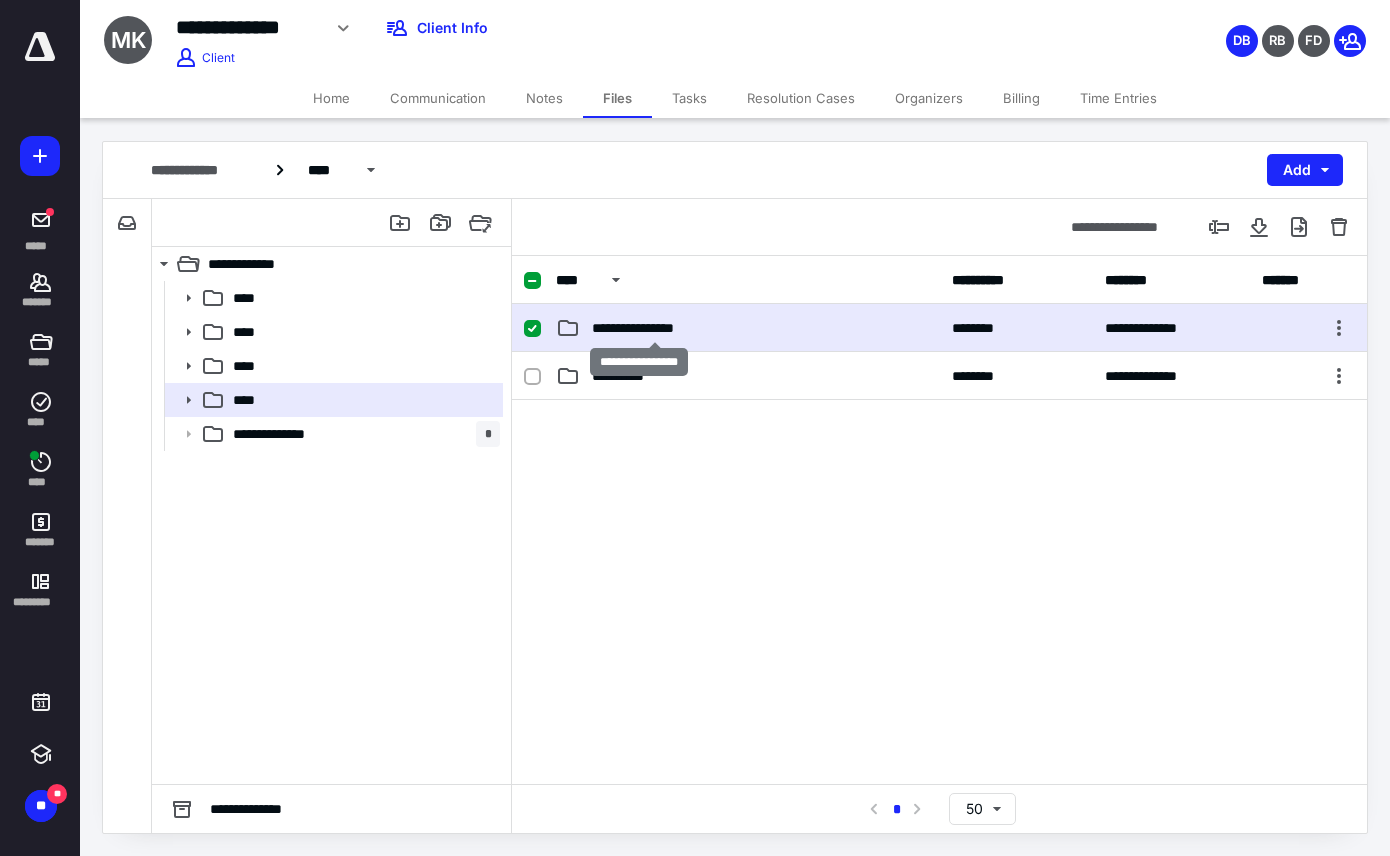 click on "**********" at bounding box center [655, 328] 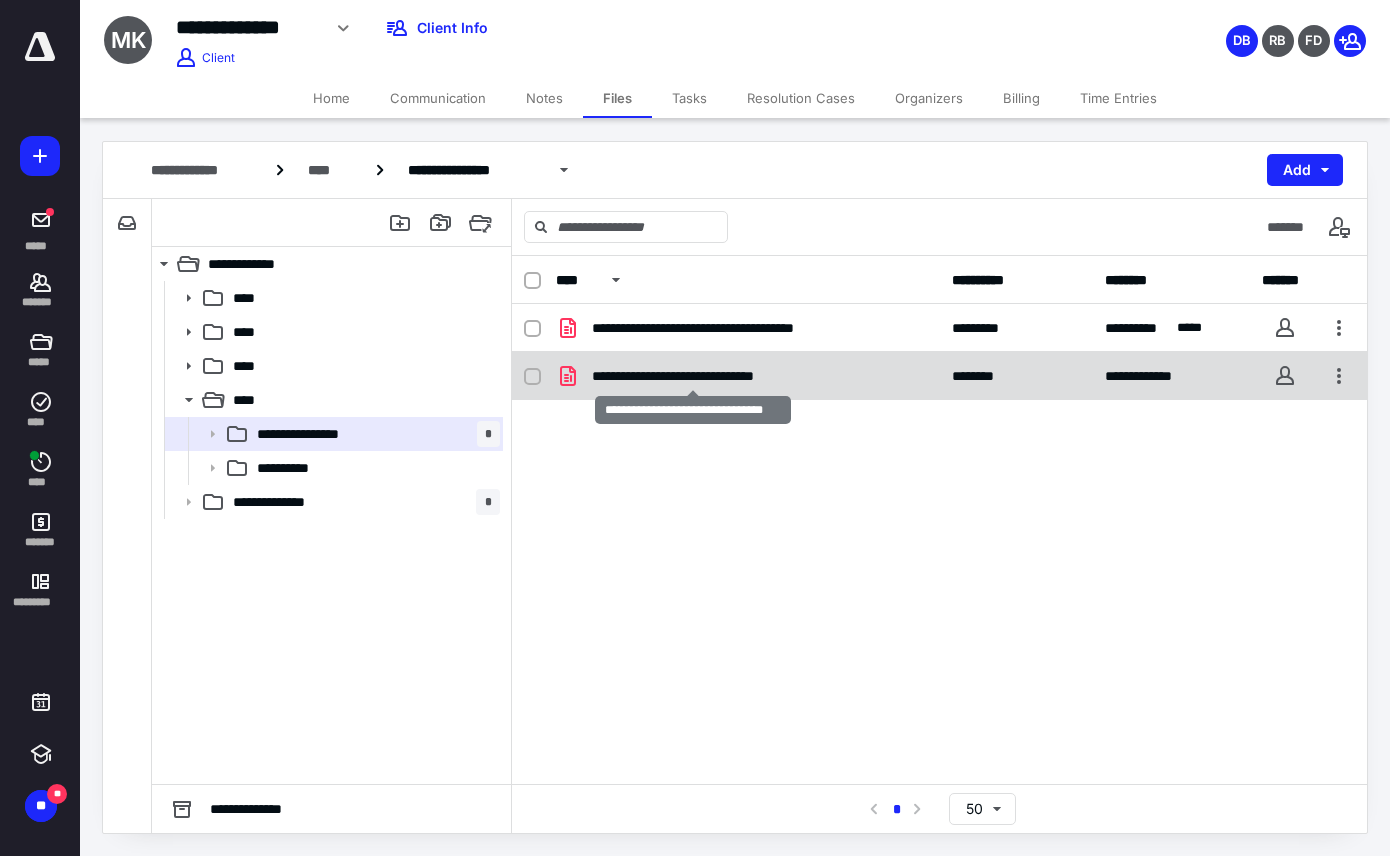 click on "**********" at bounding box center [693, 376] 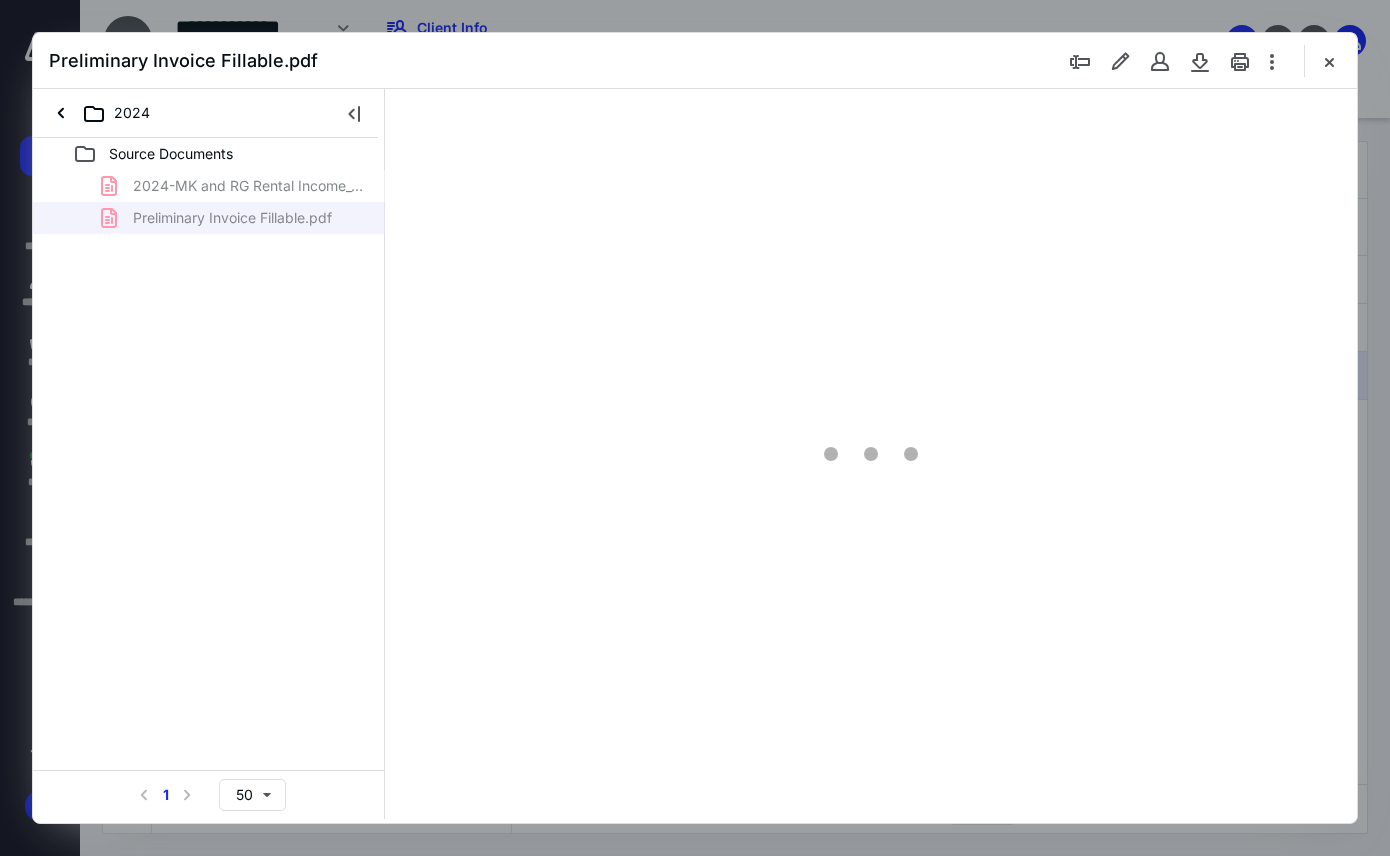 scroll, scrollTop: 0, scrollLeft: 0, axis: both 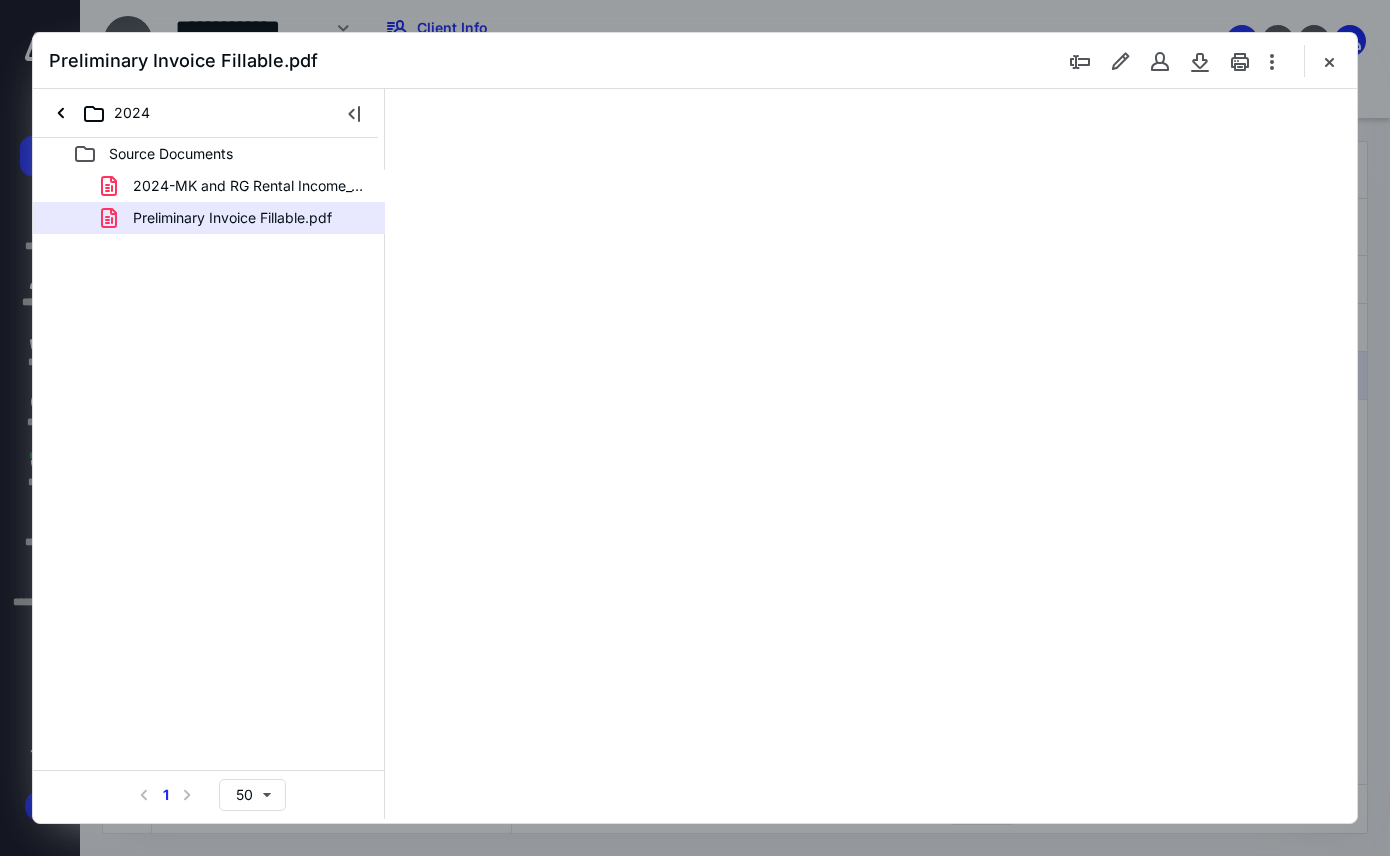 type on "82" 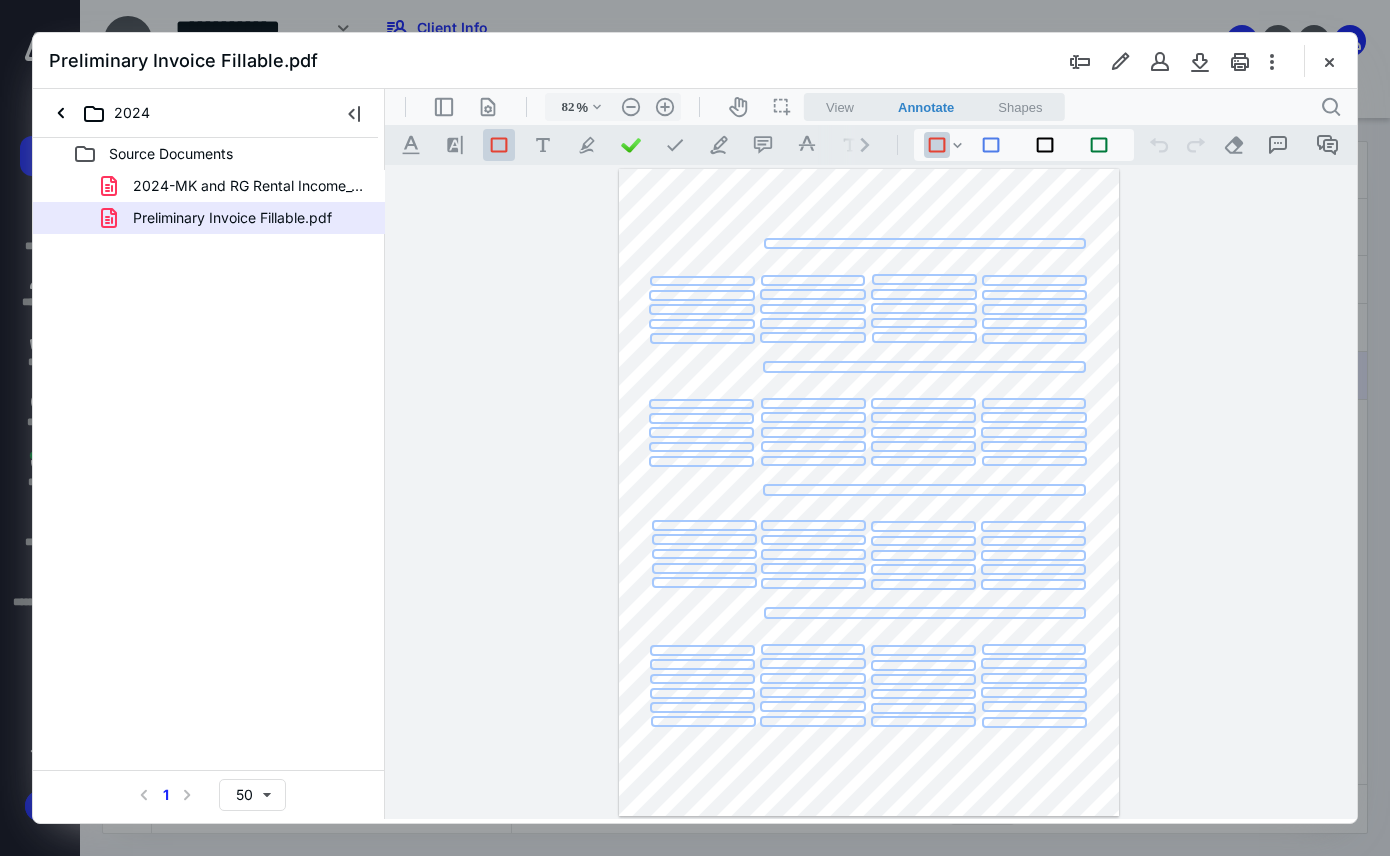 click at bounding box center [925, 243] 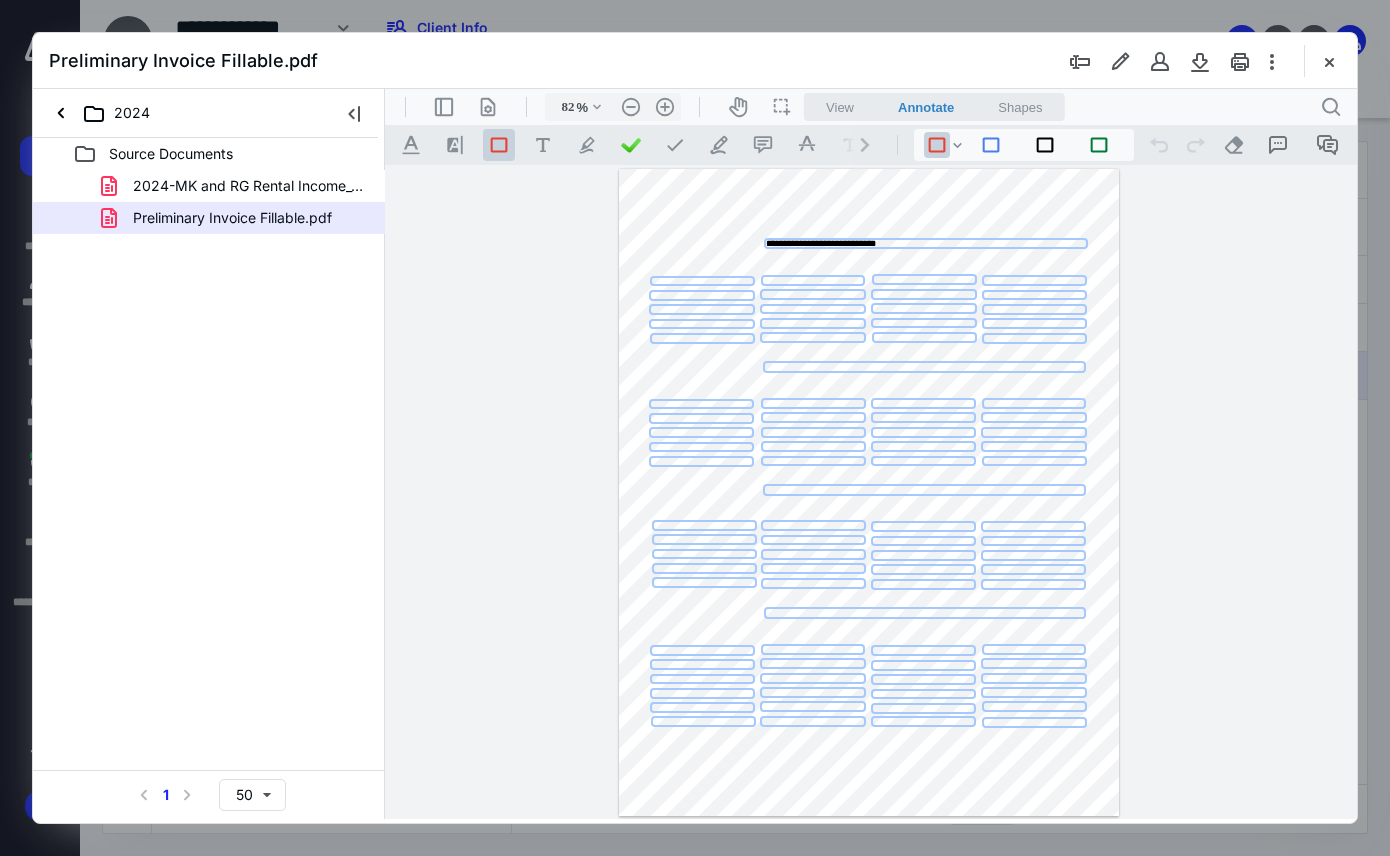 type on "**********" 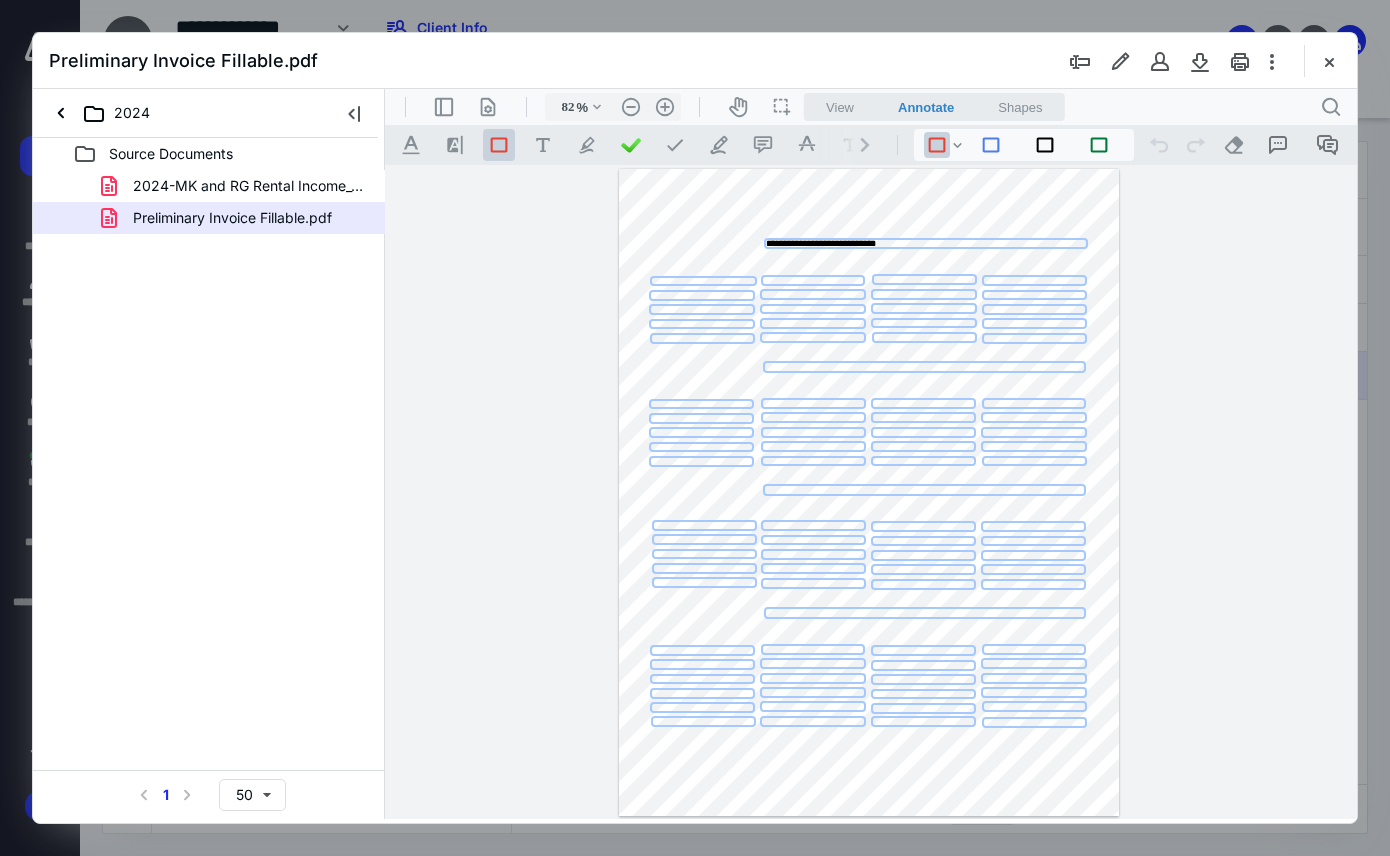 click at bounding box center [703, 280] 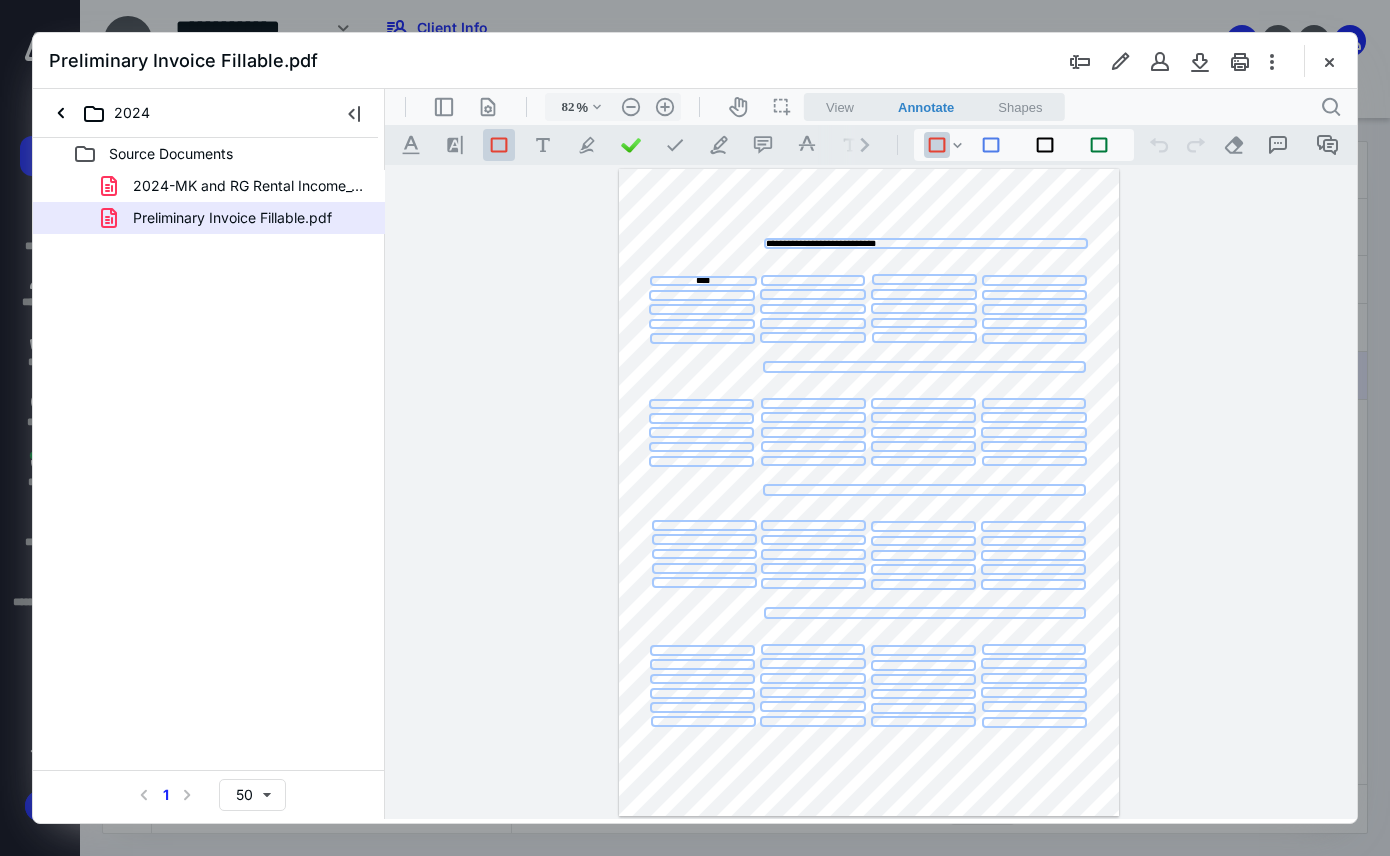 type on "****" 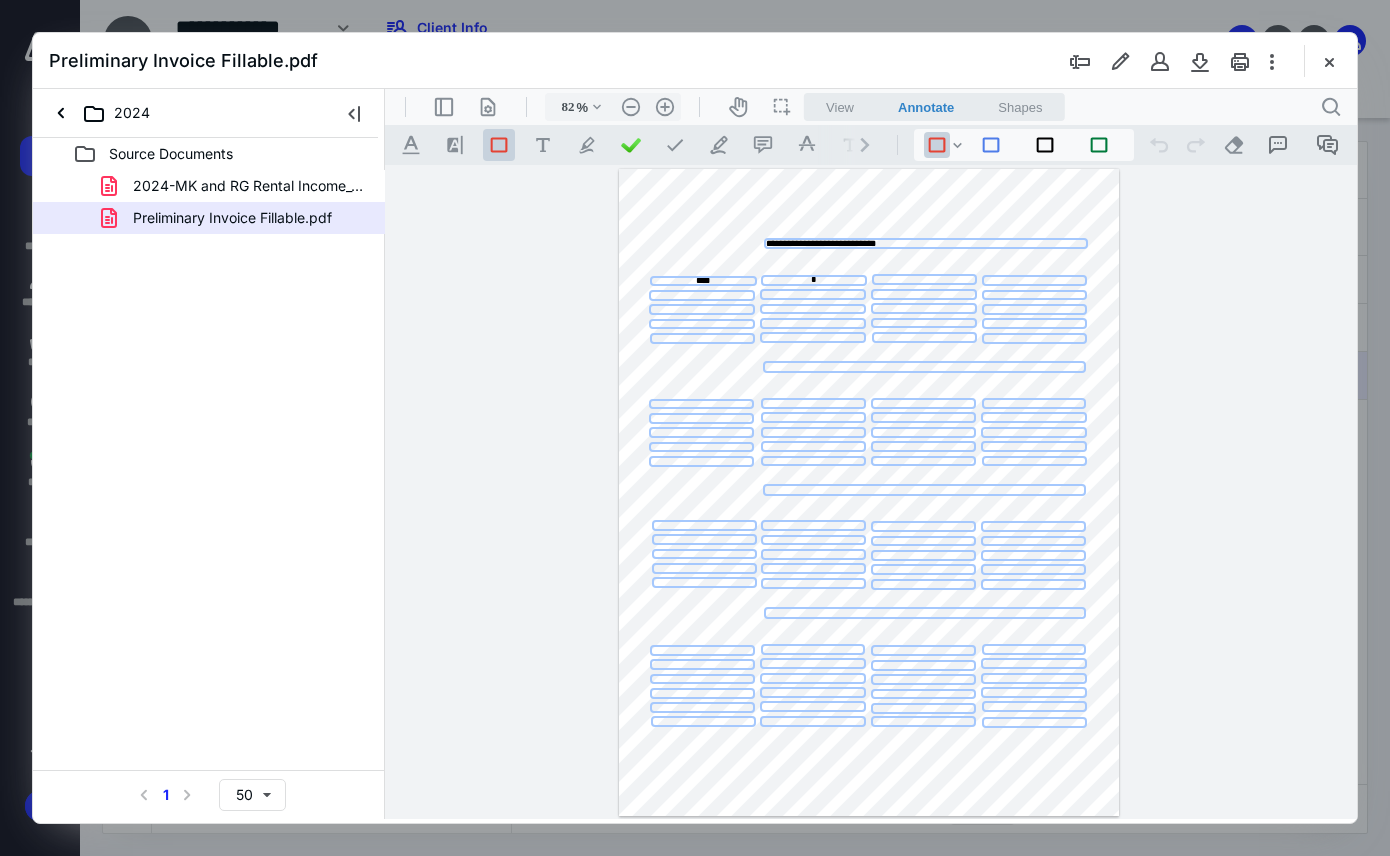 type on "*" 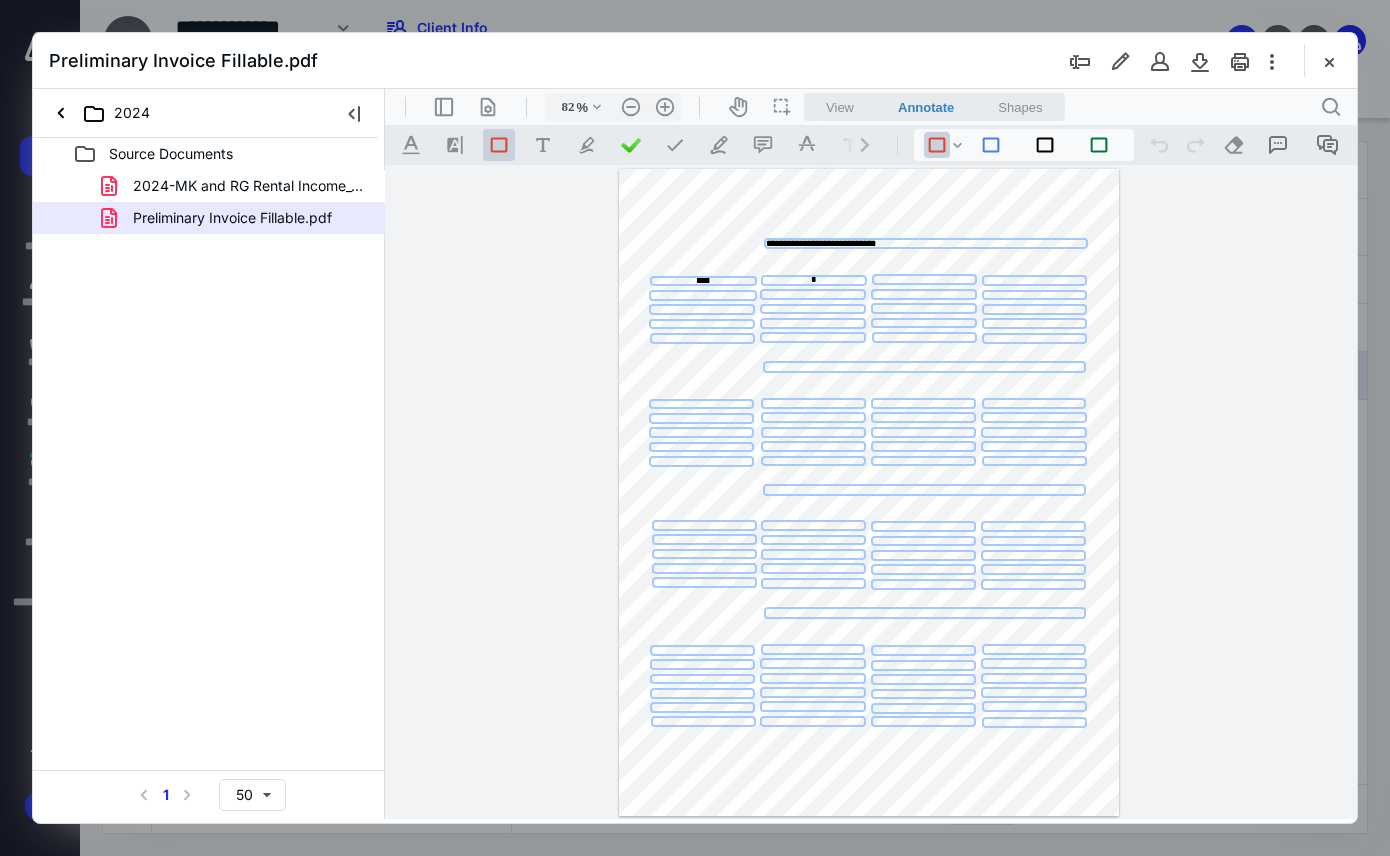 click at bounding box center [703, 294] 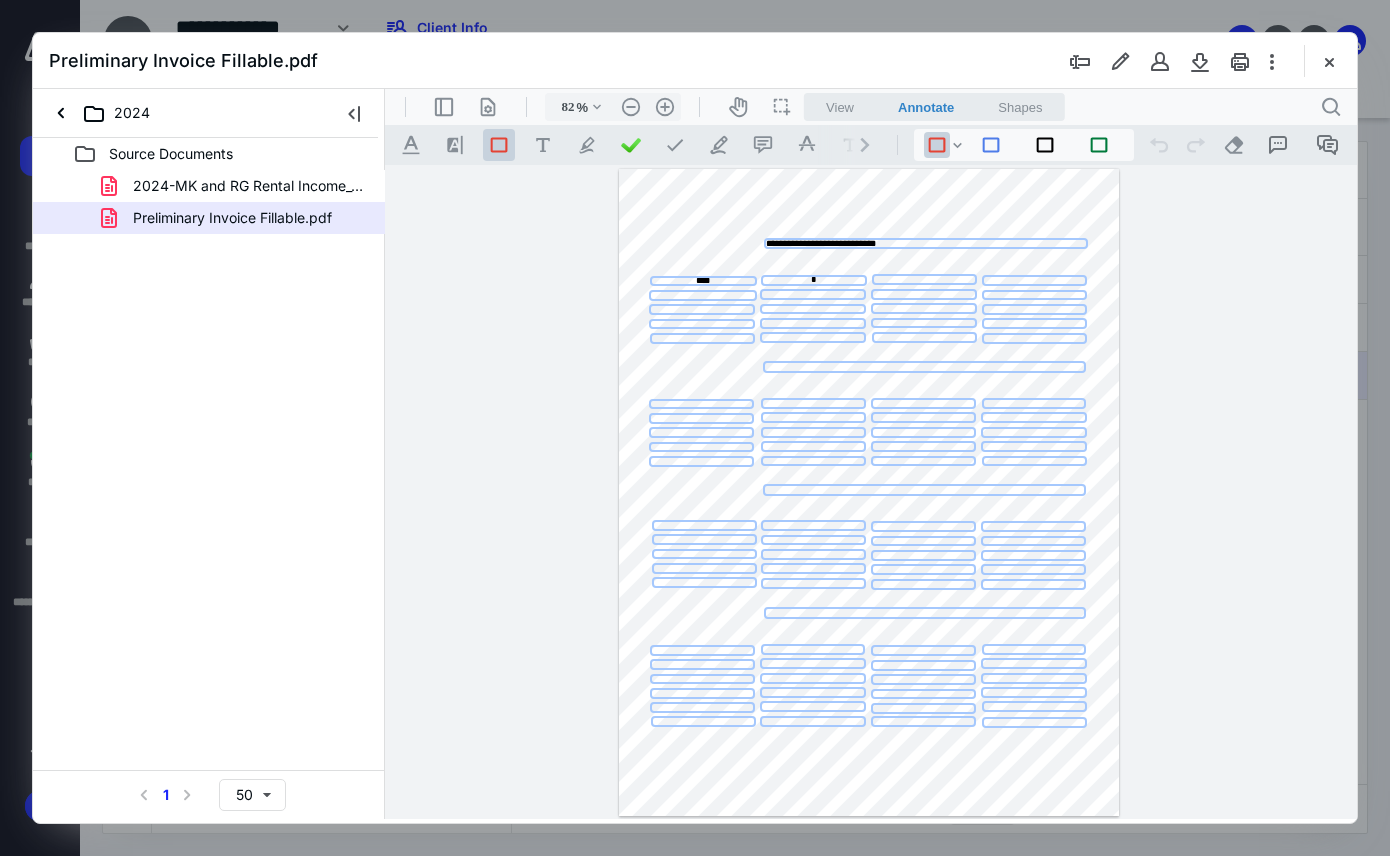 click at bounding box center (703, 294) 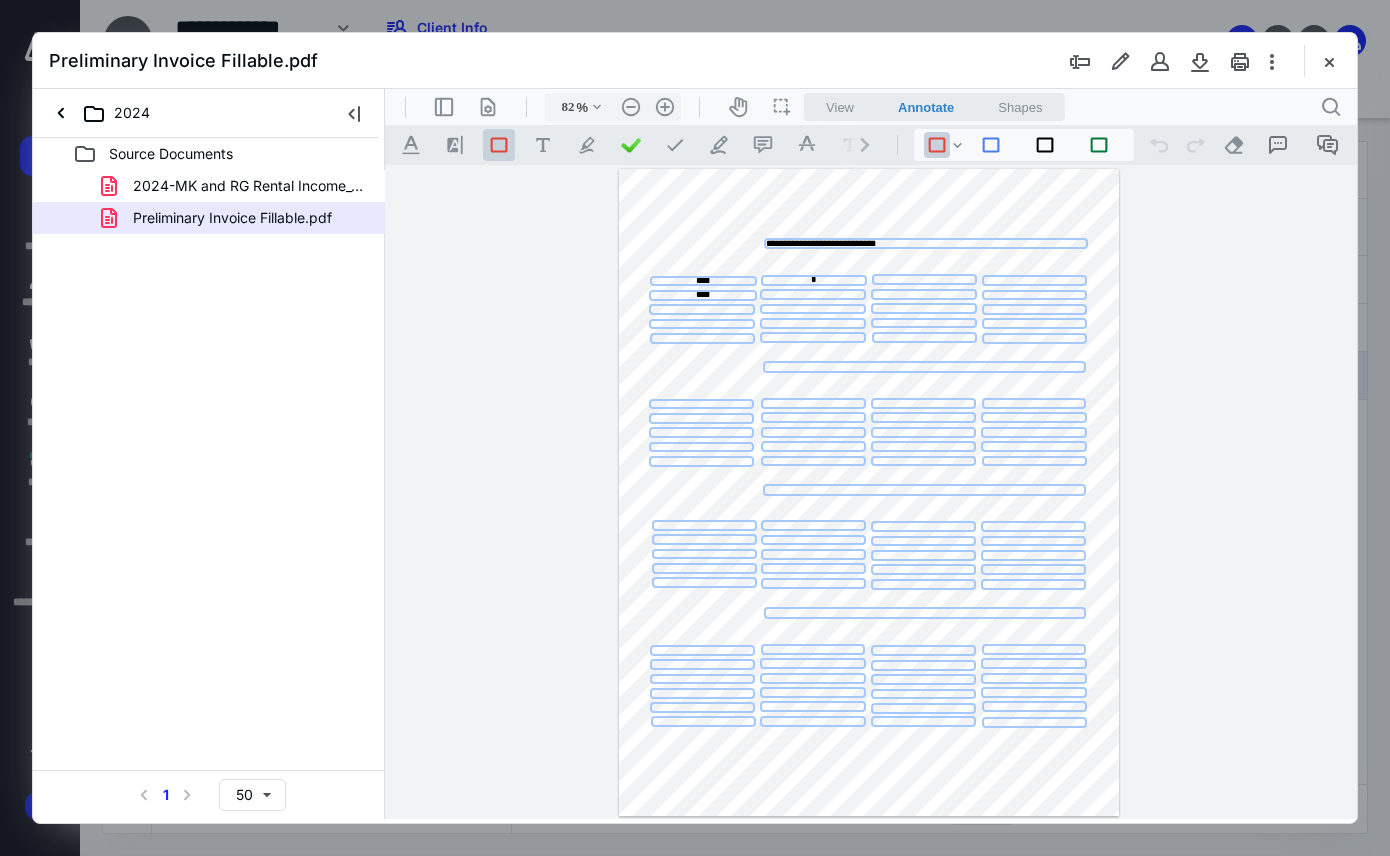type on "****" 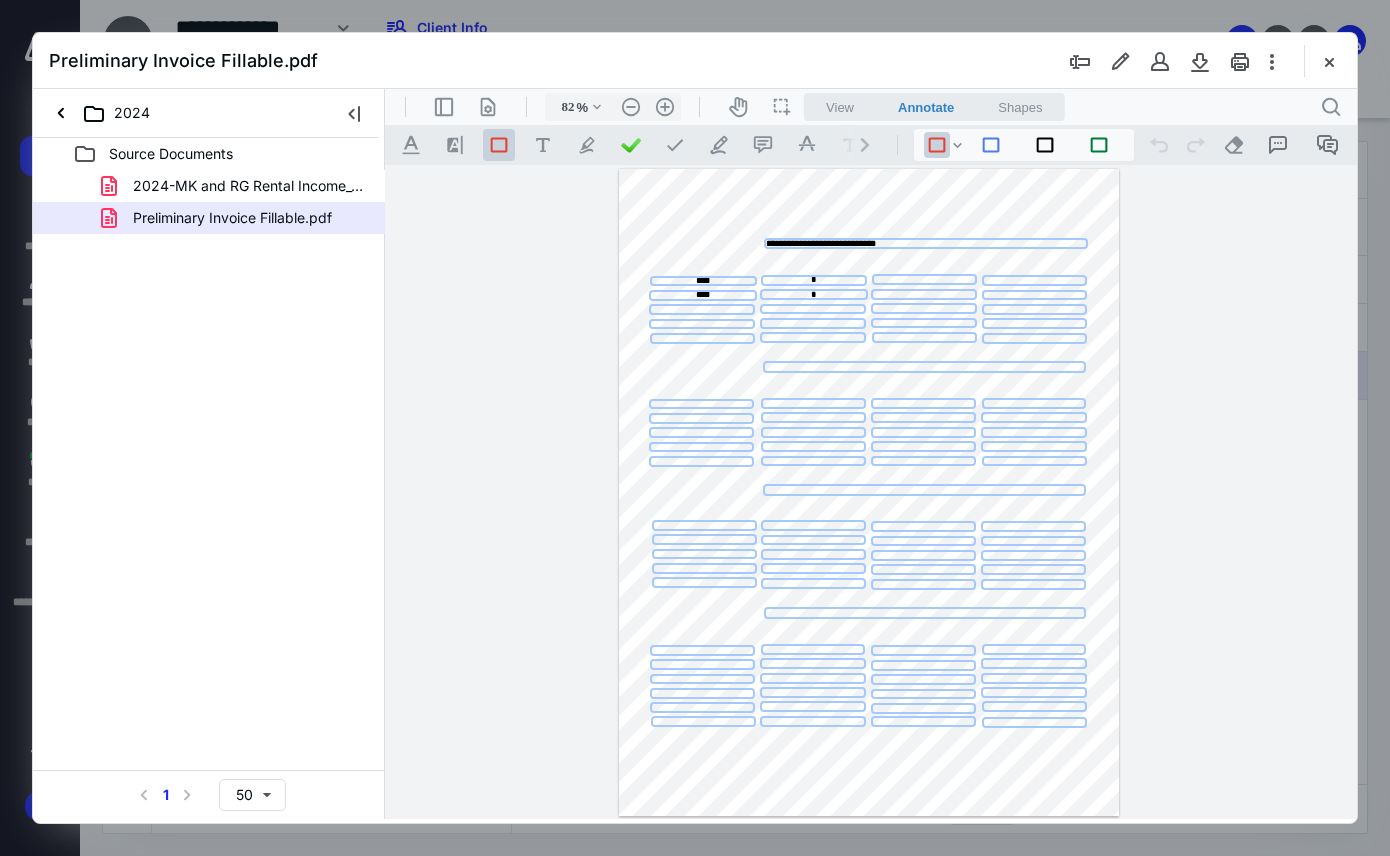 type on "*" 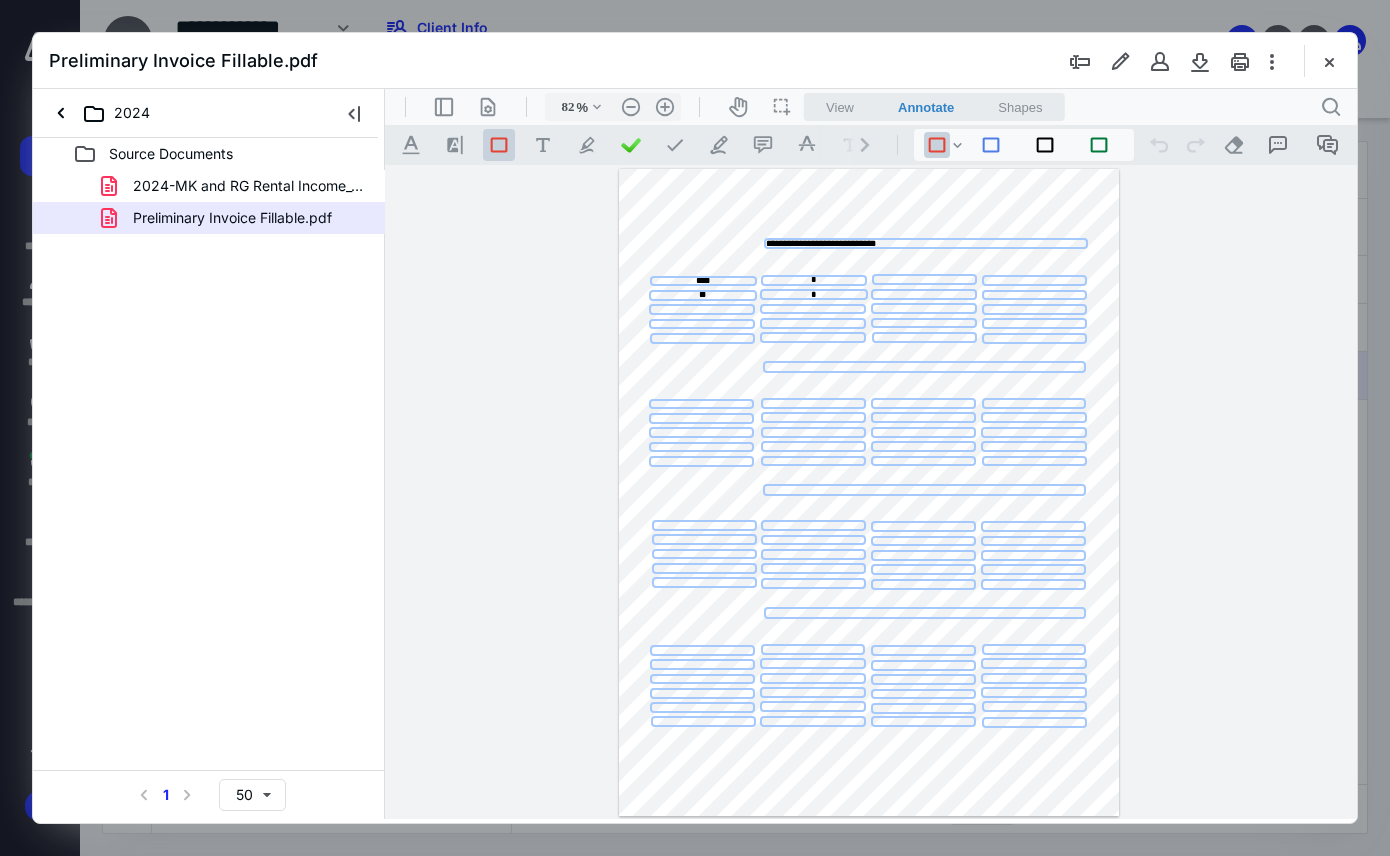 type on "*" 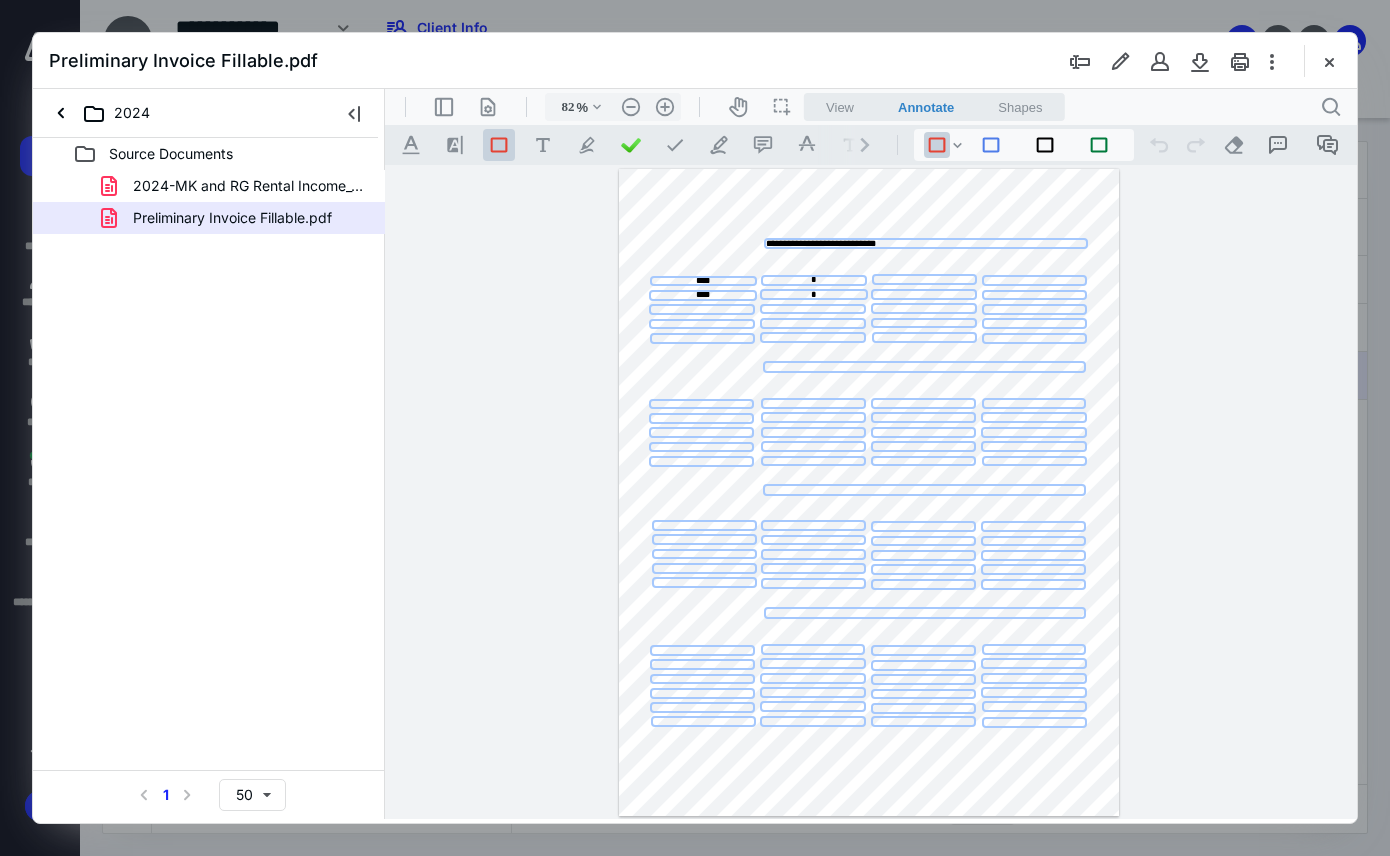 type on "****" 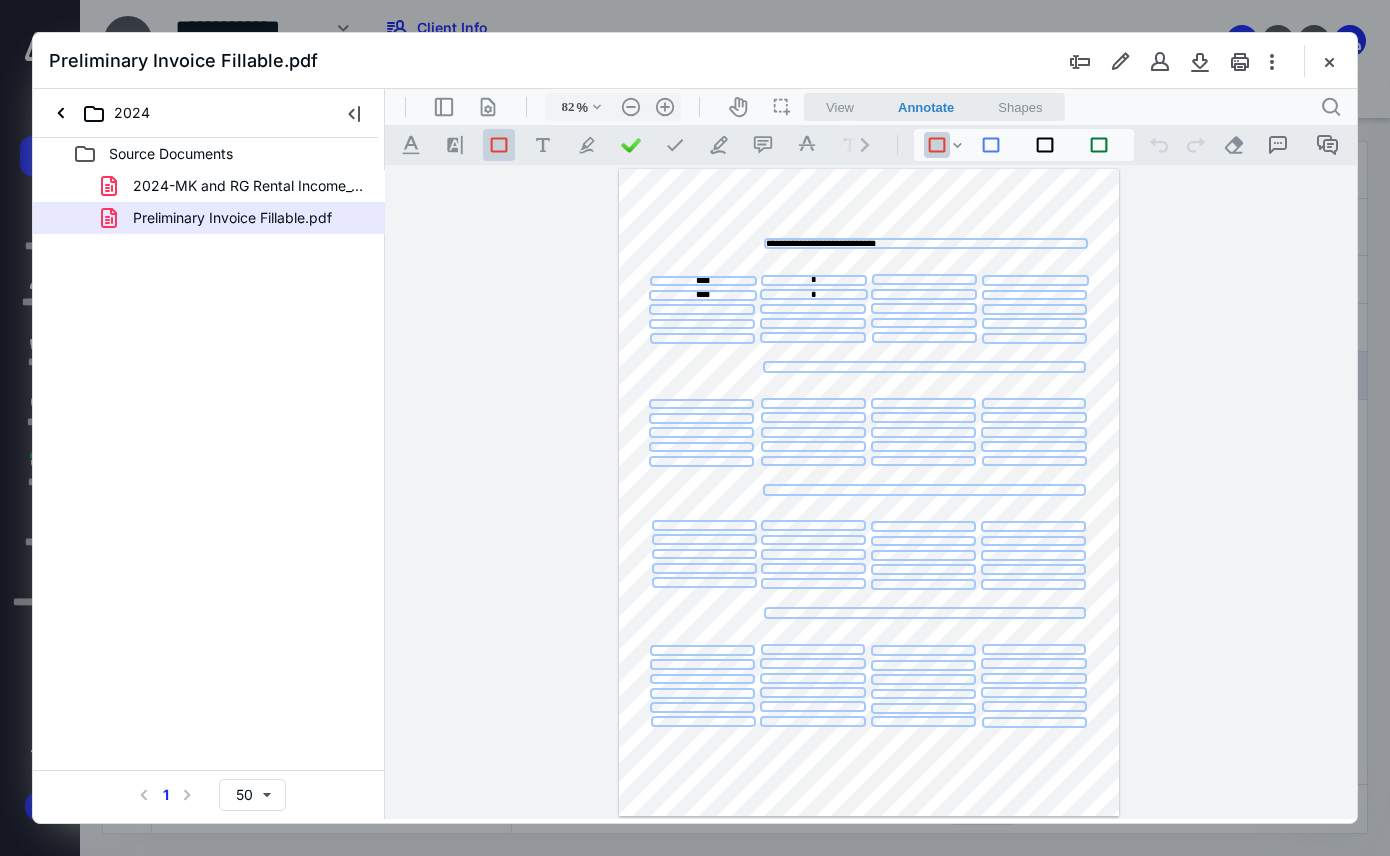 click at bounding box center [1035, 280] 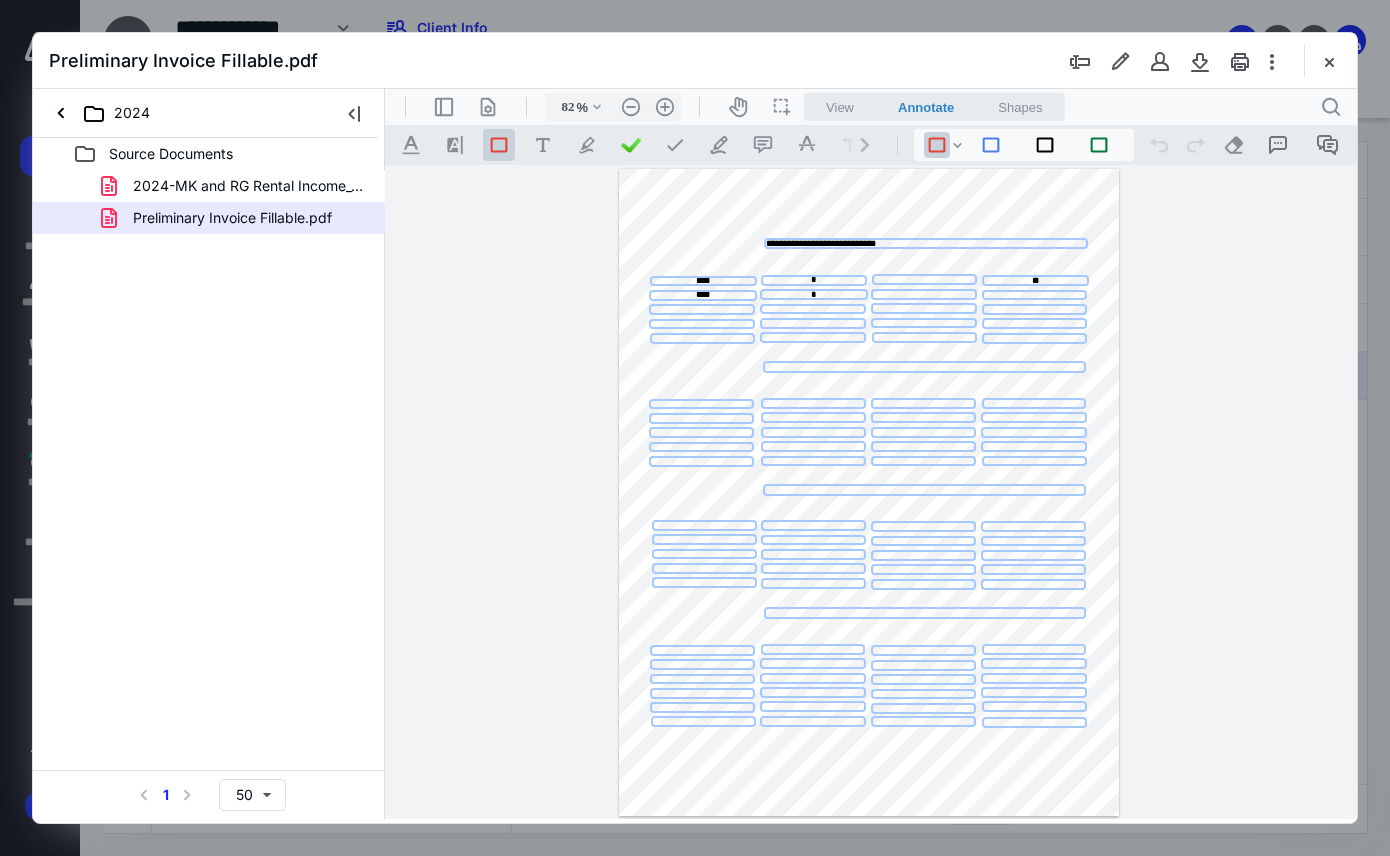 type on "*" 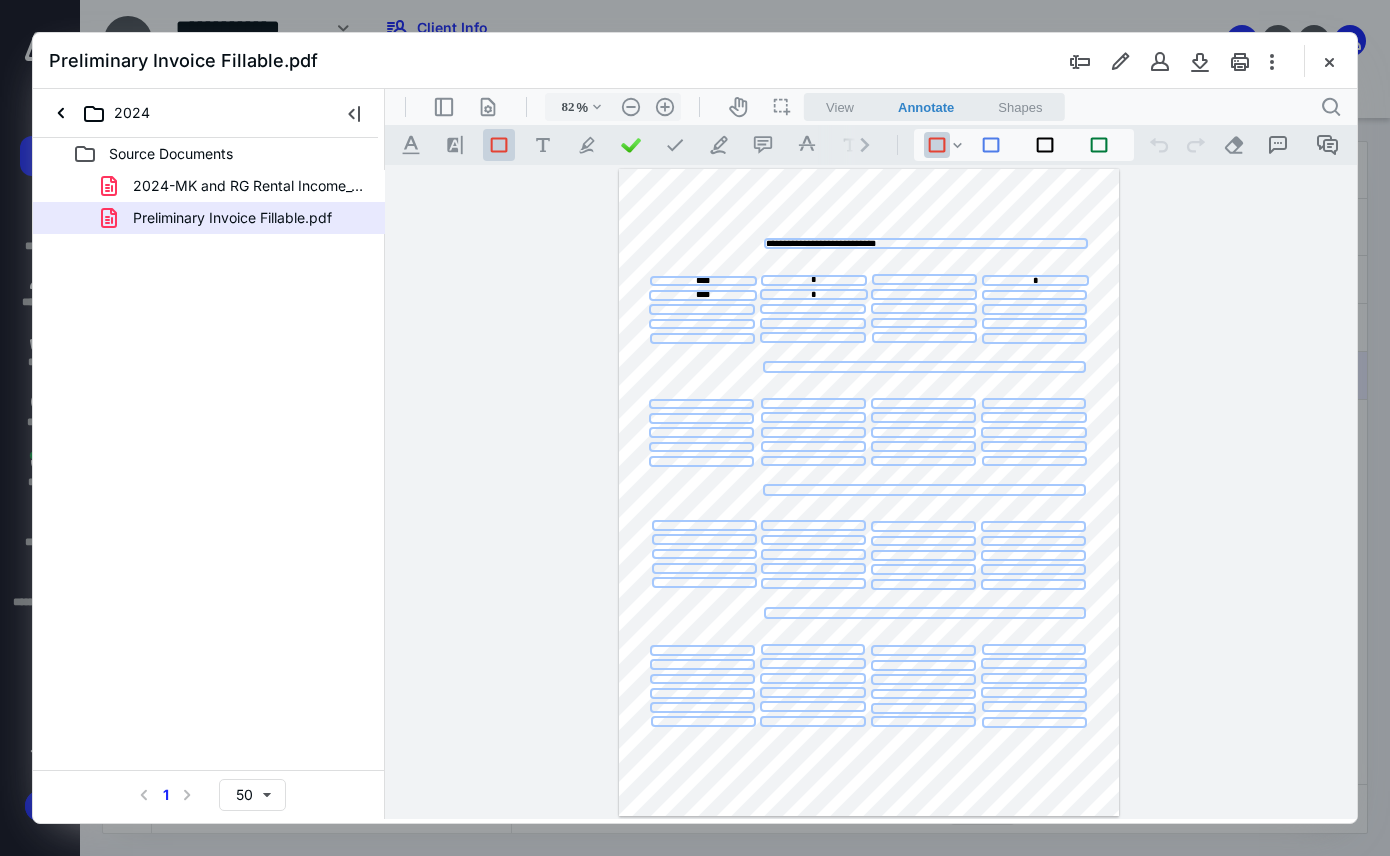 type 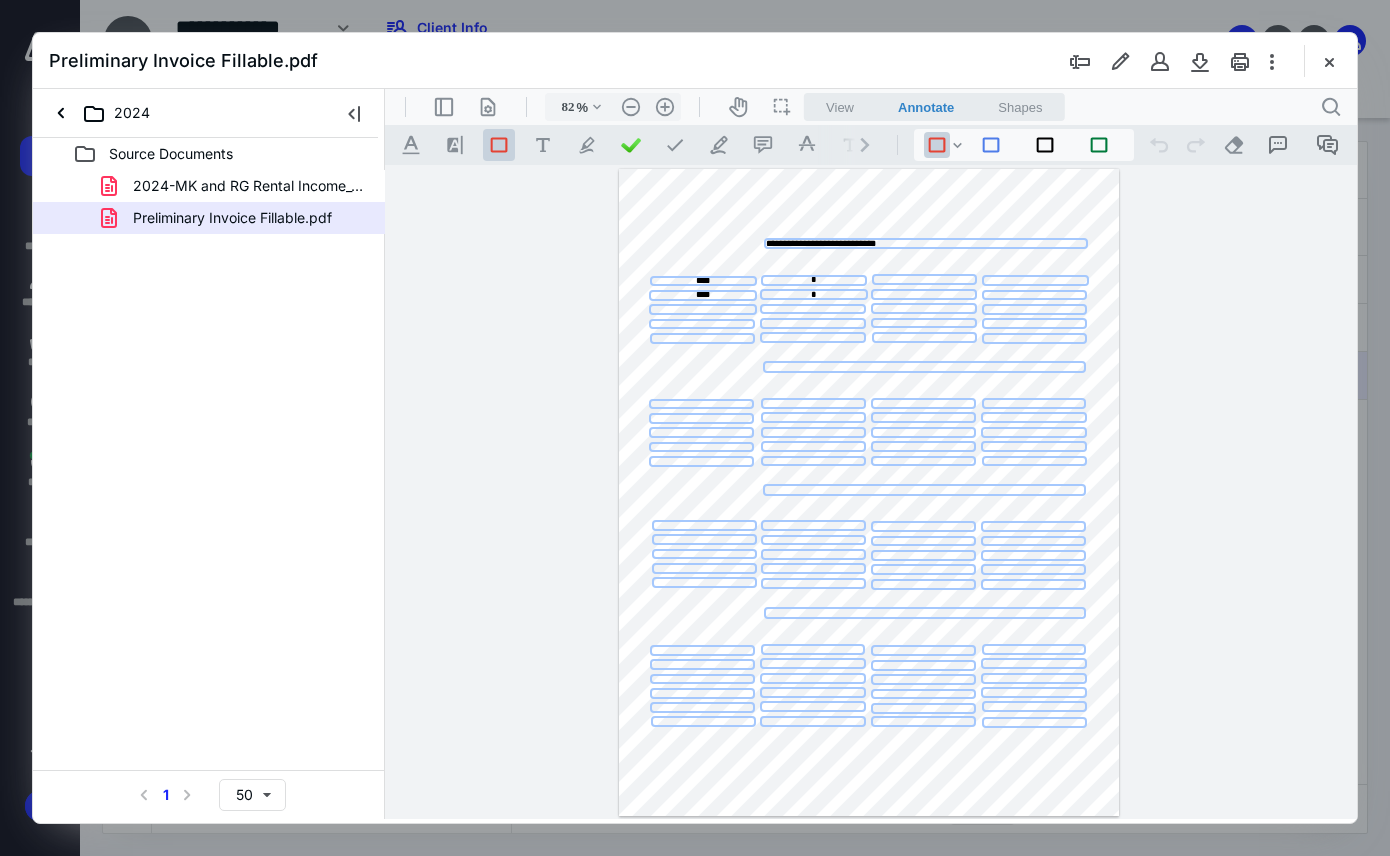 click at bounding box center [703, 309] 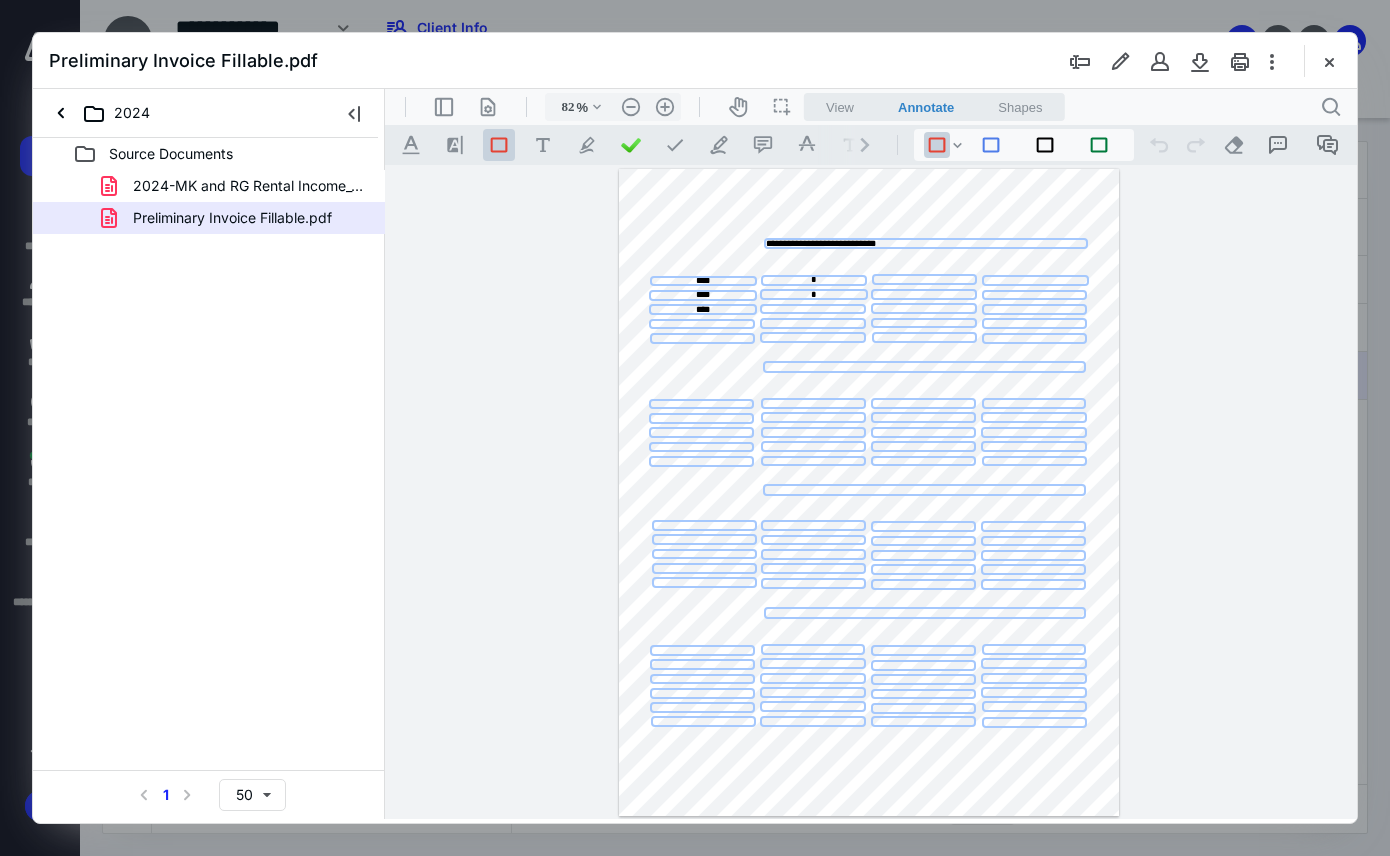 type on "****" 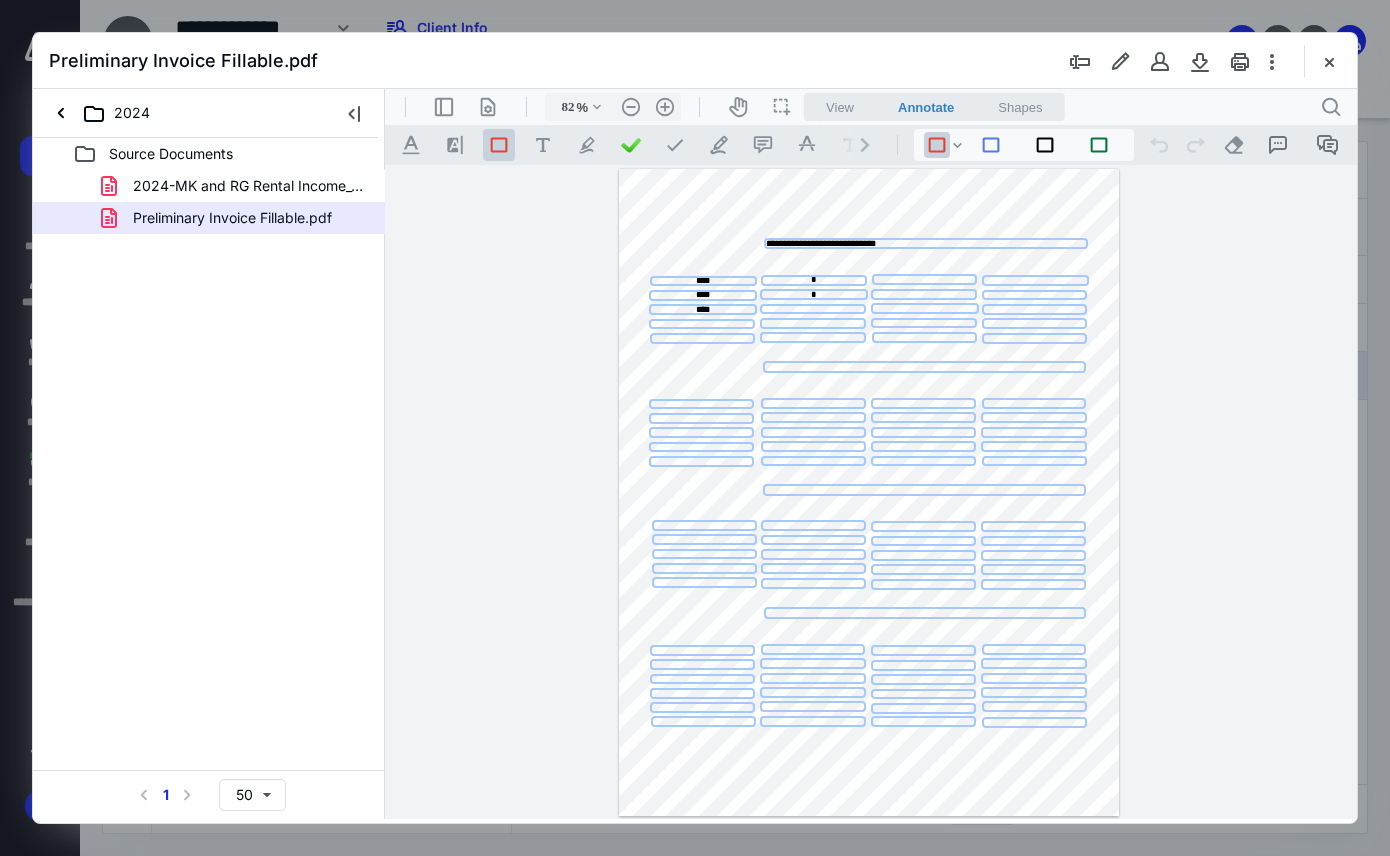 type on "*" 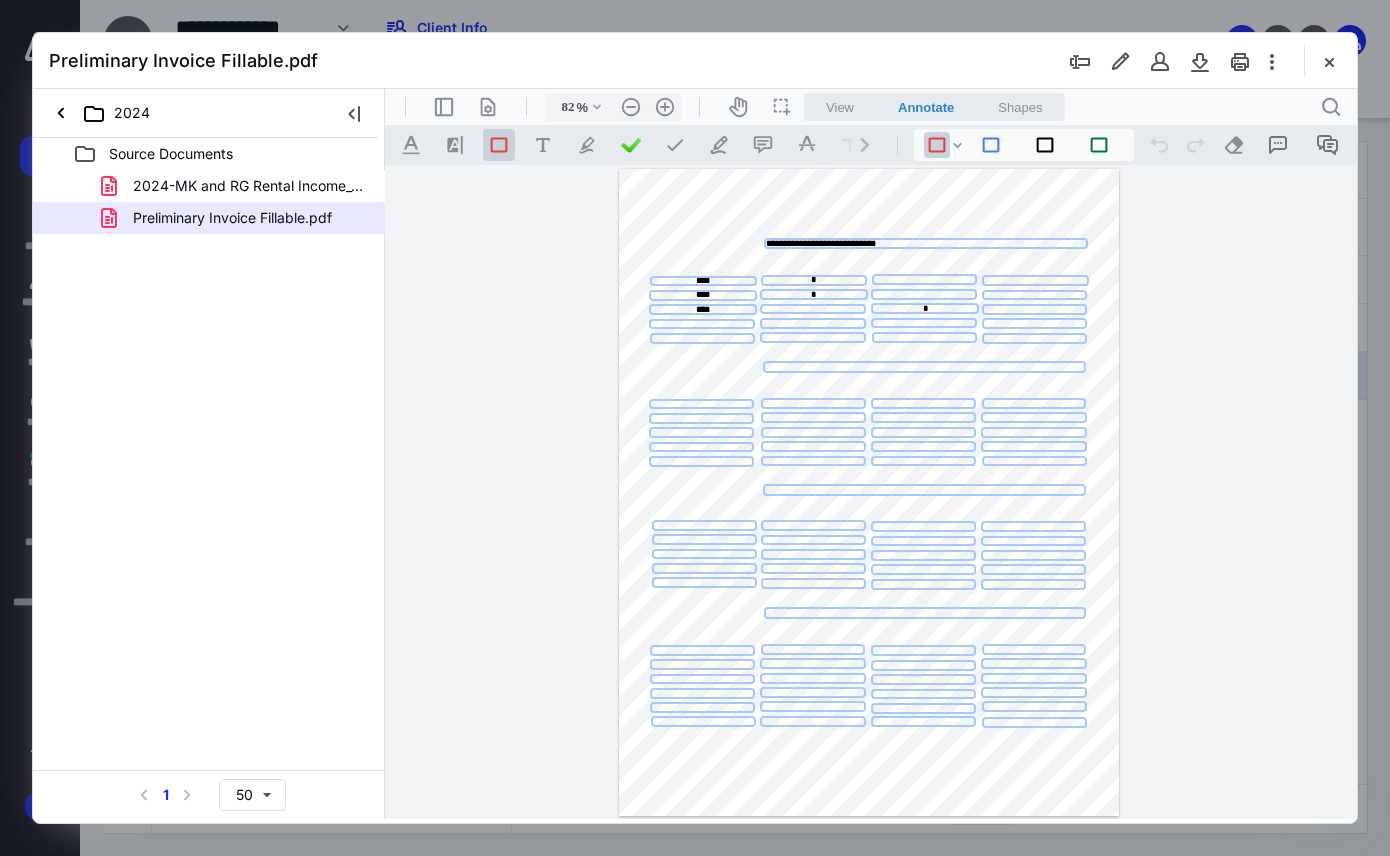 type 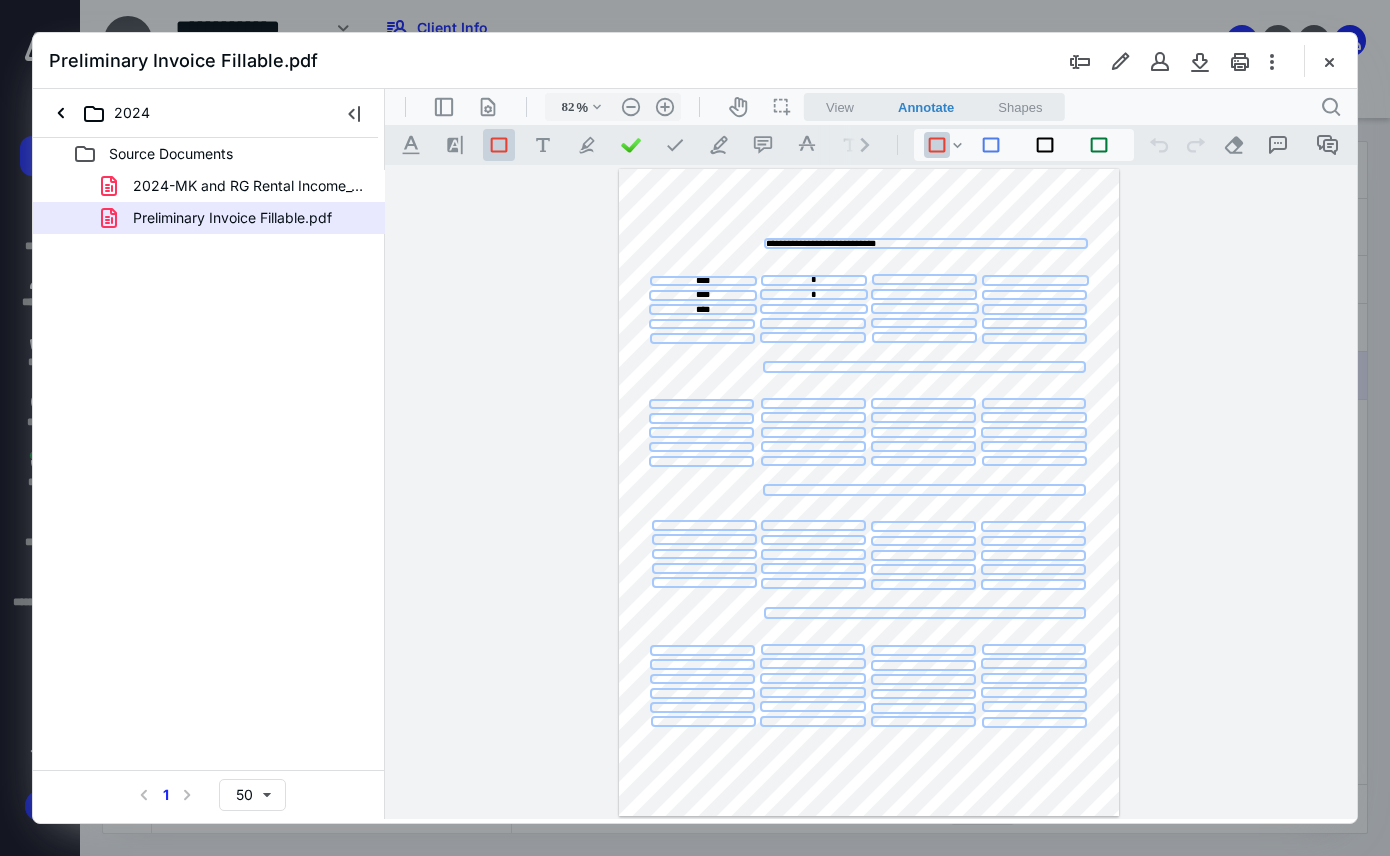 click at bounding box center [814, 308] 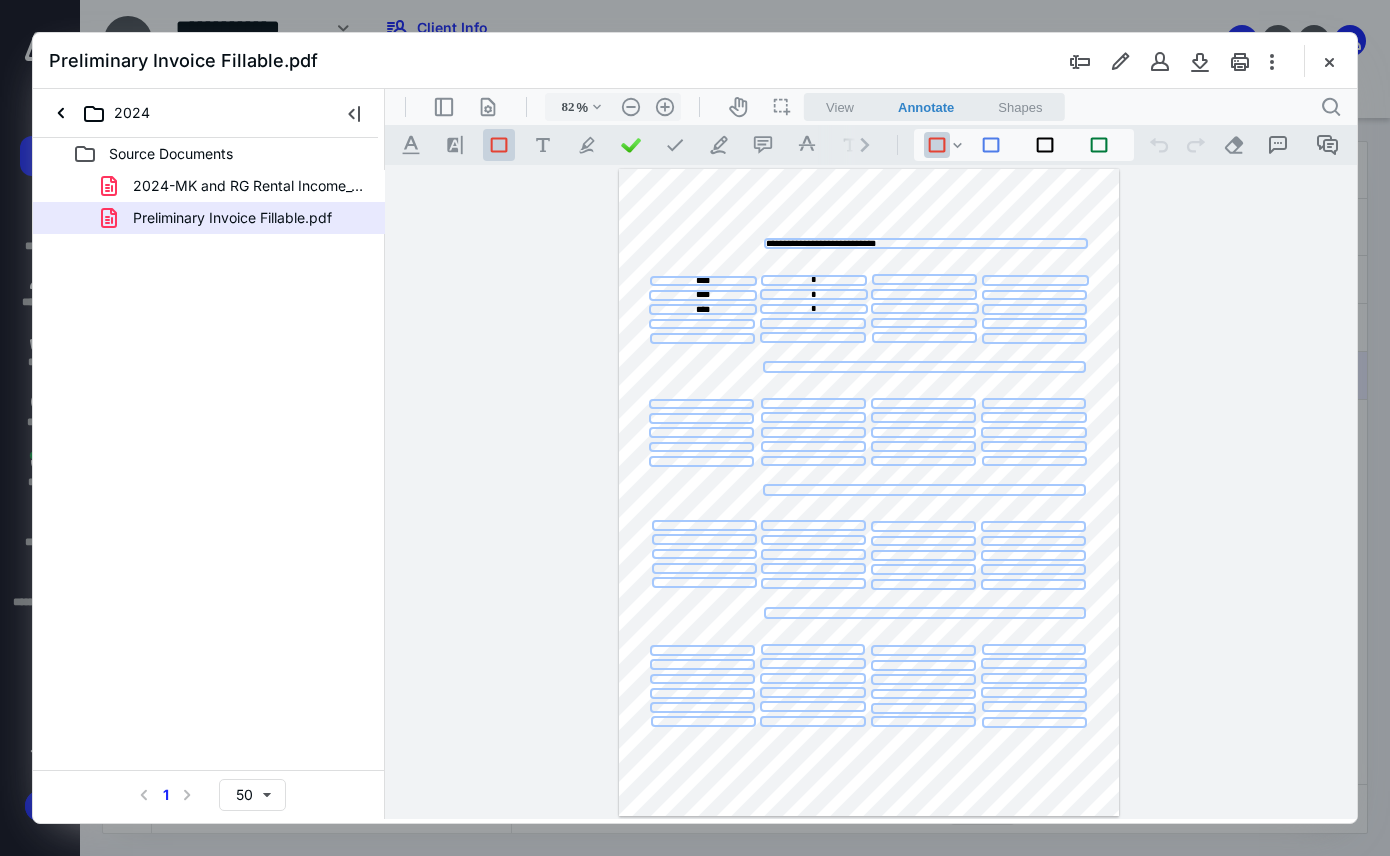 type on "*" 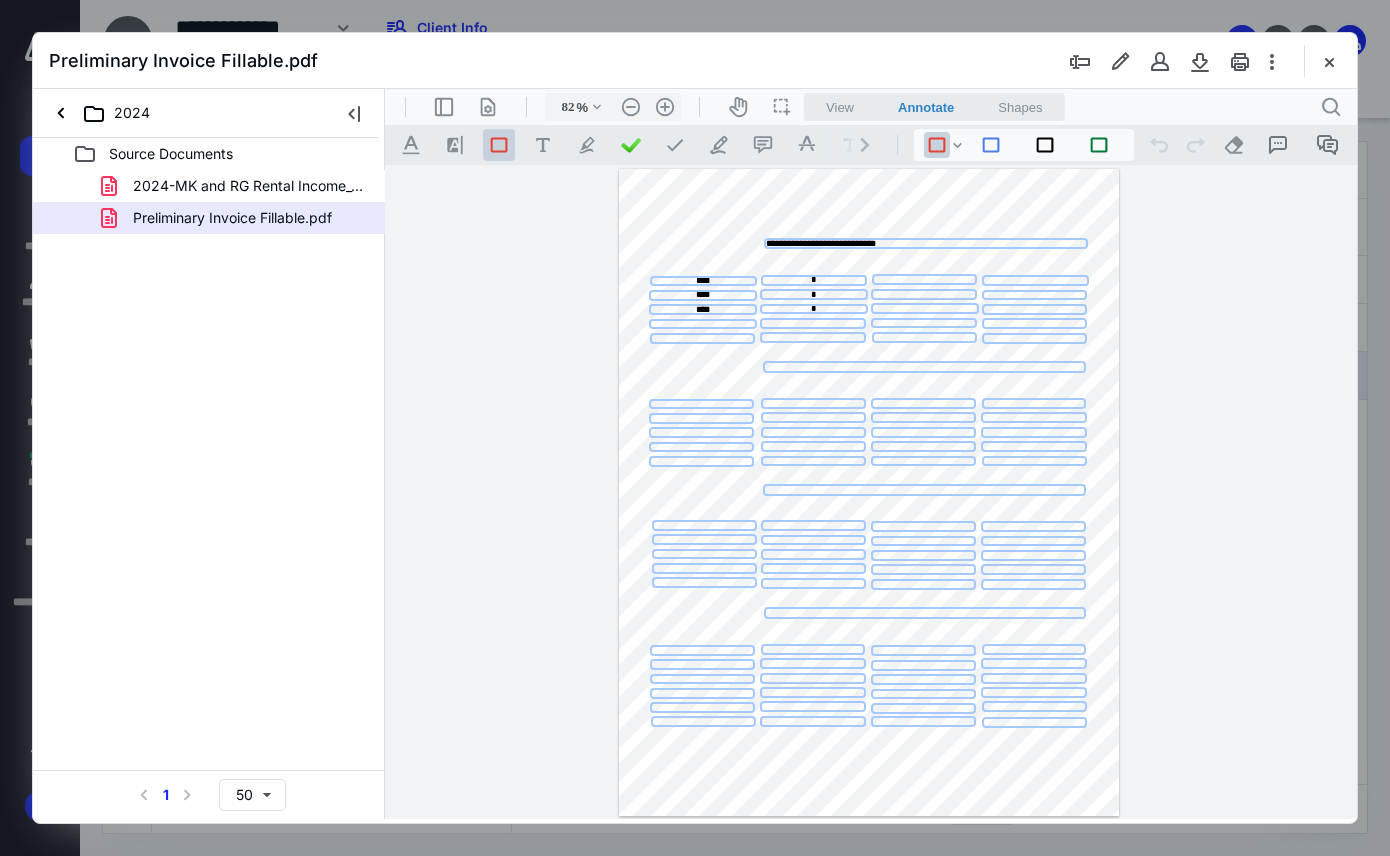 click at bounding box center (703, 323) 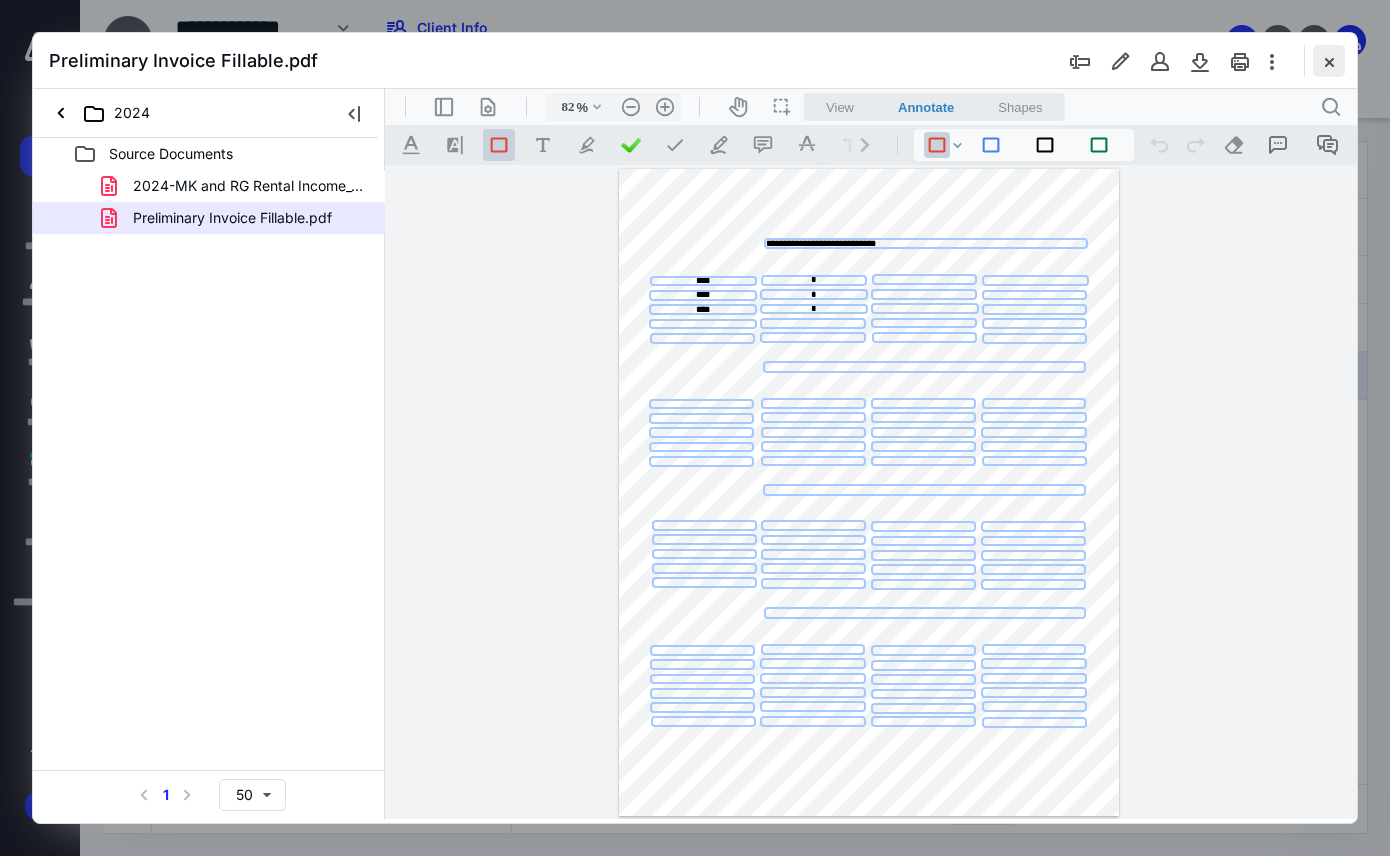 click at bounding box center [1329, 61] 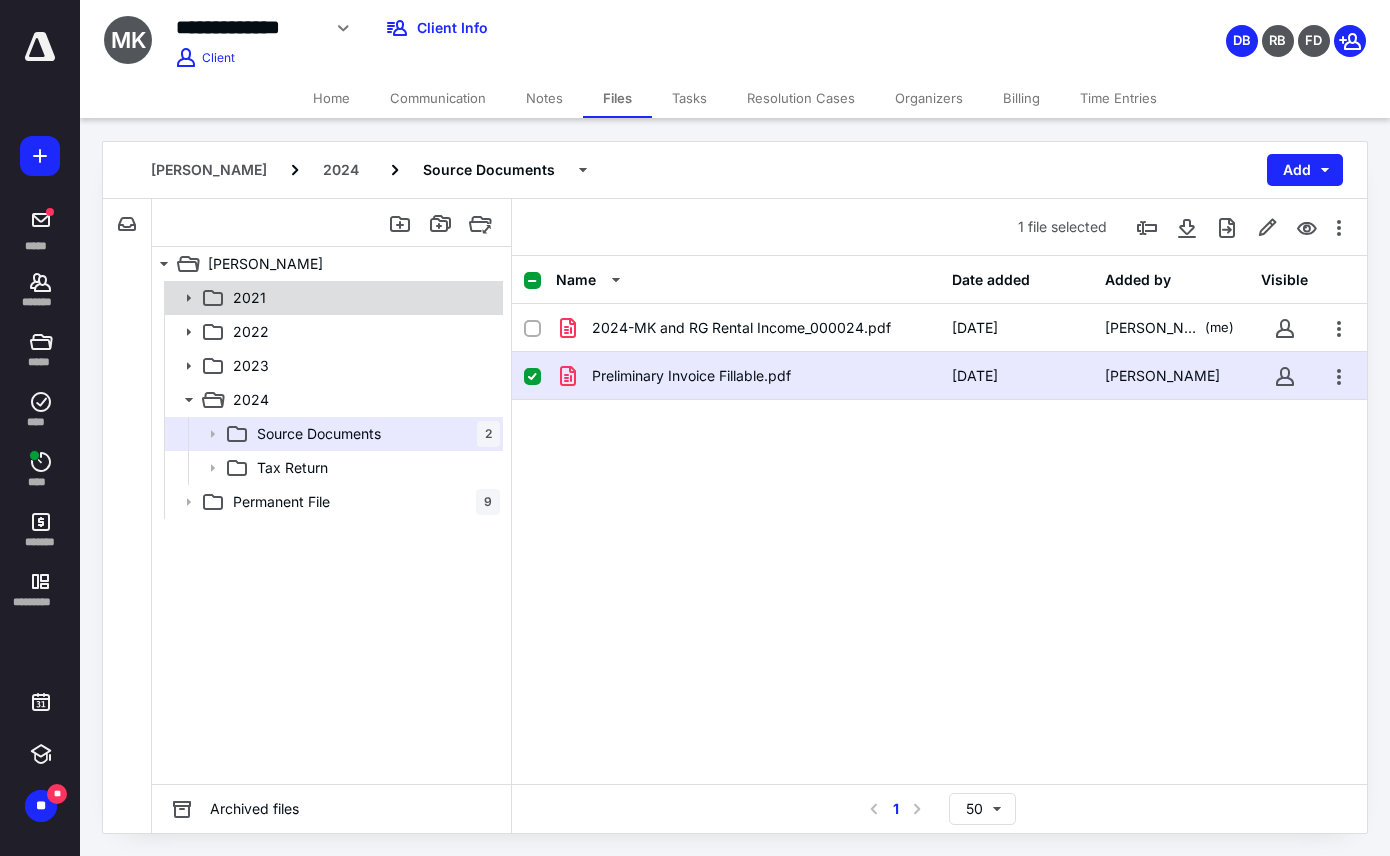 click on "2021" at bounding box center [362, 298] 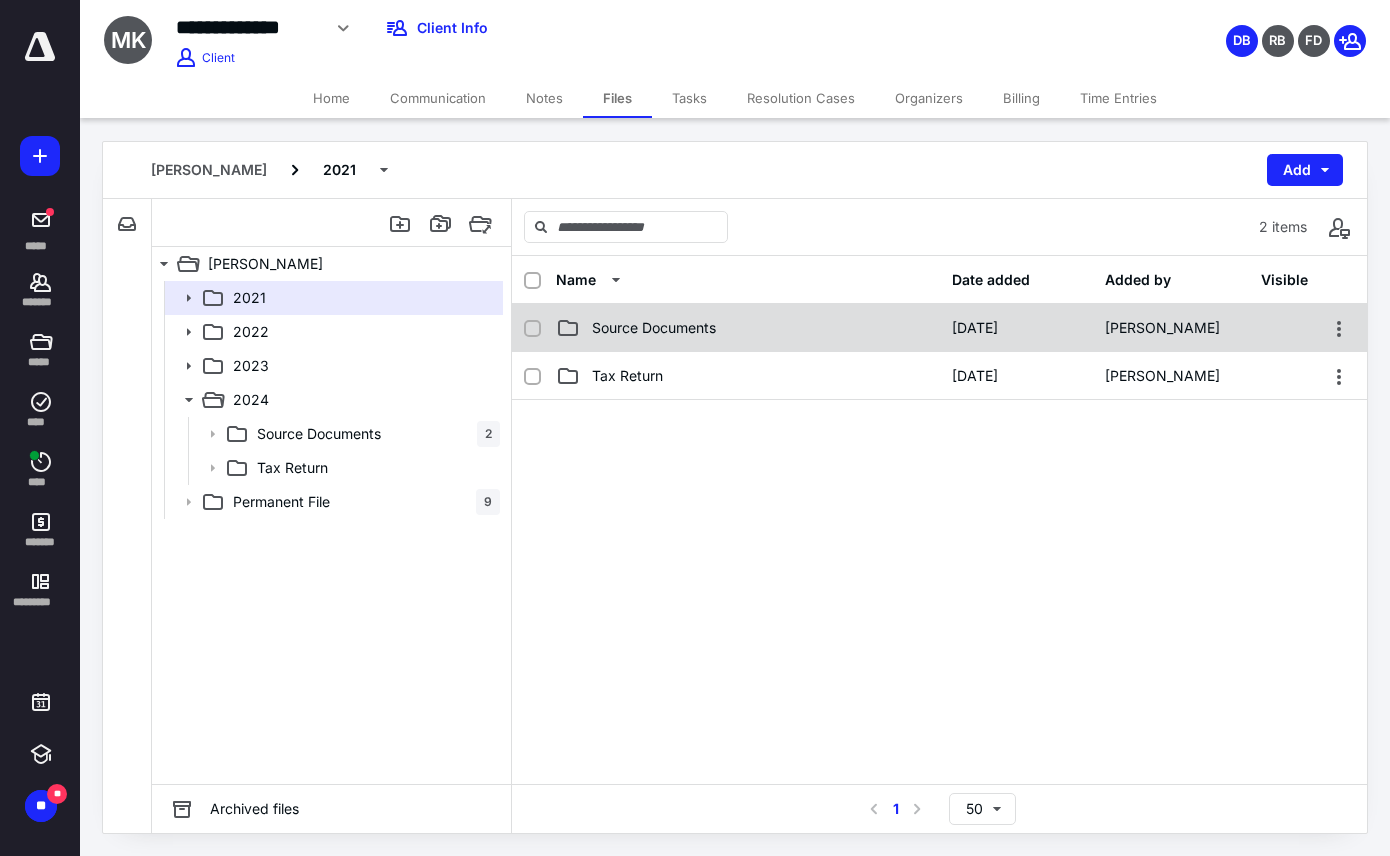 click on "[DATE]" at bounding box center [1016, 328] 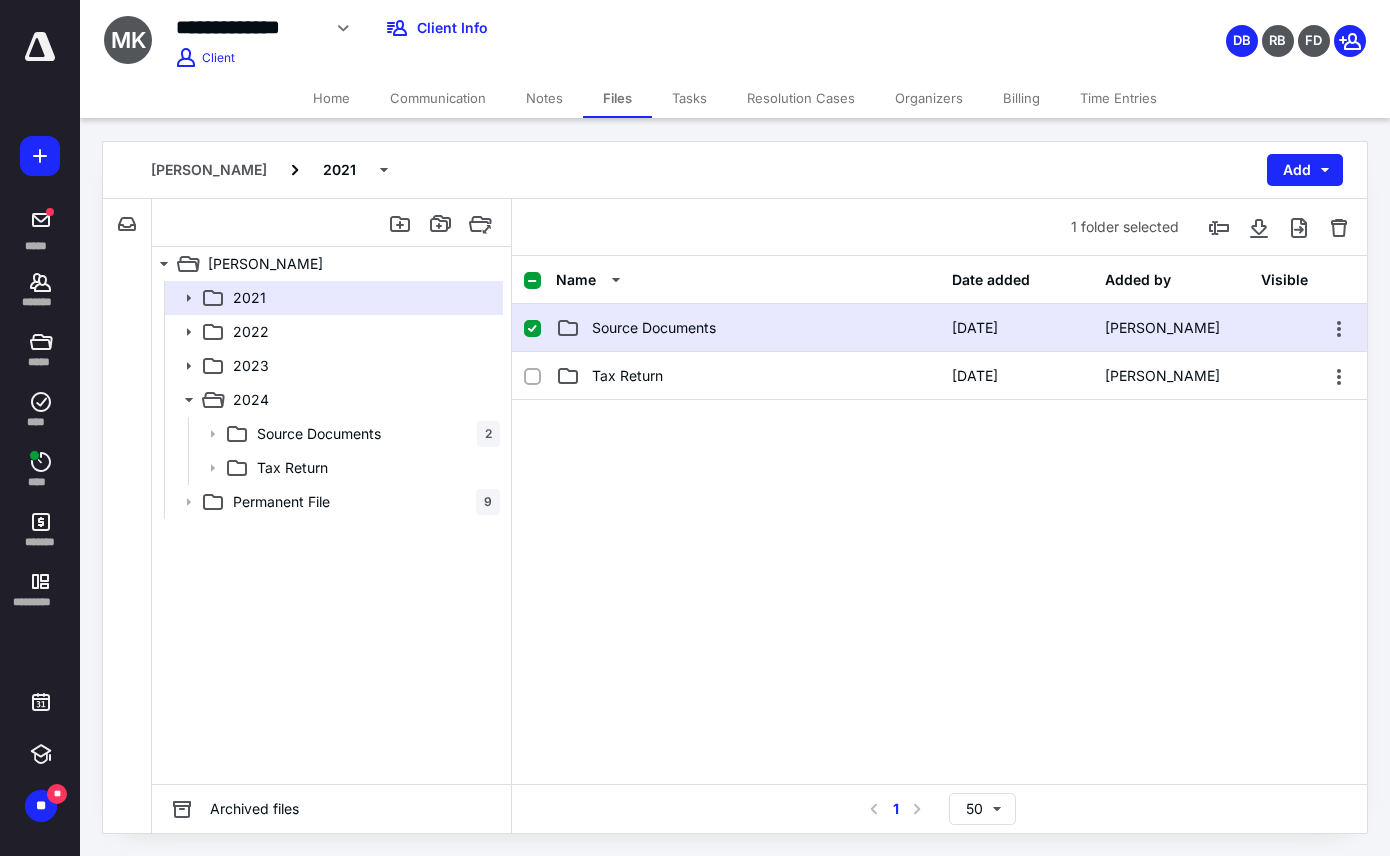 click on "[DATE]" at bounding box center [1016, 328] 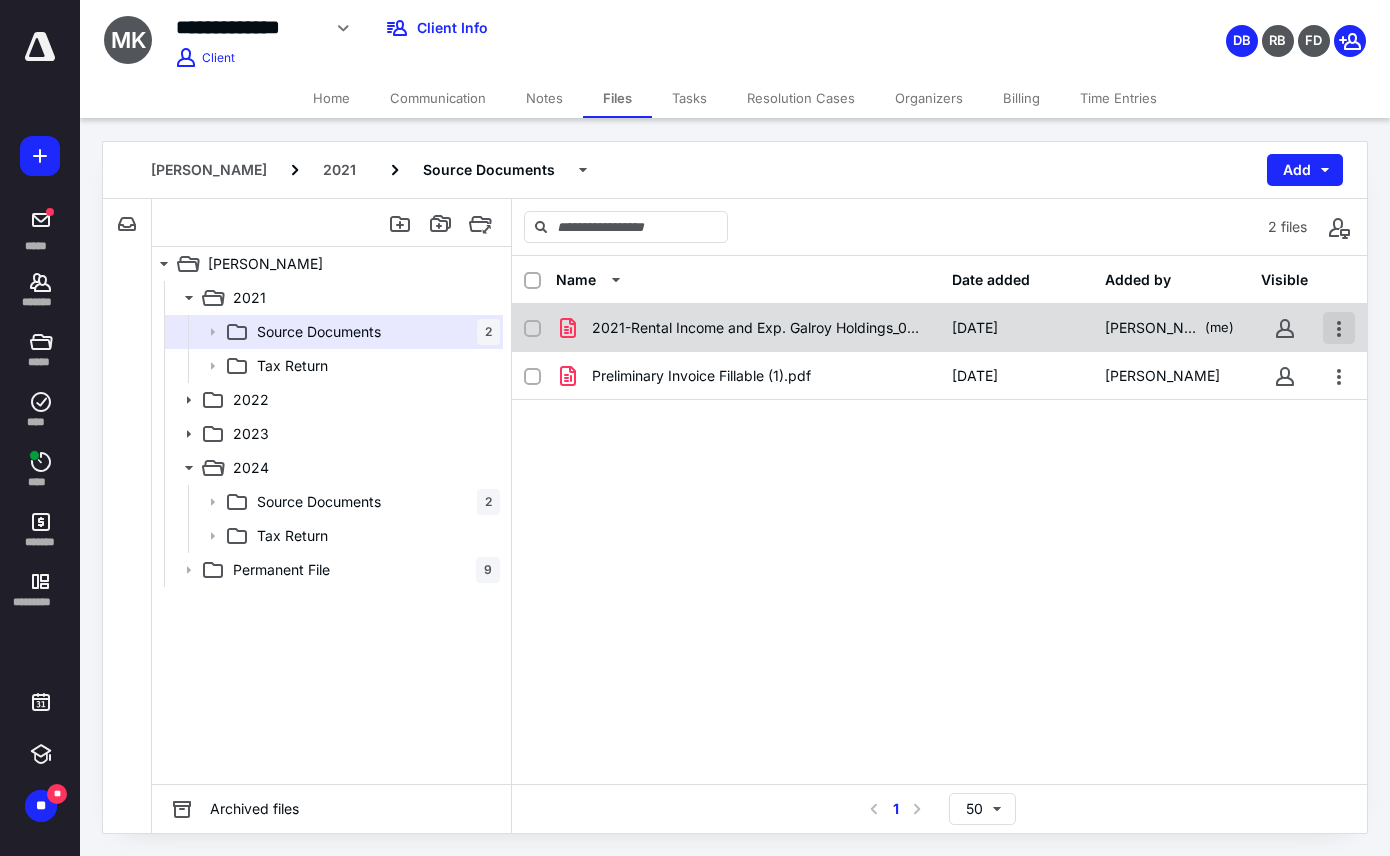 click at bounding box center [1339, 328] 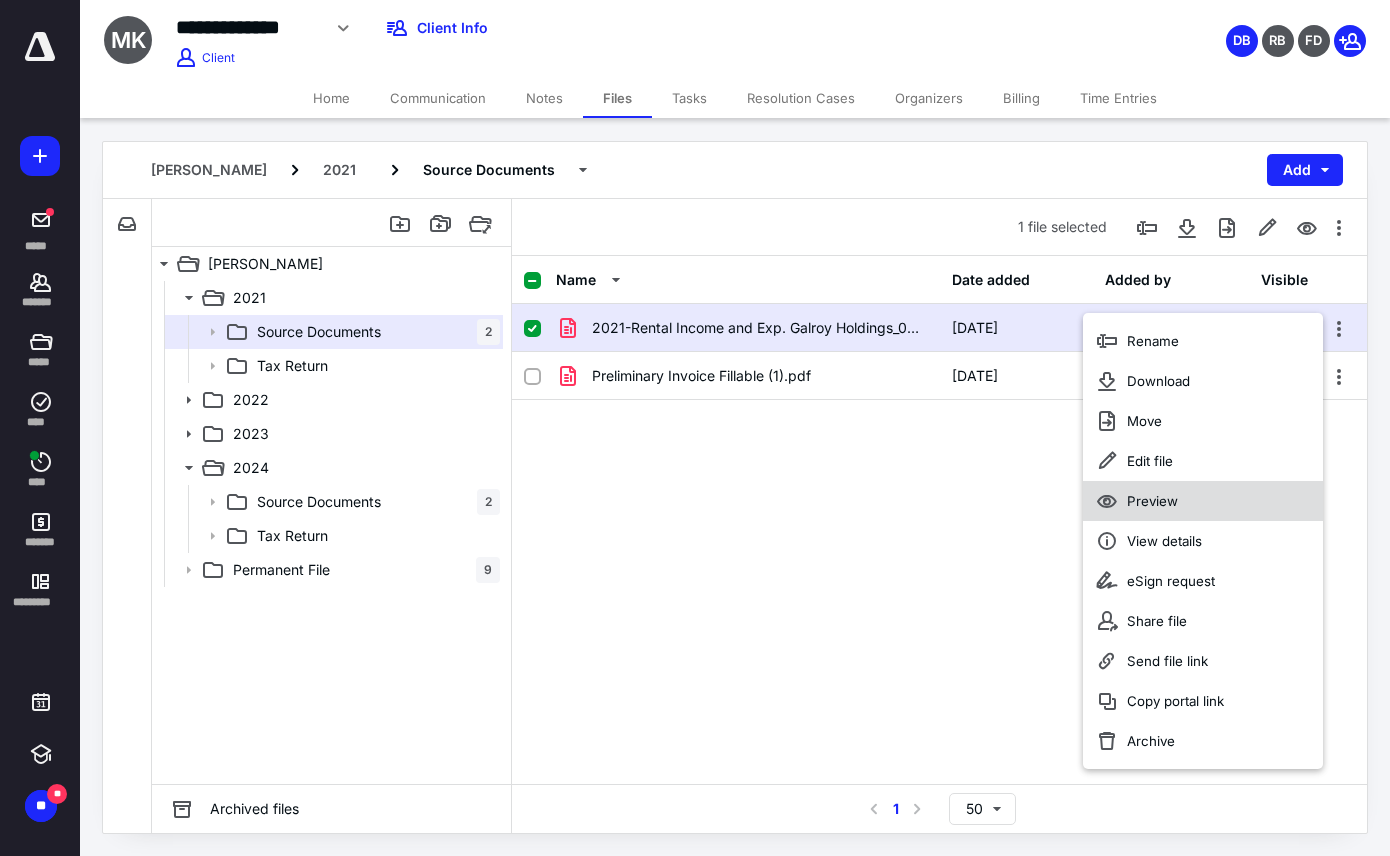 click on "Preview" at bounding box center (1152, 501) 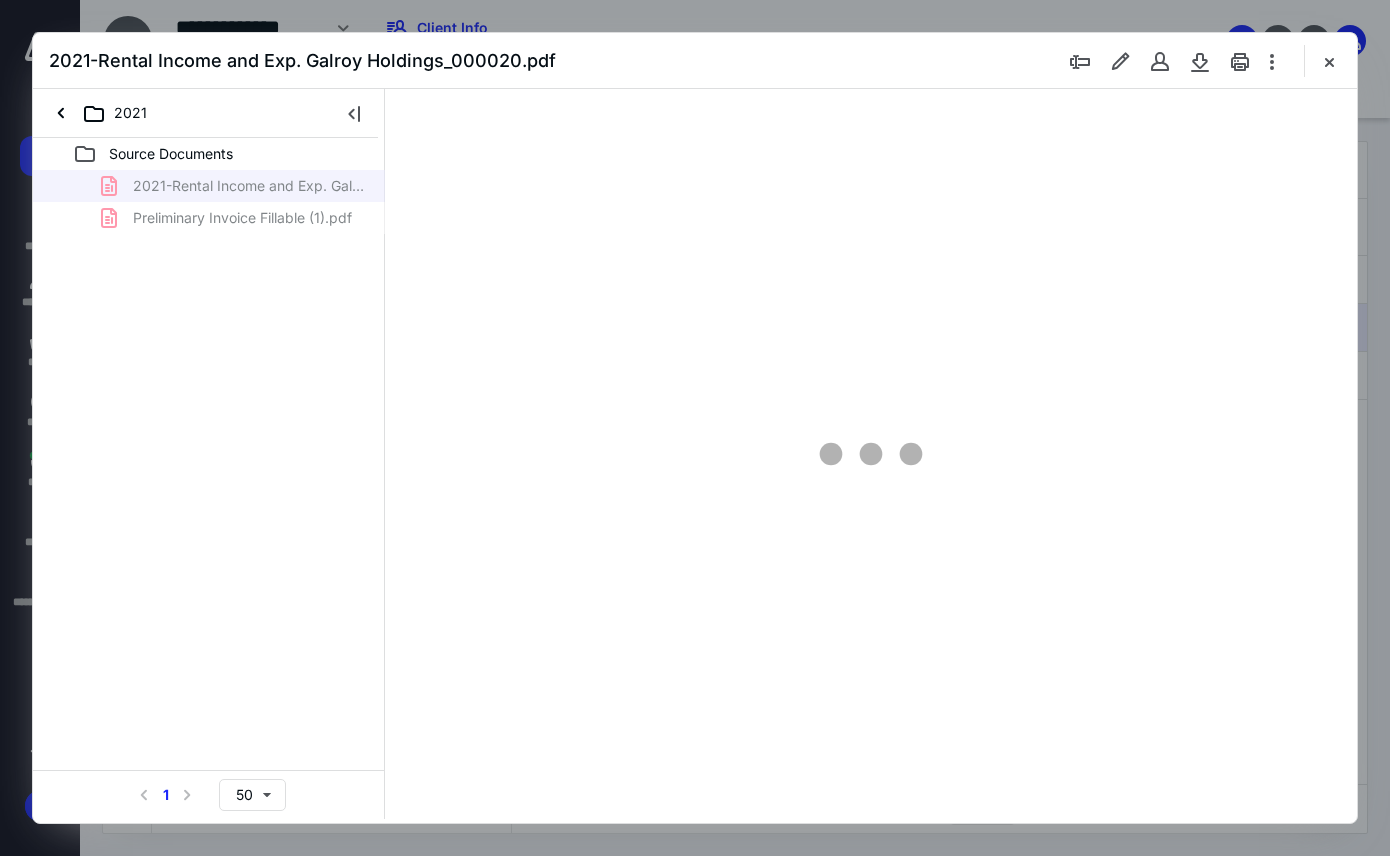 scroll, scrollTop: 0, scrollLeft: 0, axis: both 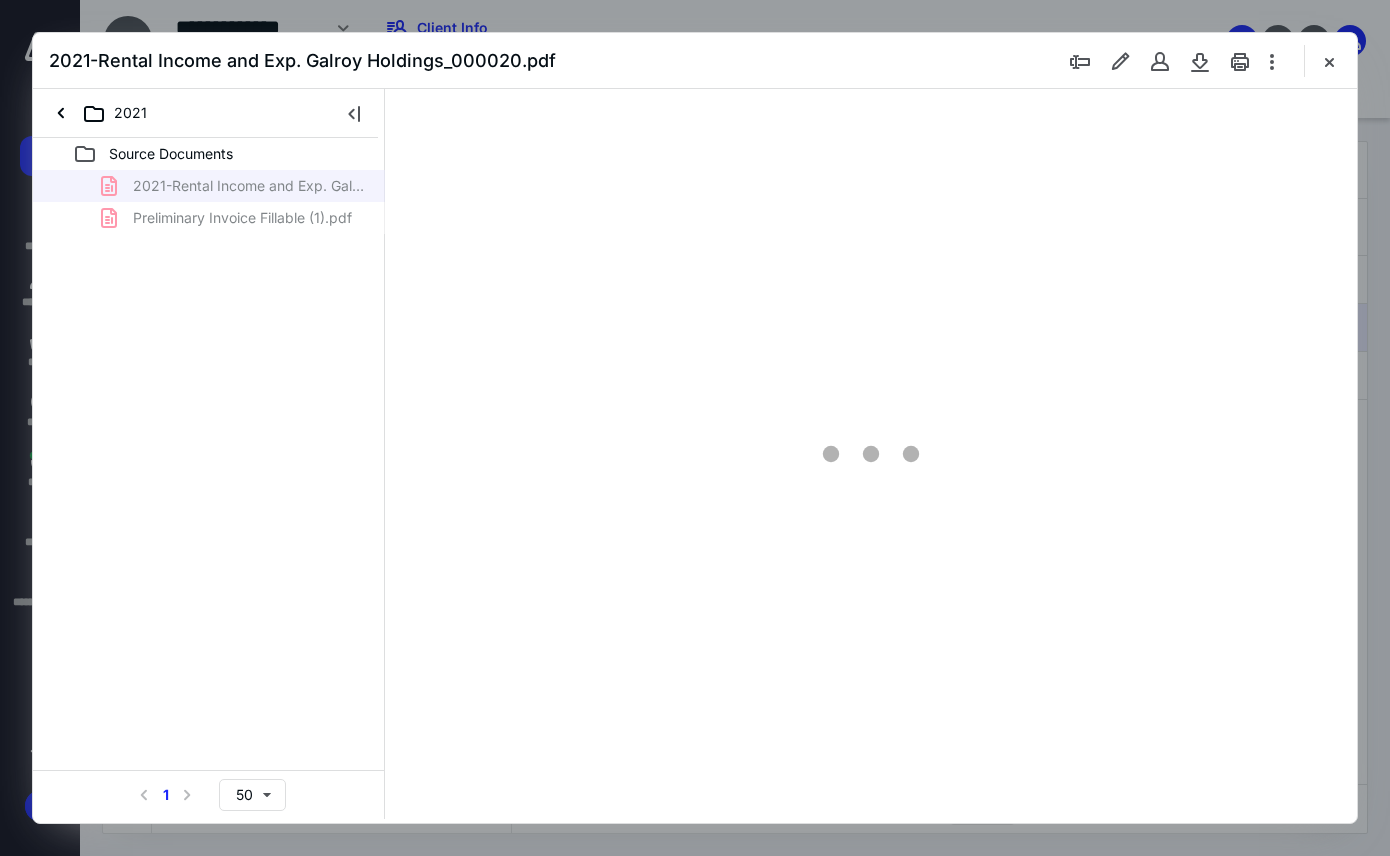 type on "84" 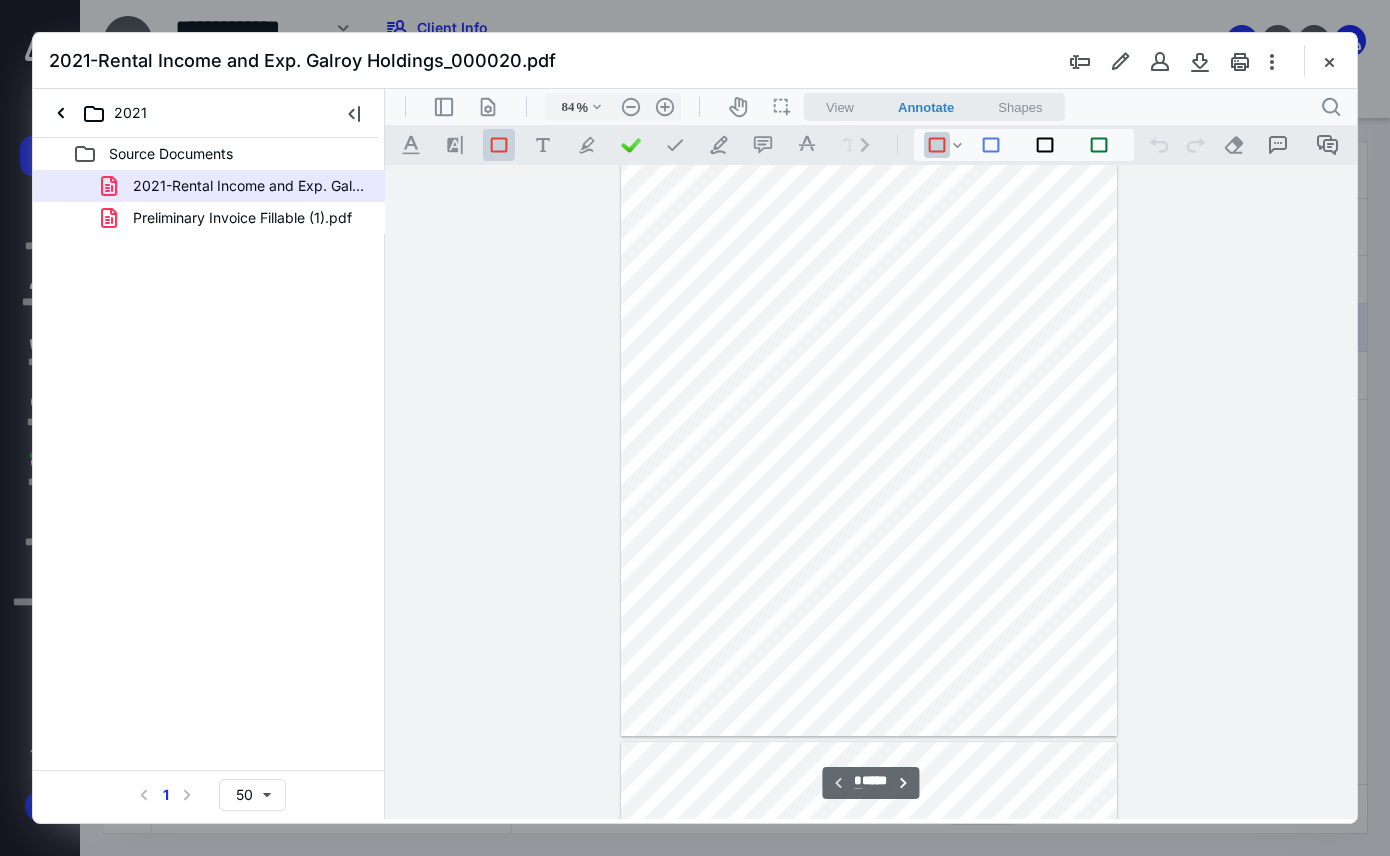 scroll, scrollTop: 0, scrollLeft: 0, axis: both 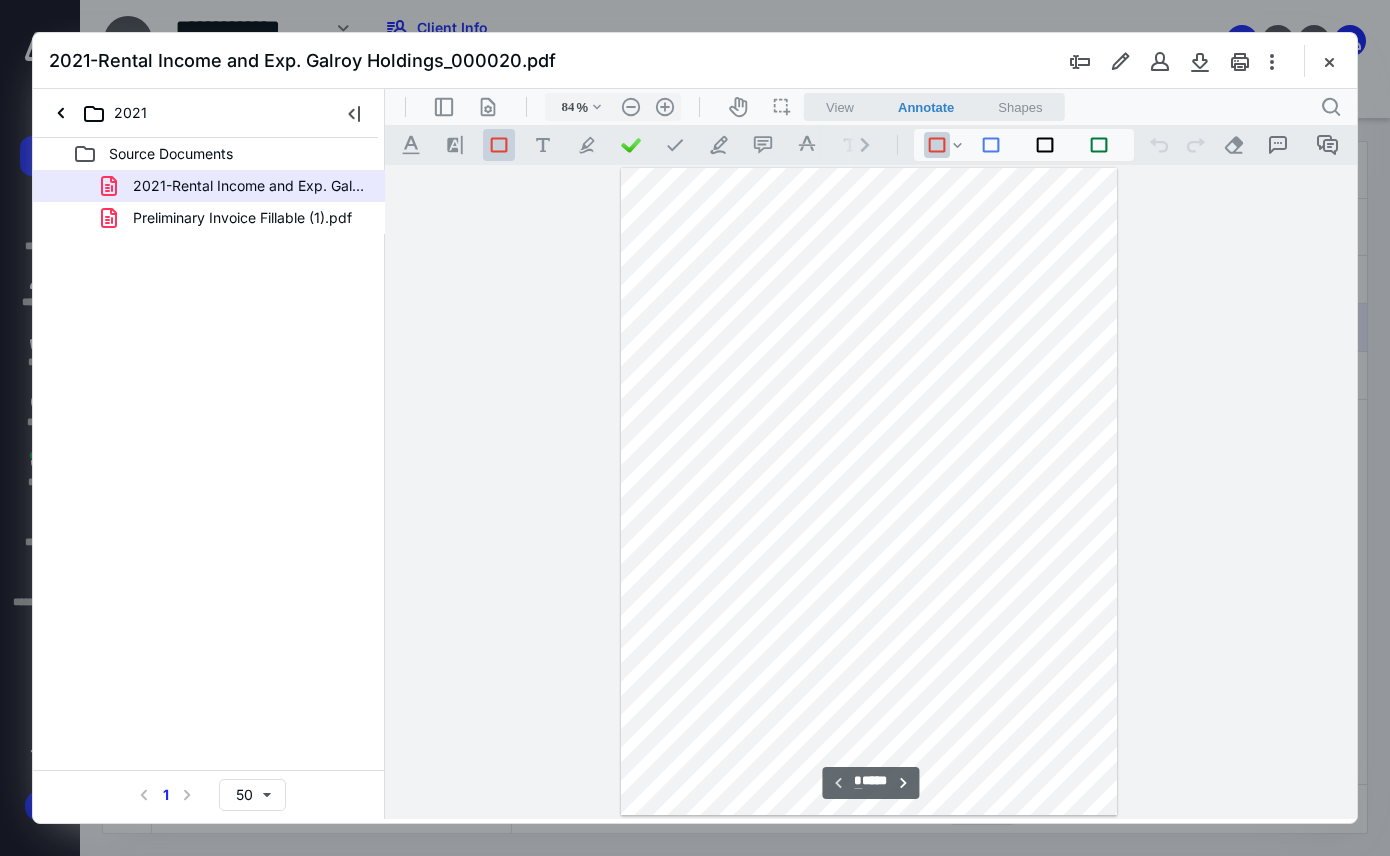 type on "*" 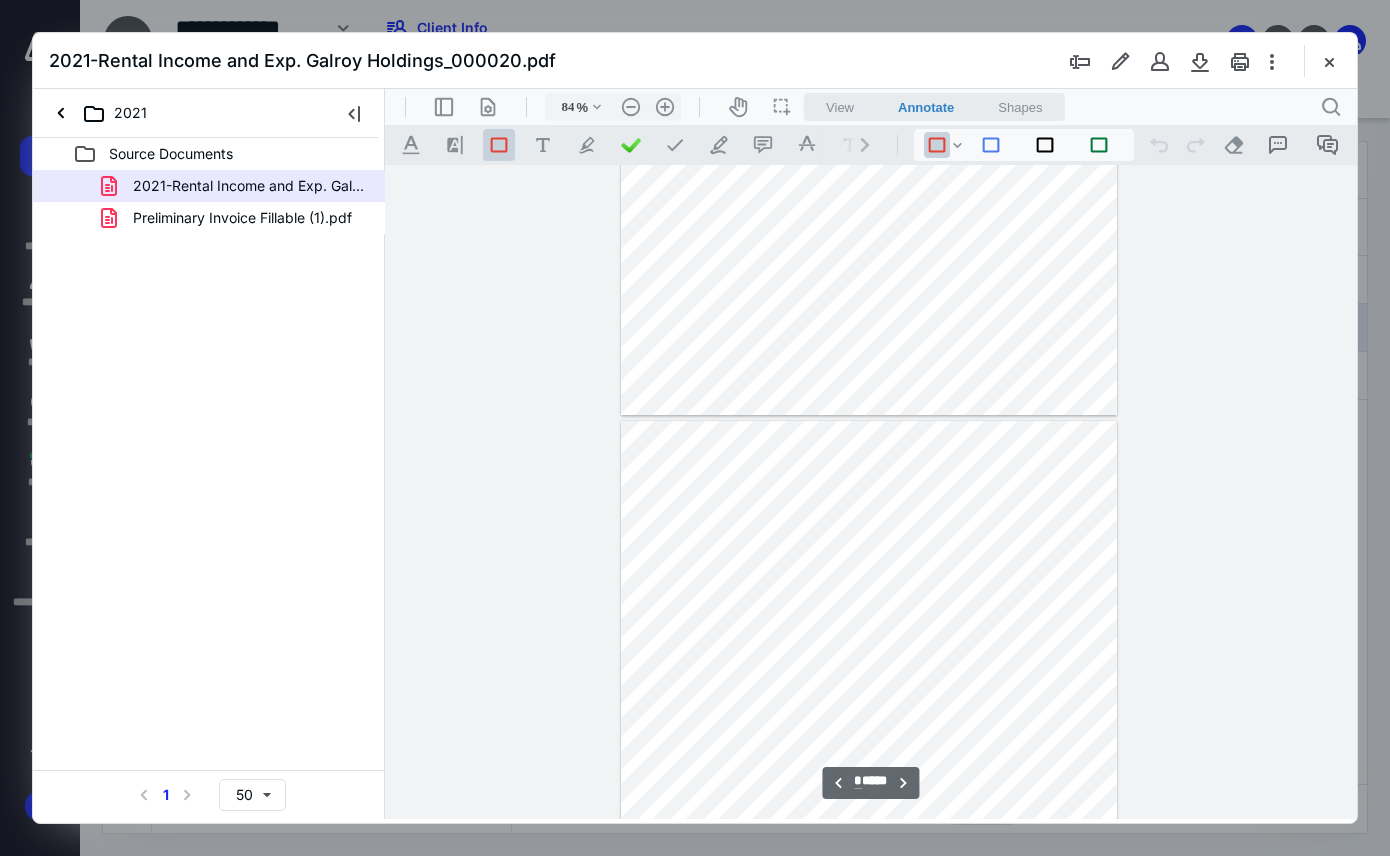 scroll, scrollTop: 600, scrollLeft: 0, axis: vertical 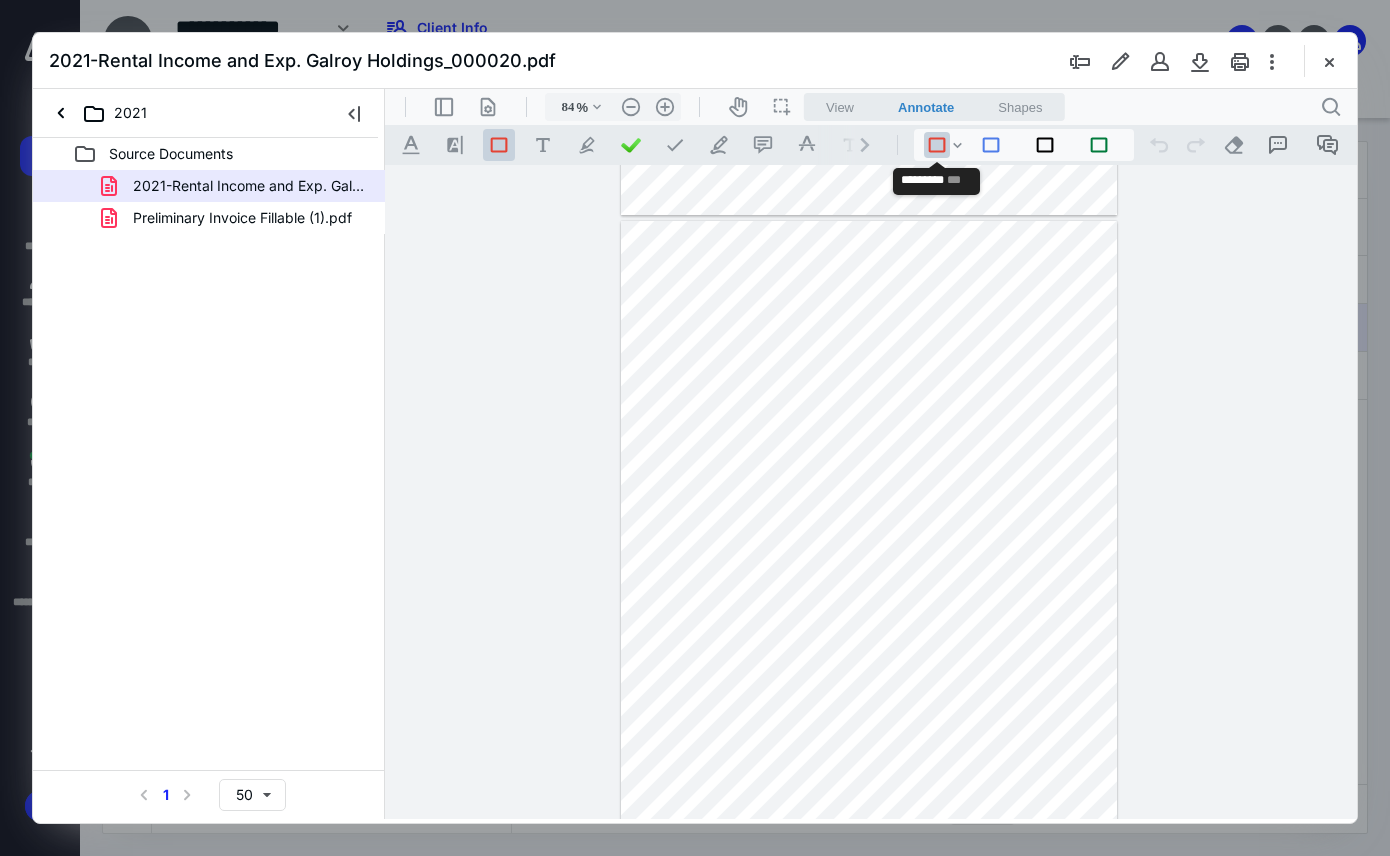 click on ".st0{fill:#868E96;}" at bounding box center [937, 145] 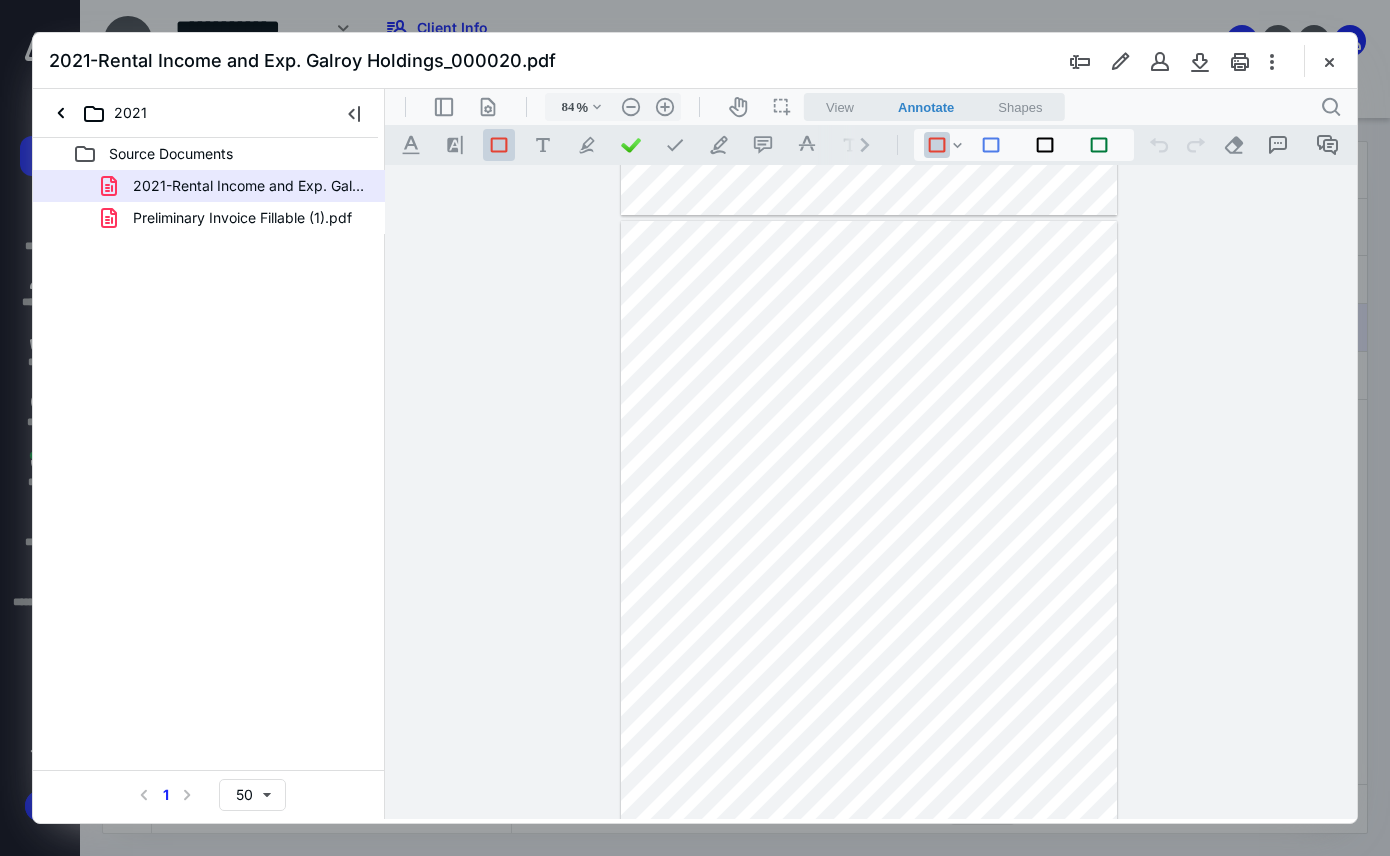 click on "**********" at bounding box center [871, 492] 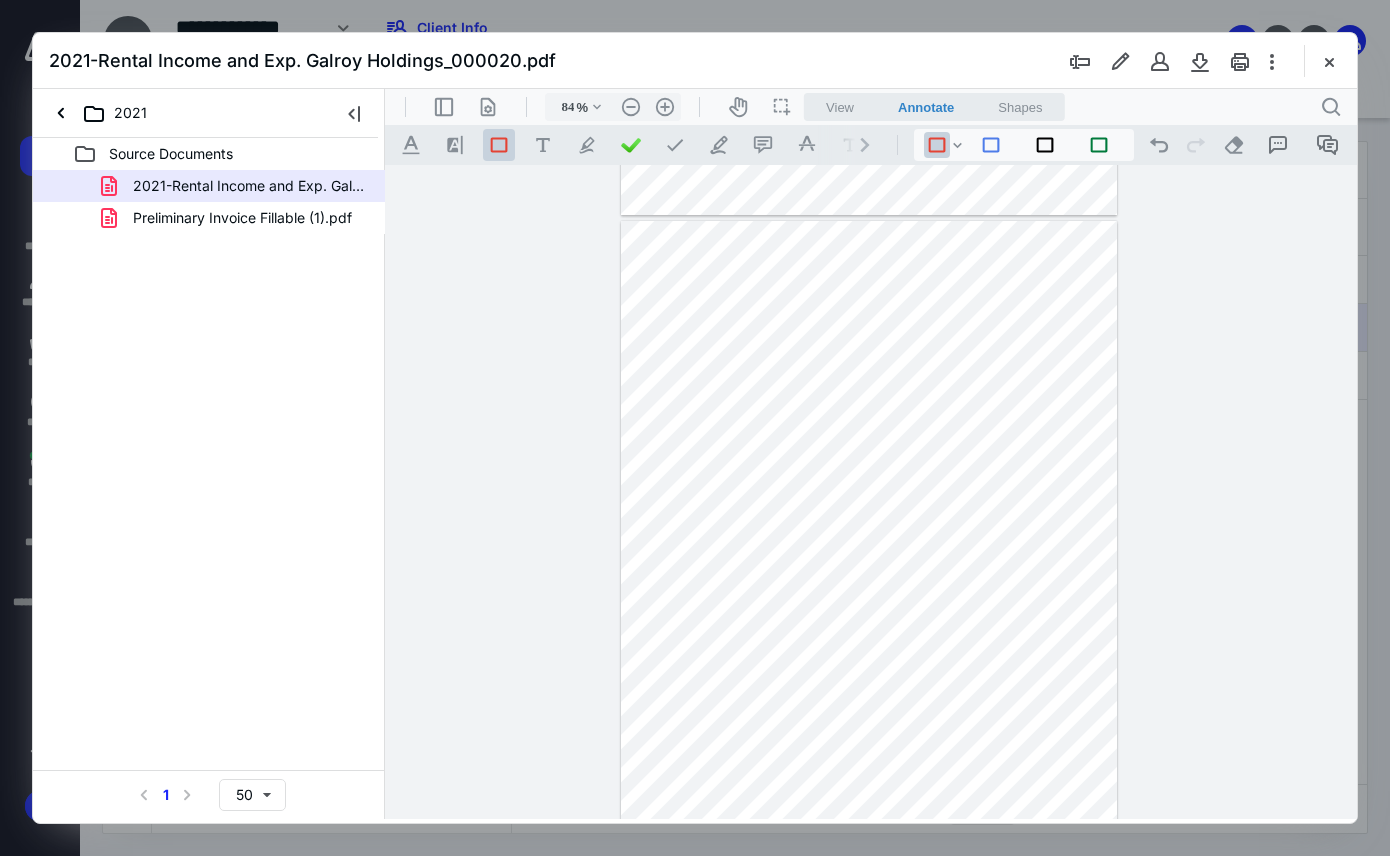click at bounding box center [869, 544] 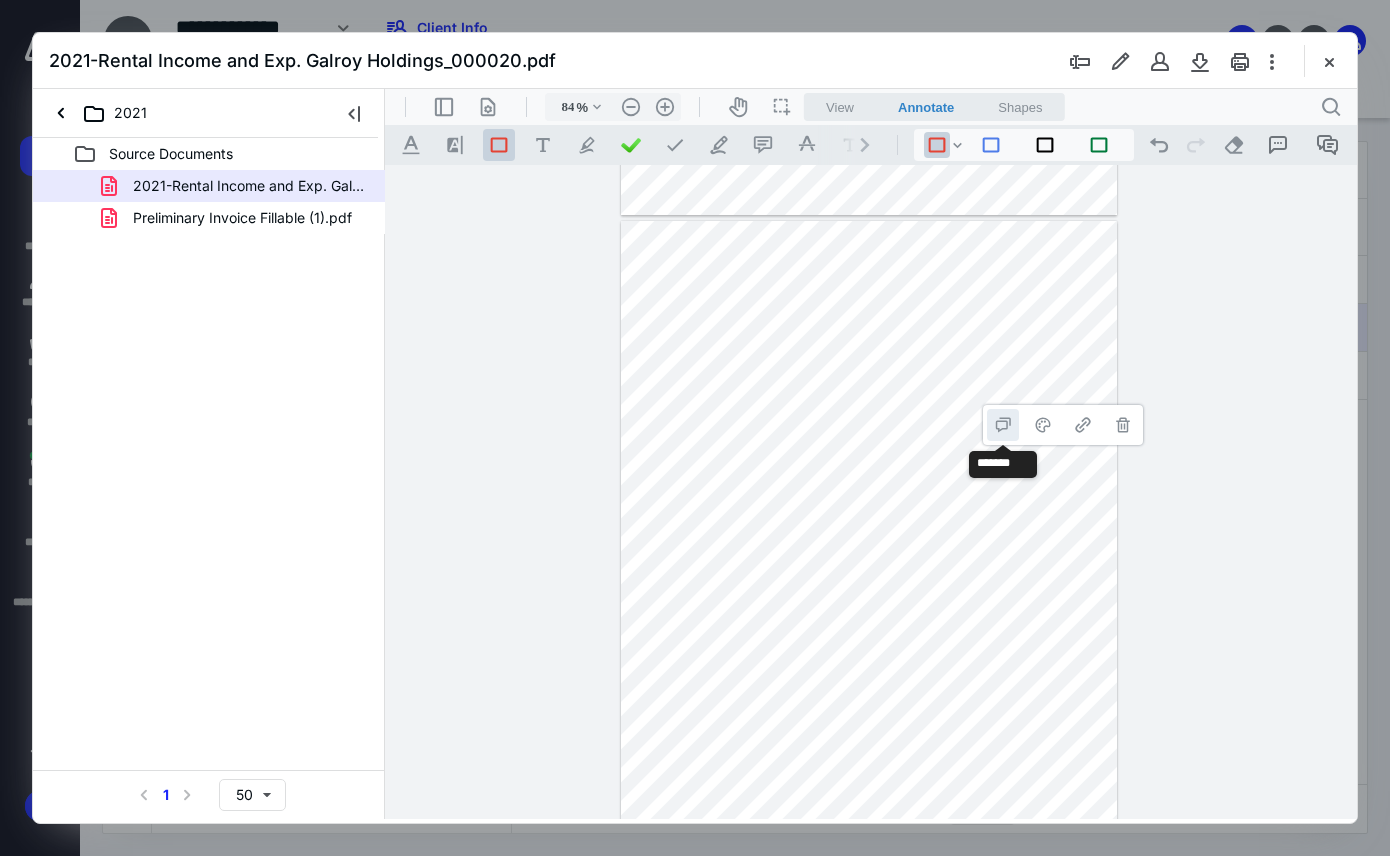 click on "**********" at bounding box center (1003, 425) 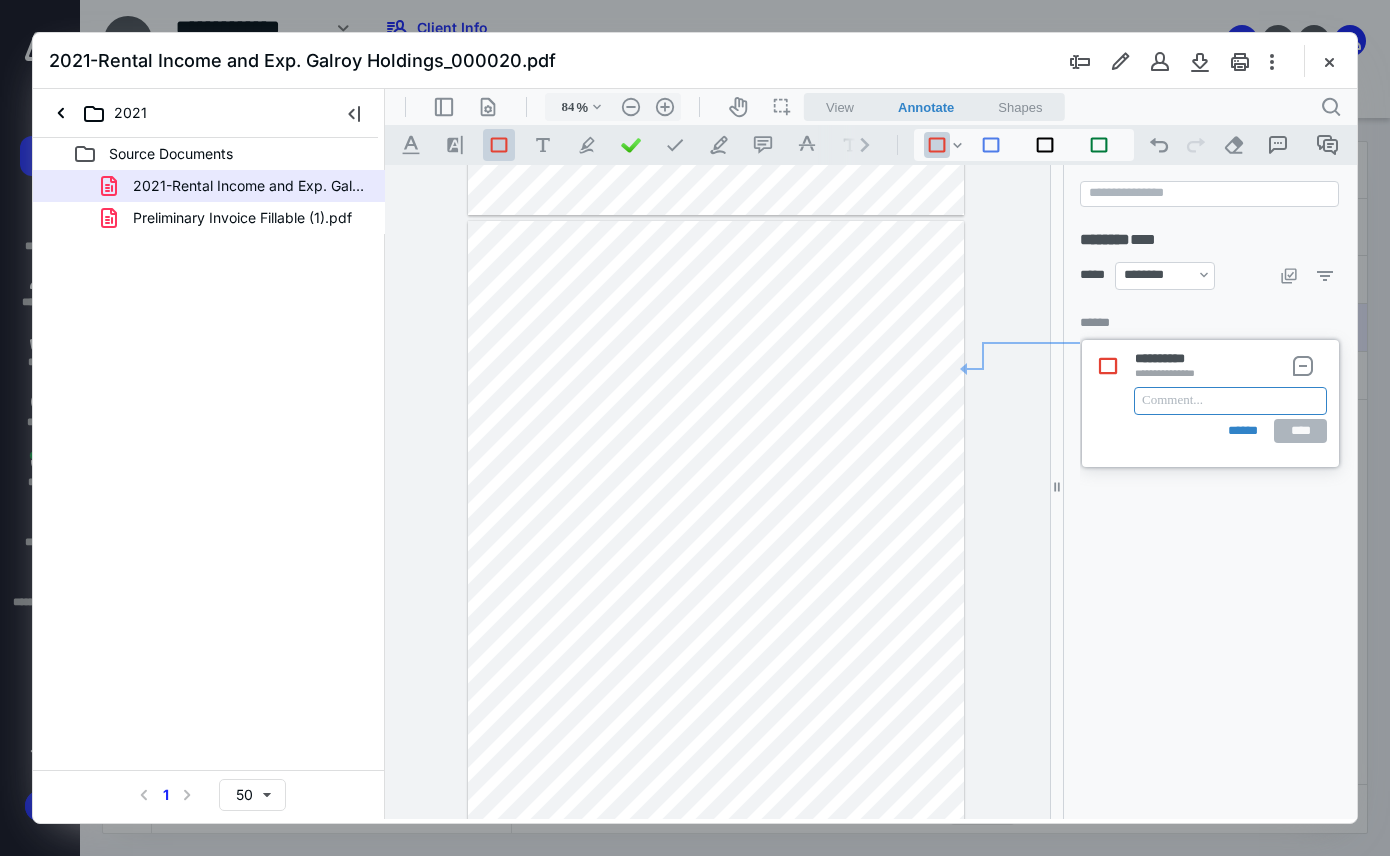 type 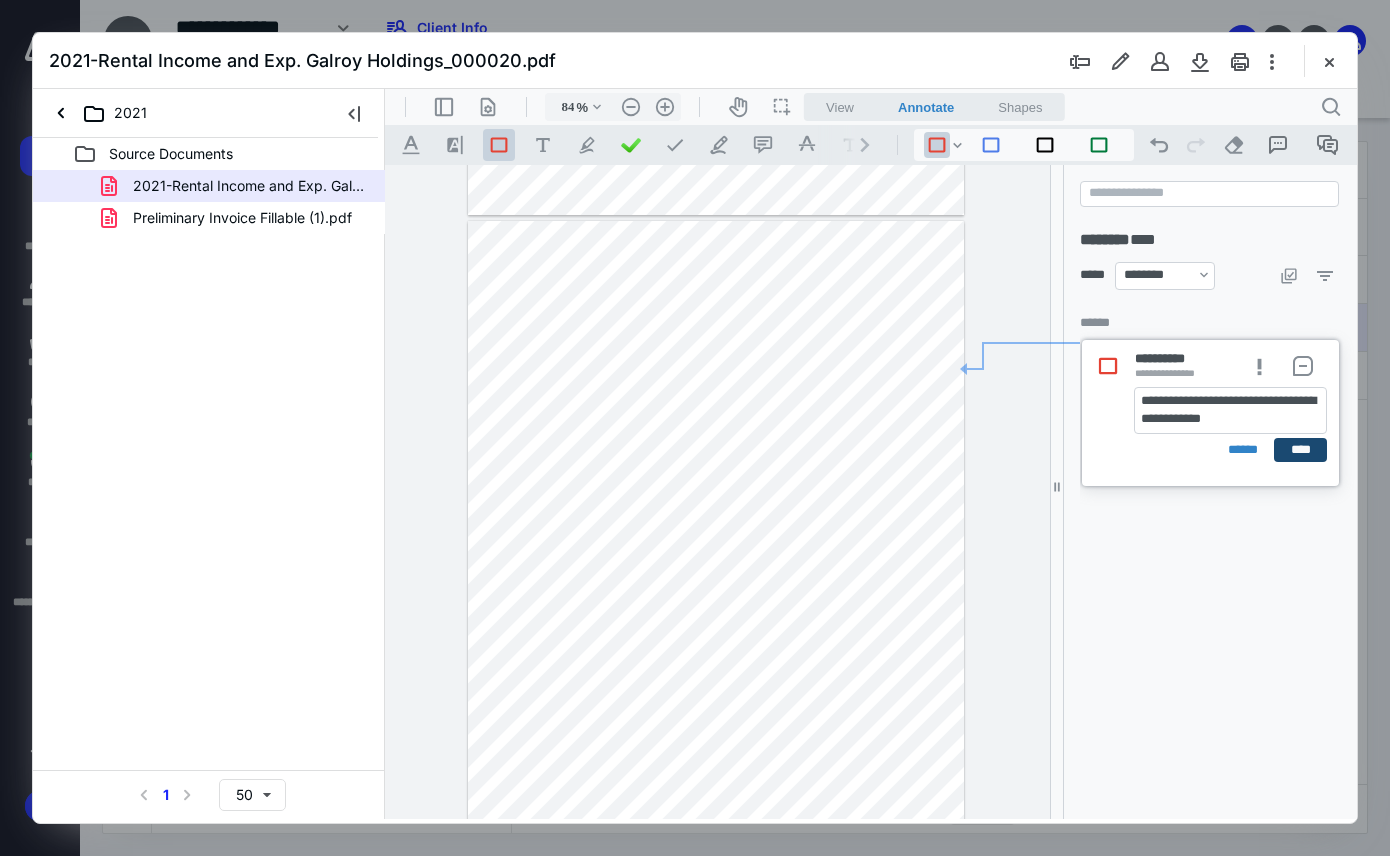 click on "****" at bounding box center (1300, 450) 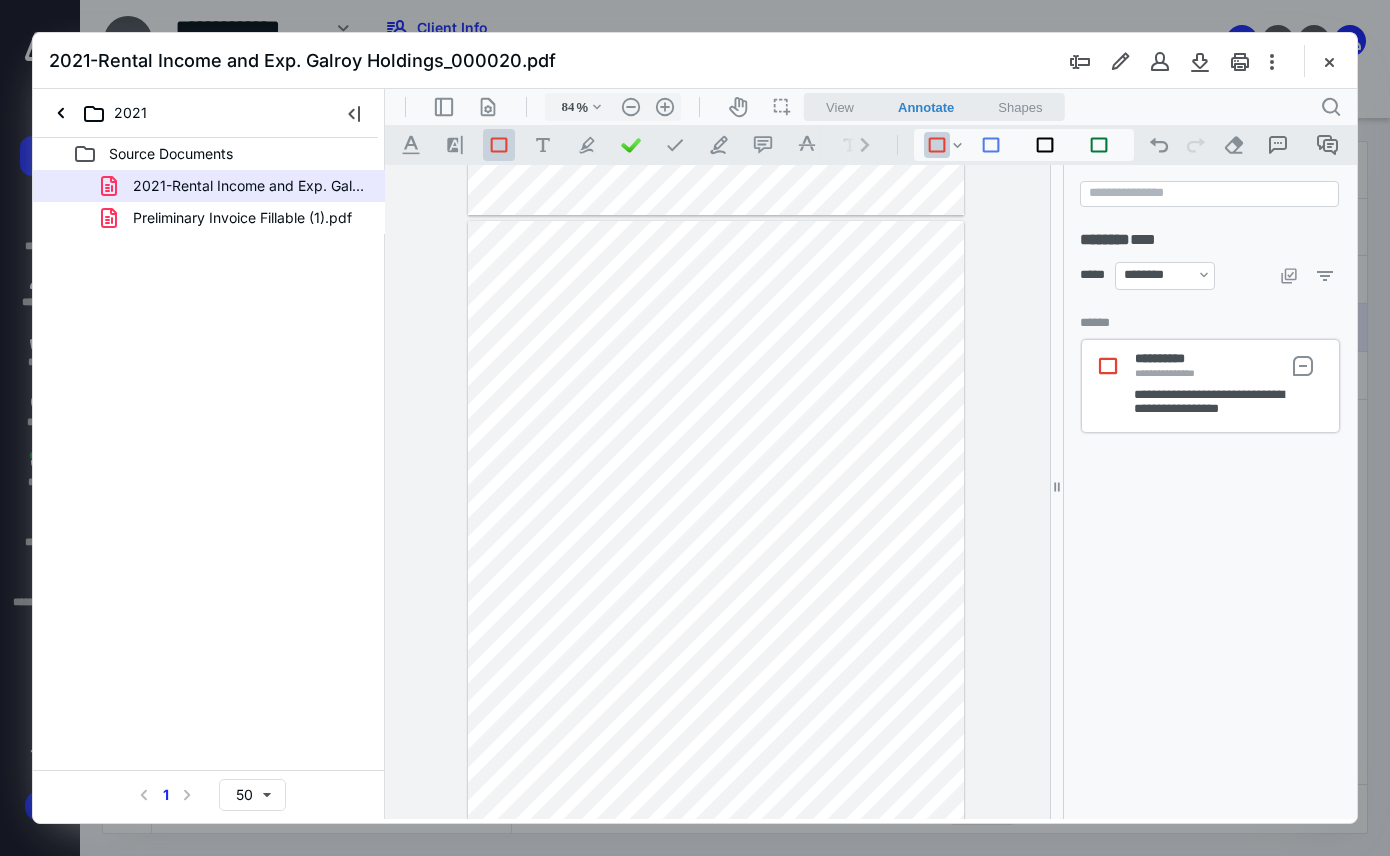 click at bounding box center [716, 544] 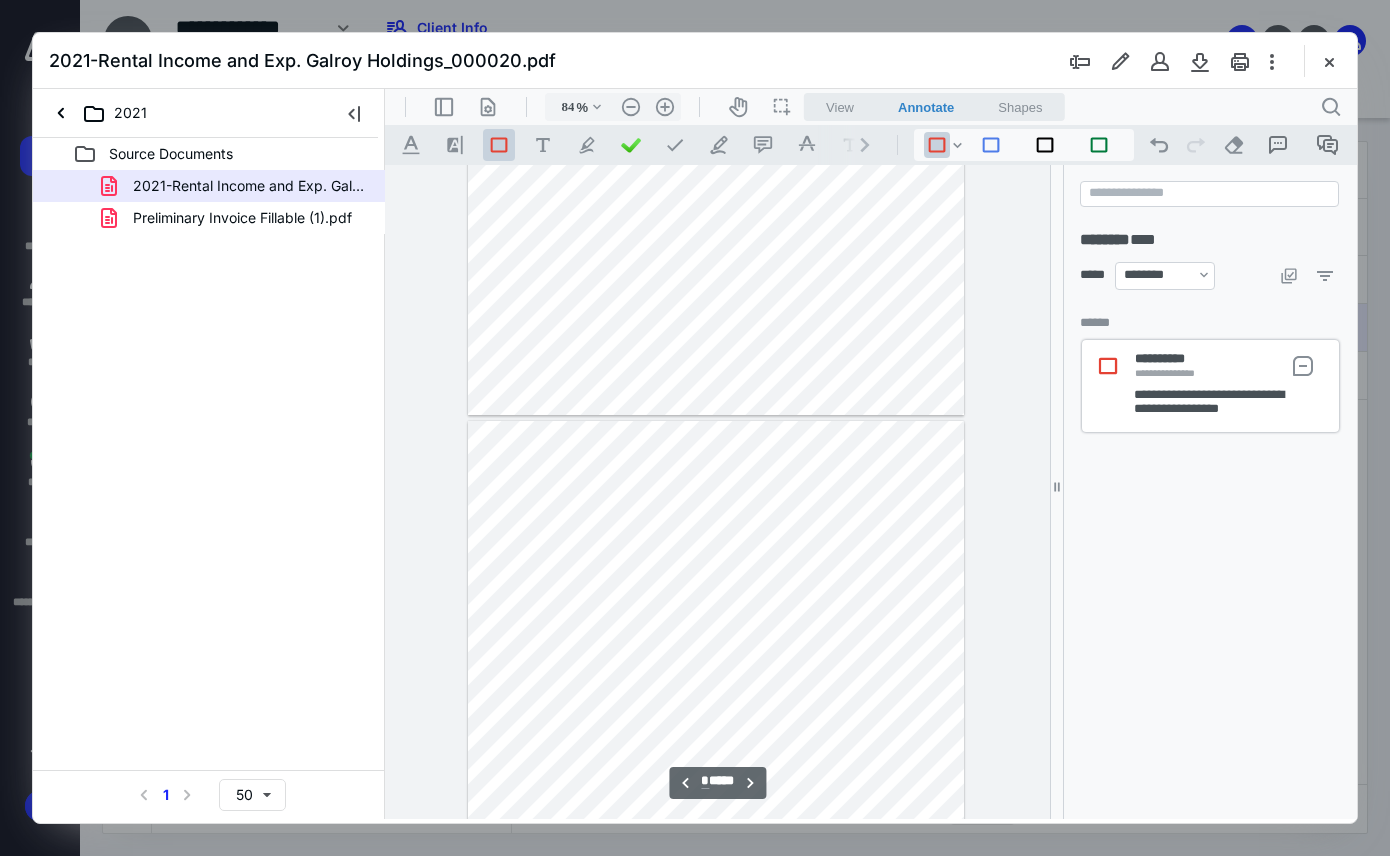 type on "*" 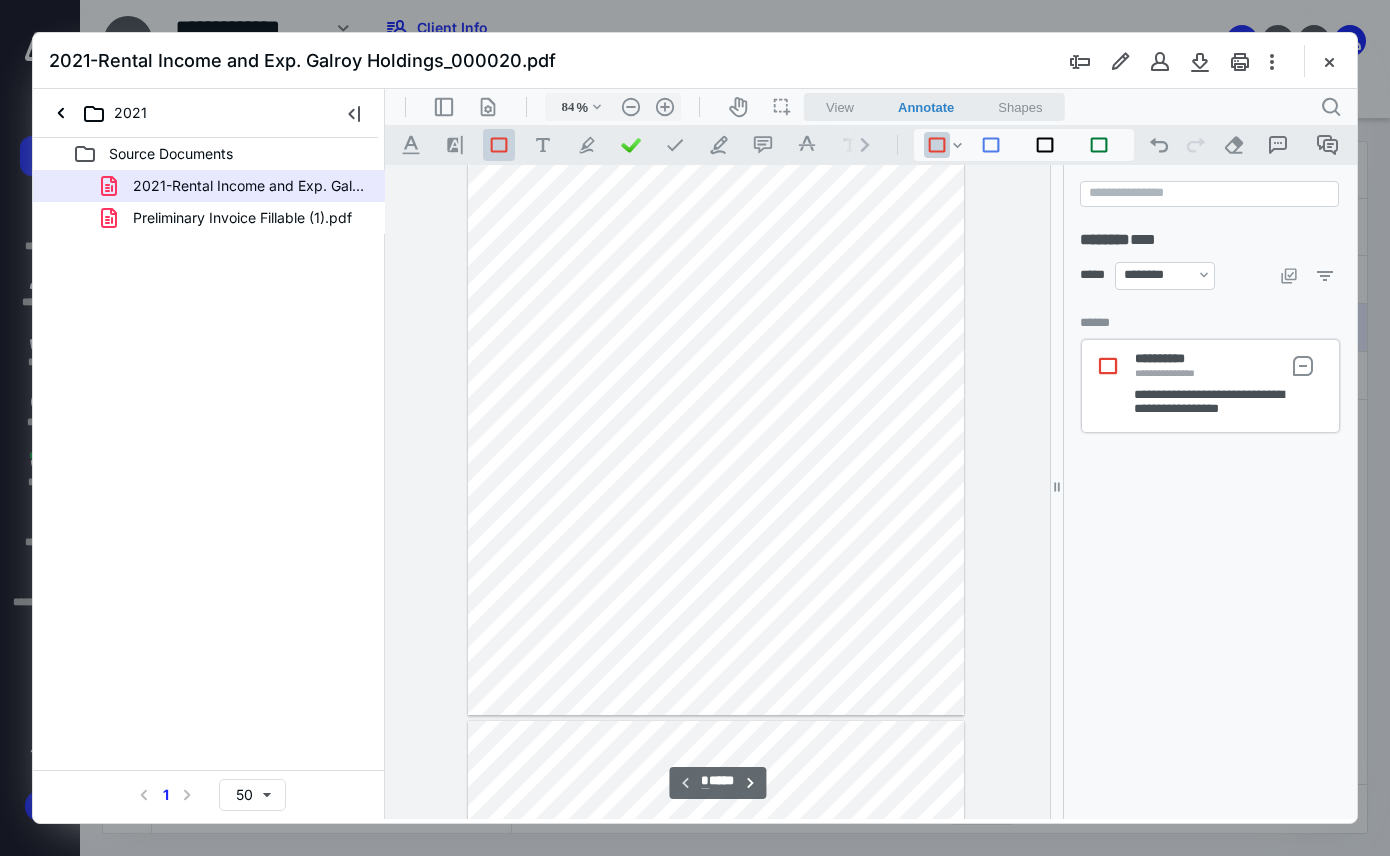 scroll, scrollTop: 0, scrollLeft: 0, axis: both 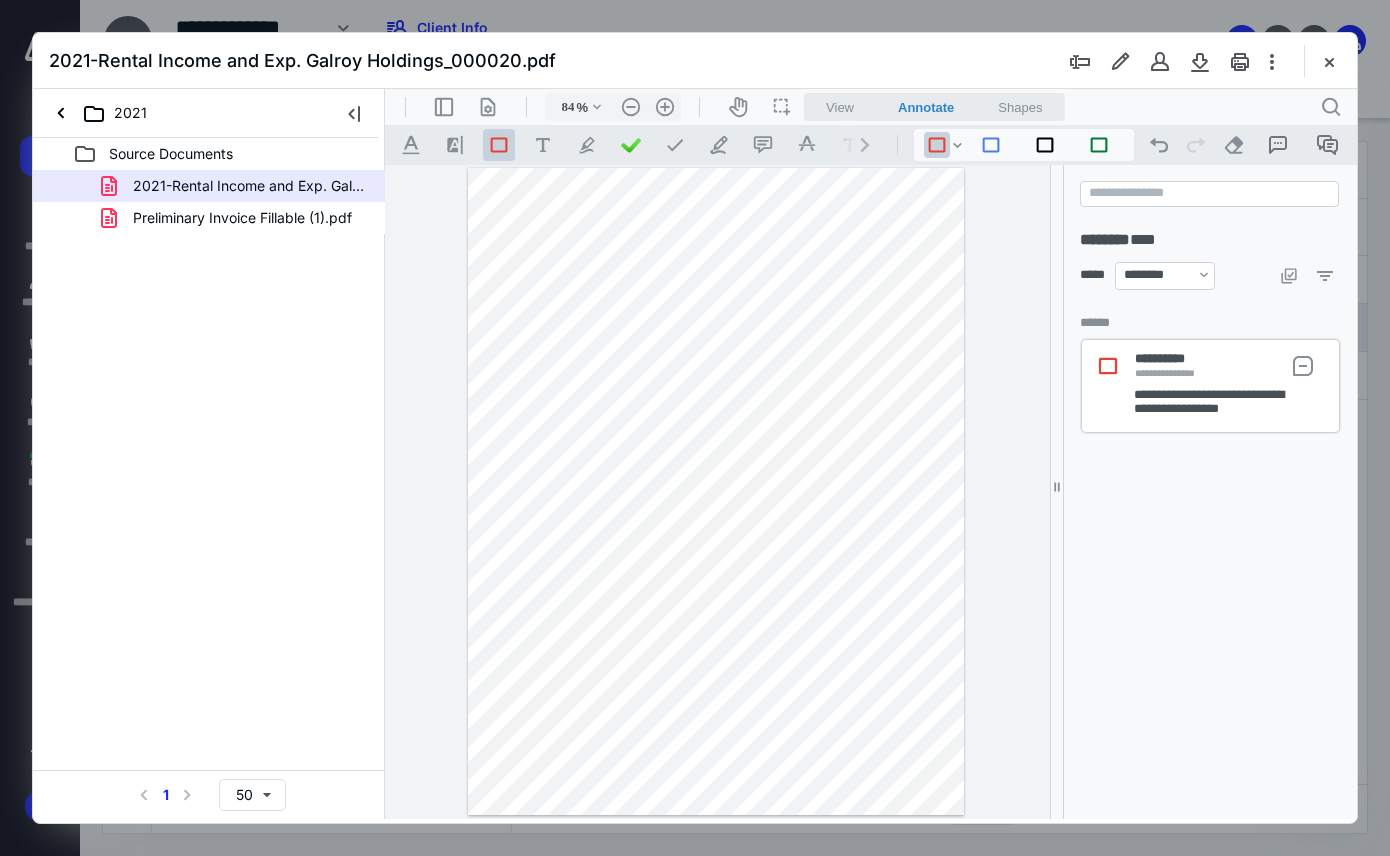 drag, startPoint x: 493, startPoint y: 563, endPoint x: 597, endPoint y: 637, distance: 127.64012 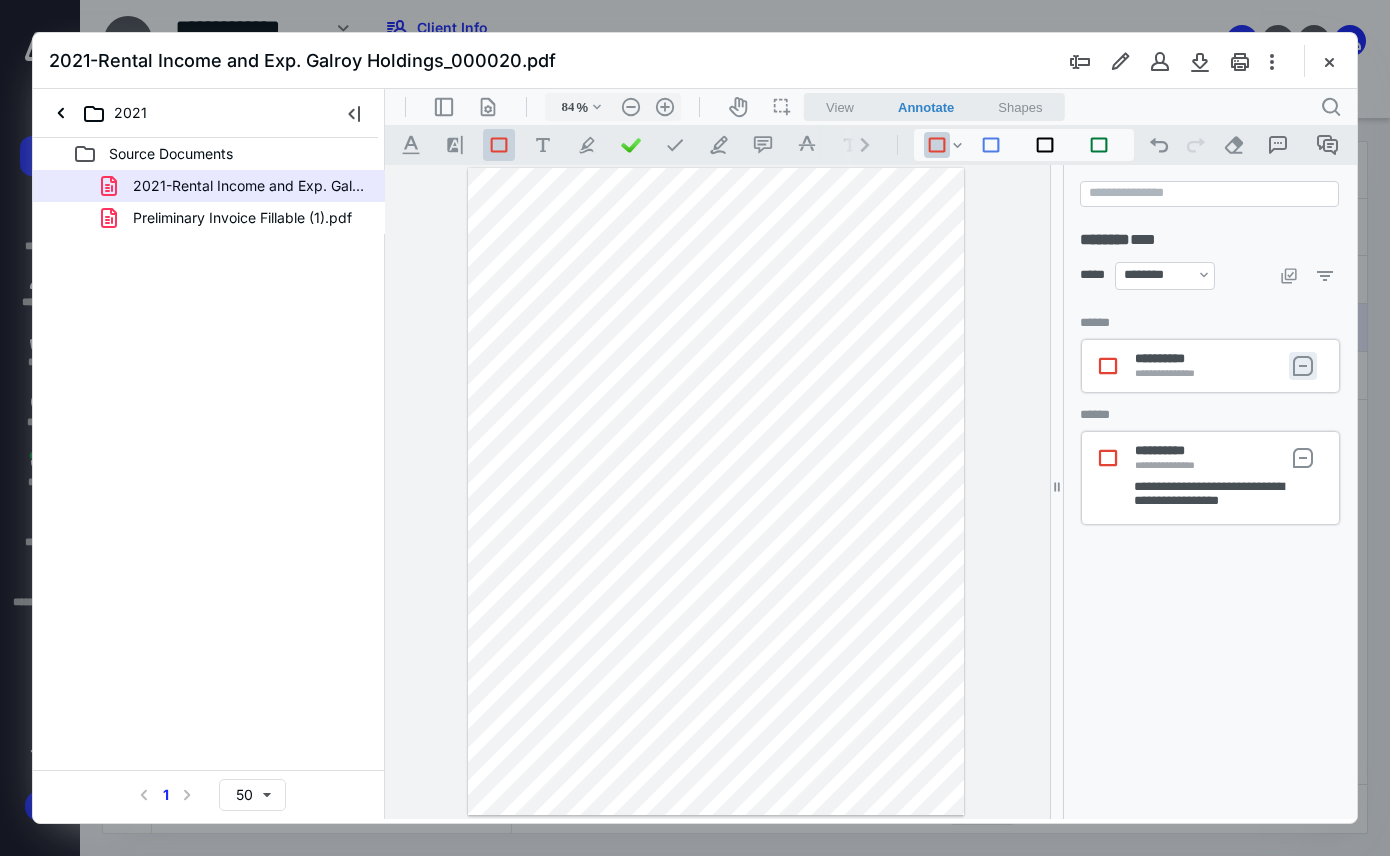 click on "**********" at bounding box center (1303, 366) 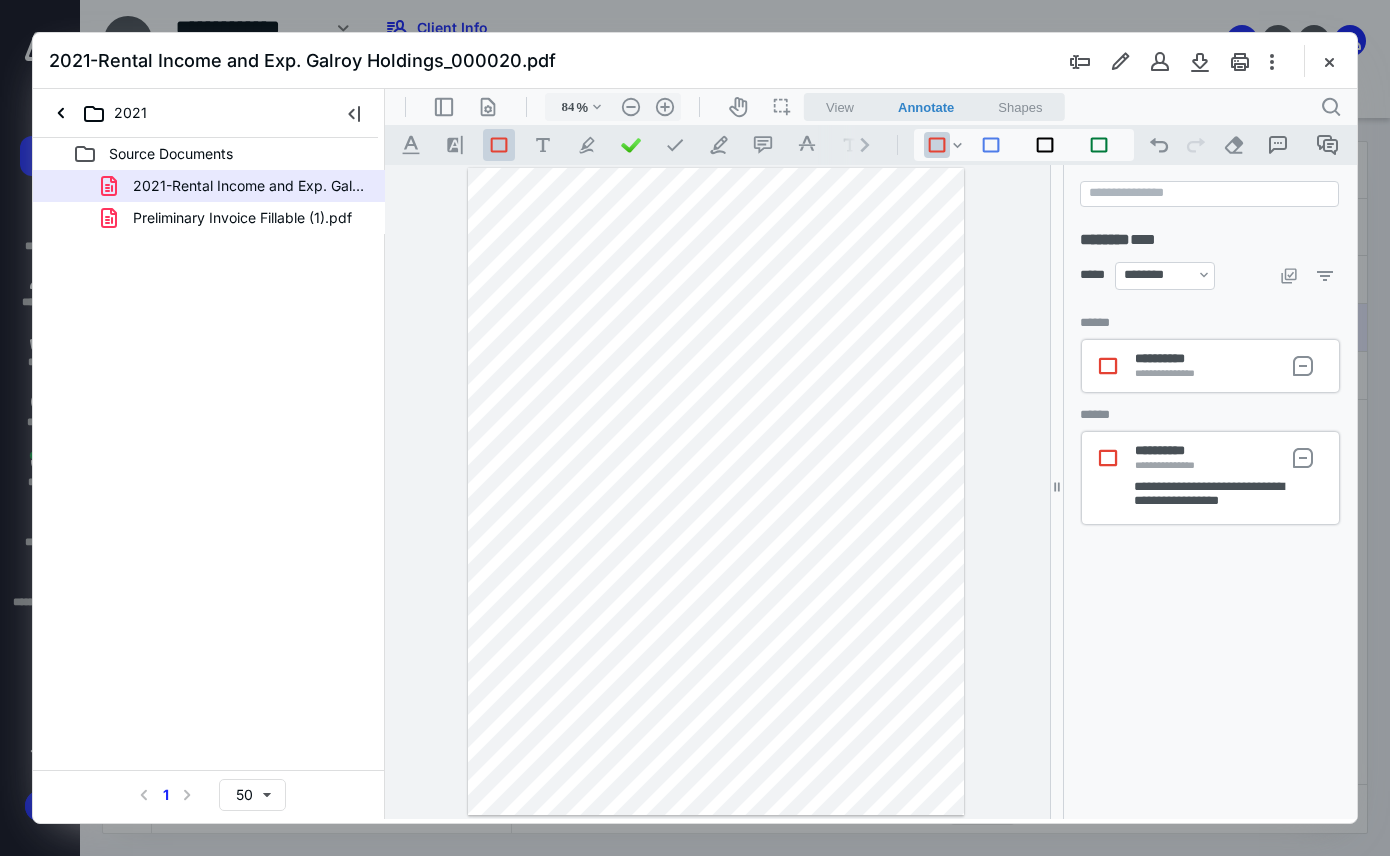 click at bounding box center (716, 491) 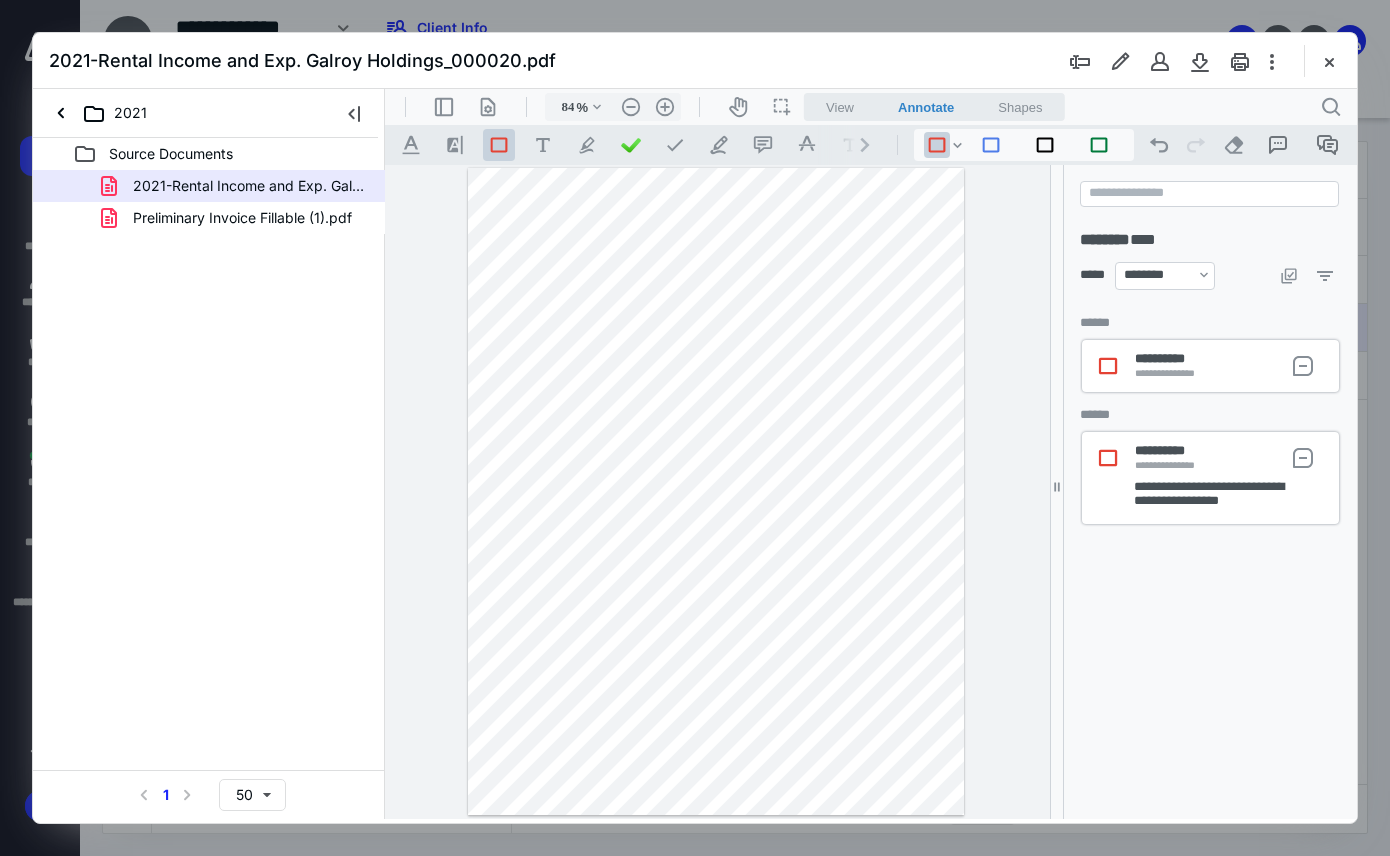 click on ".st0{fill:#868E96;}" at bounding box center [1114, 366] 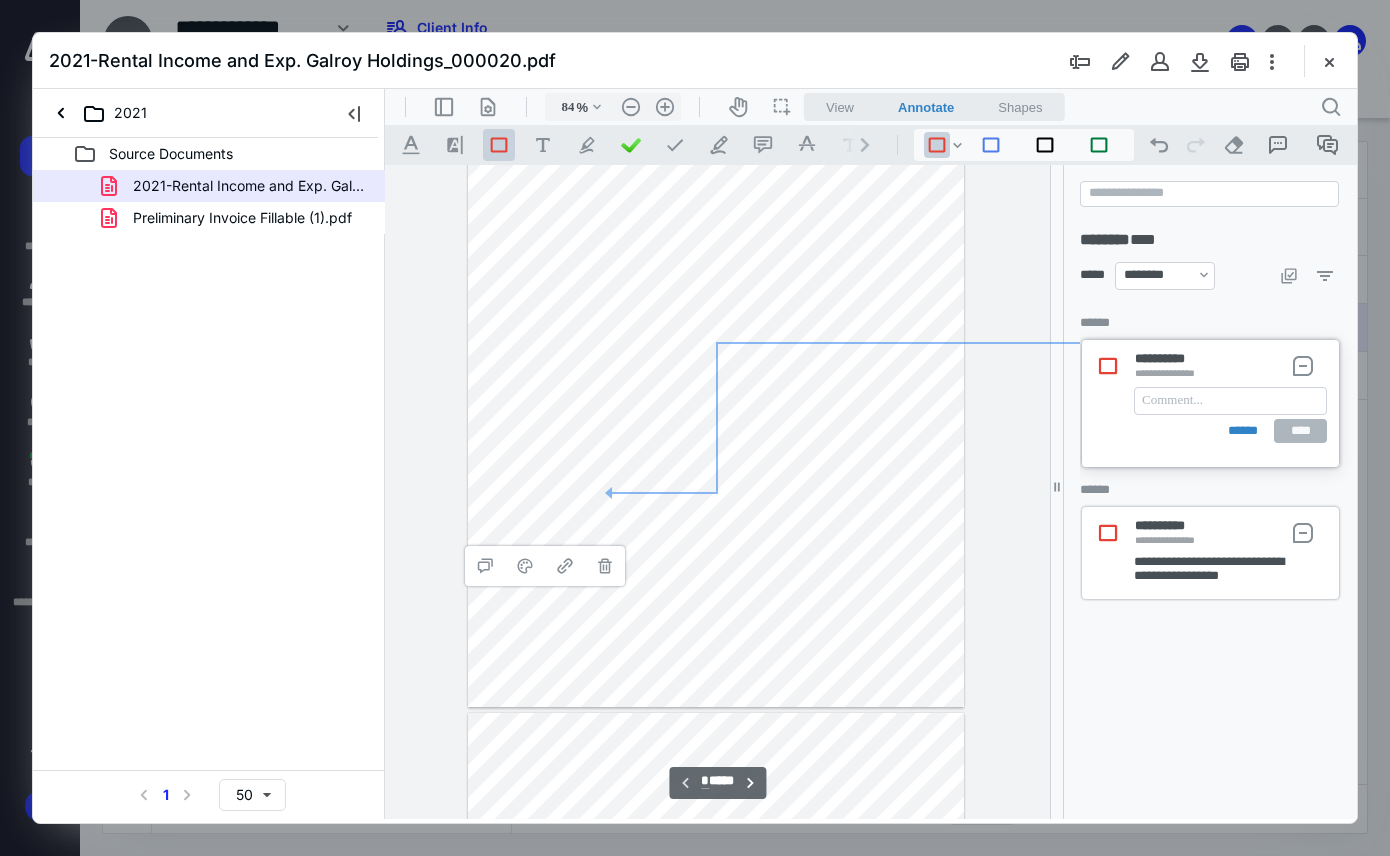 click at bounding box center [1230, 401] 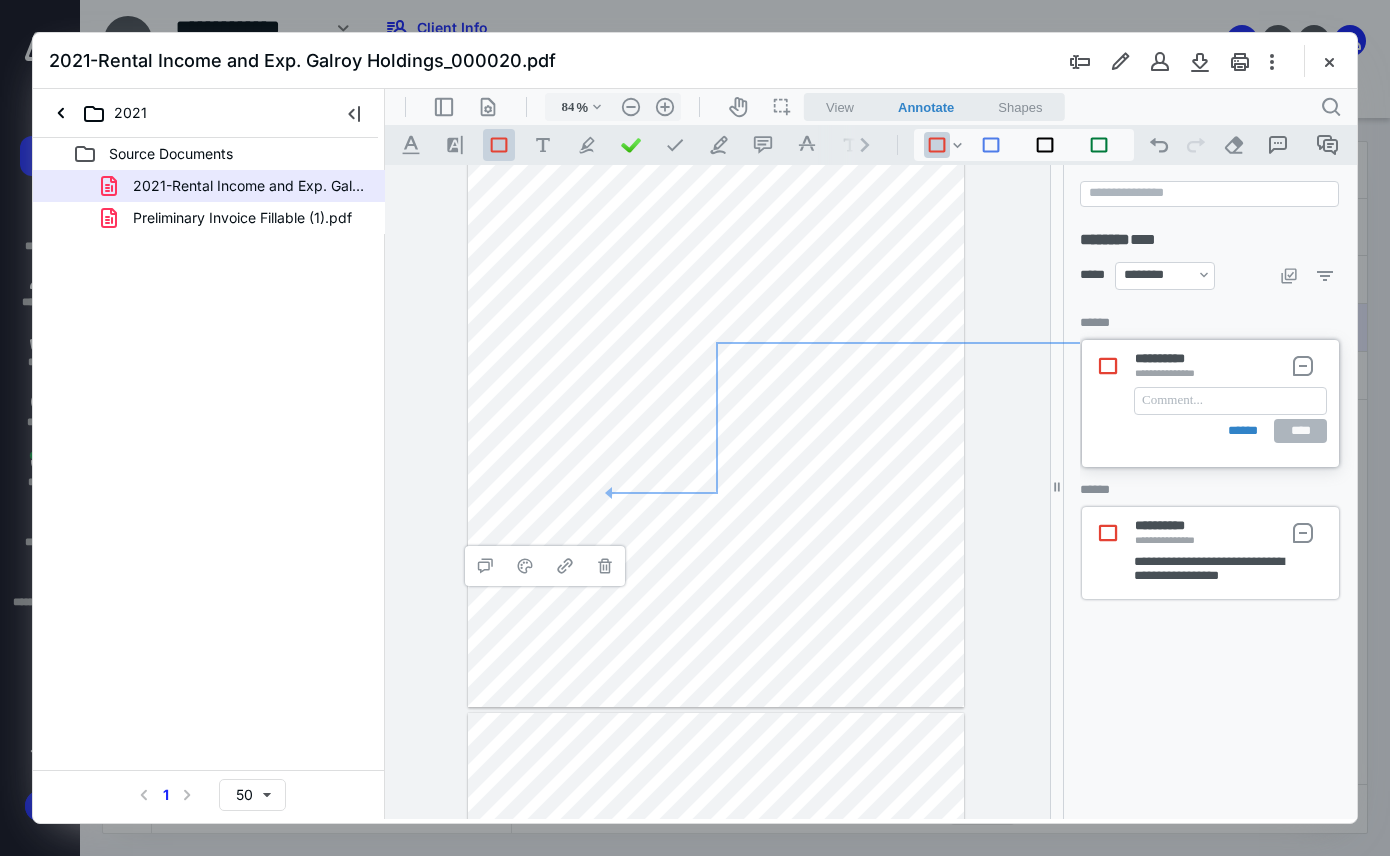 type 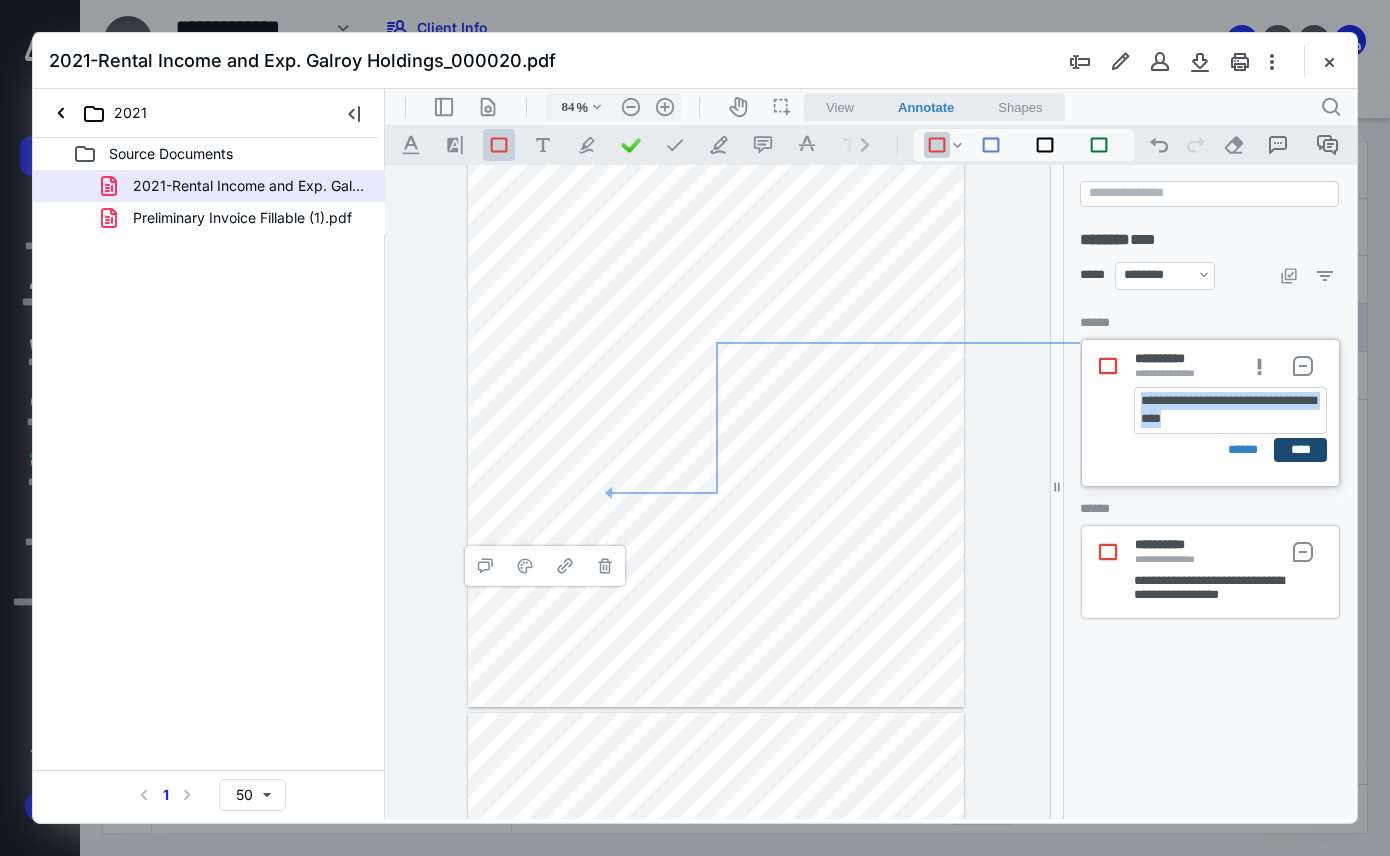 drag, startPoint x: 1140, startPoint y: 401, endPoint x: 1314, endPoint y: 453, distance: 181.60396 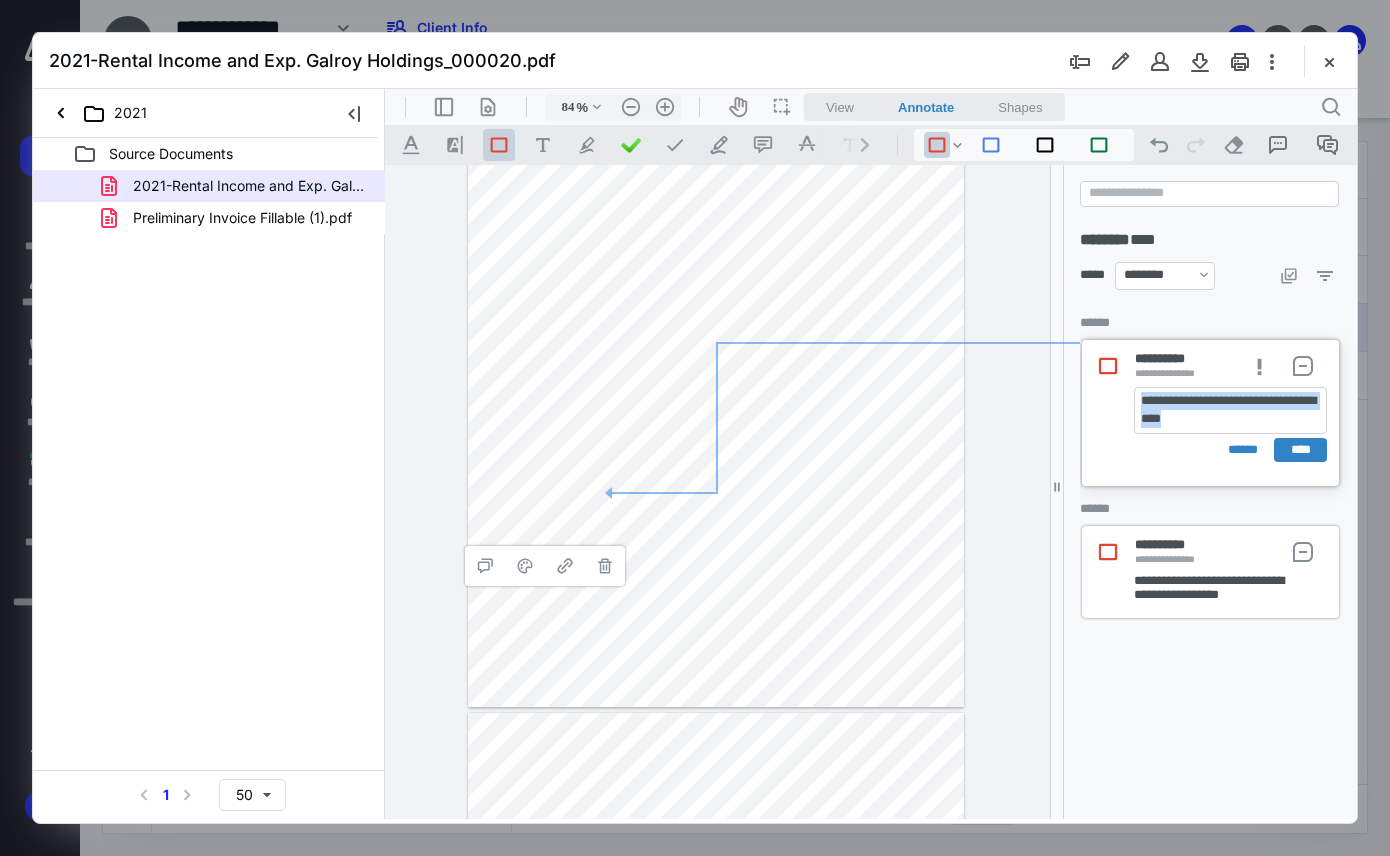 copy on "**********" 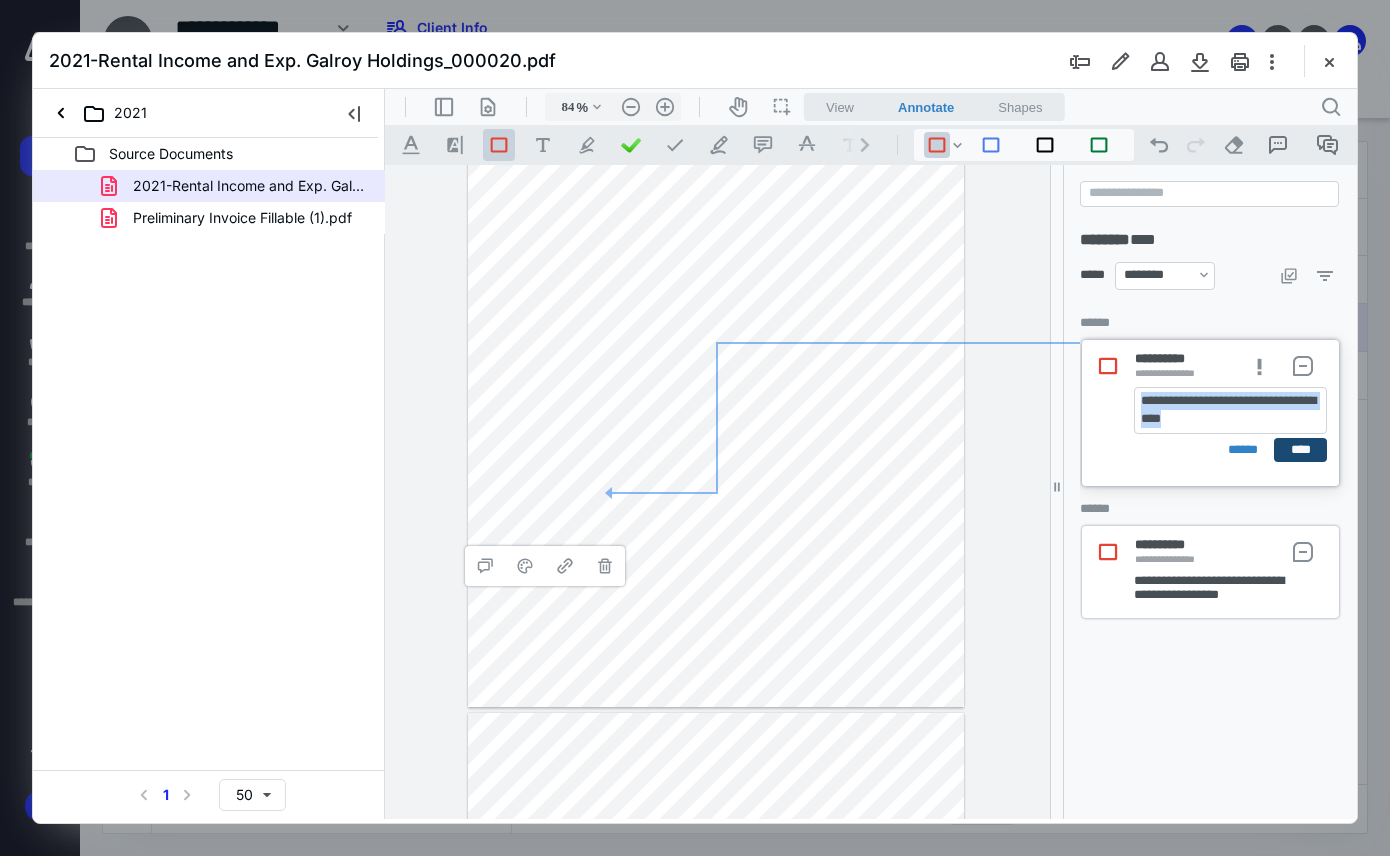 click on "****" at bounding box center [1300, 450] 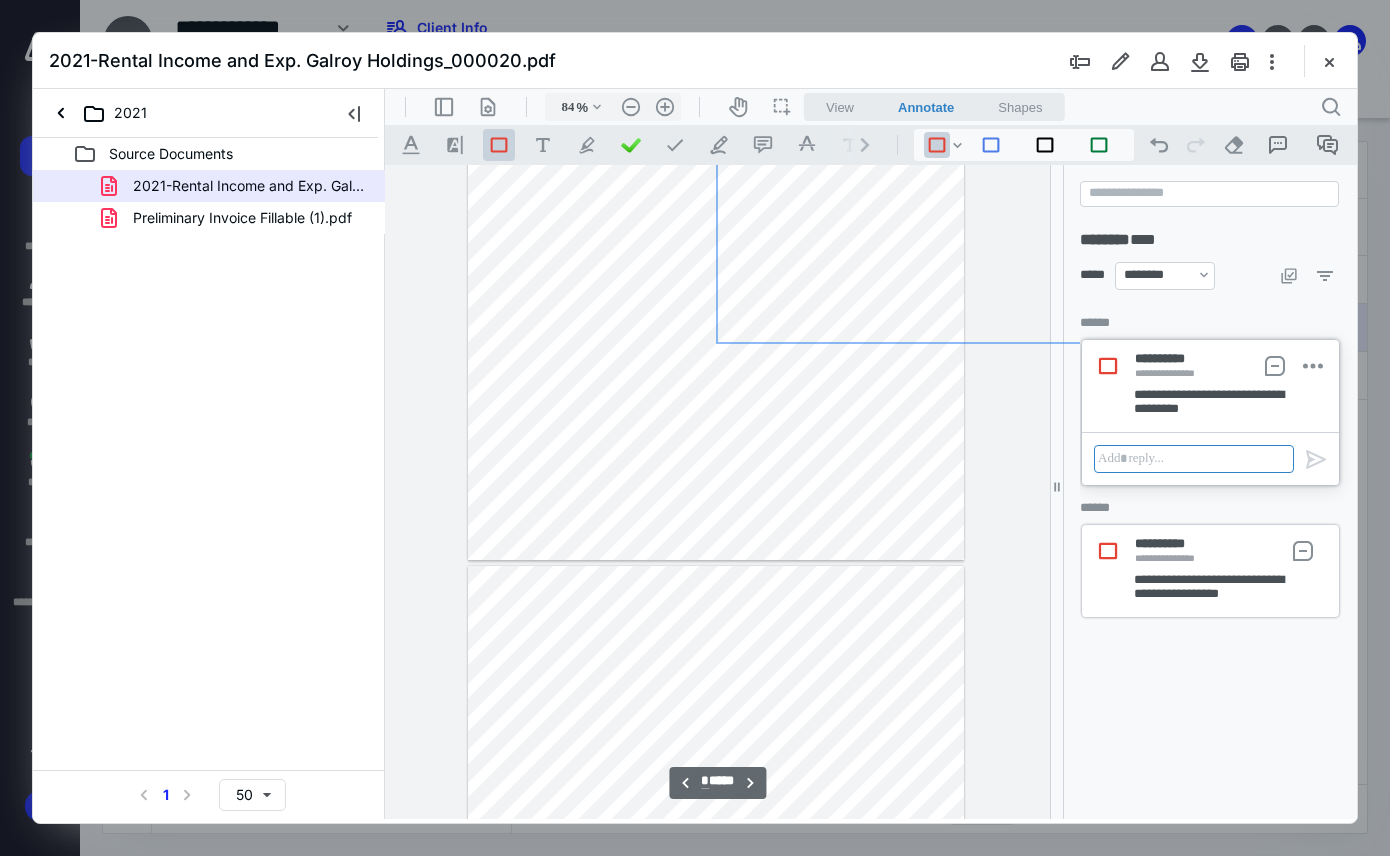 type on "*" 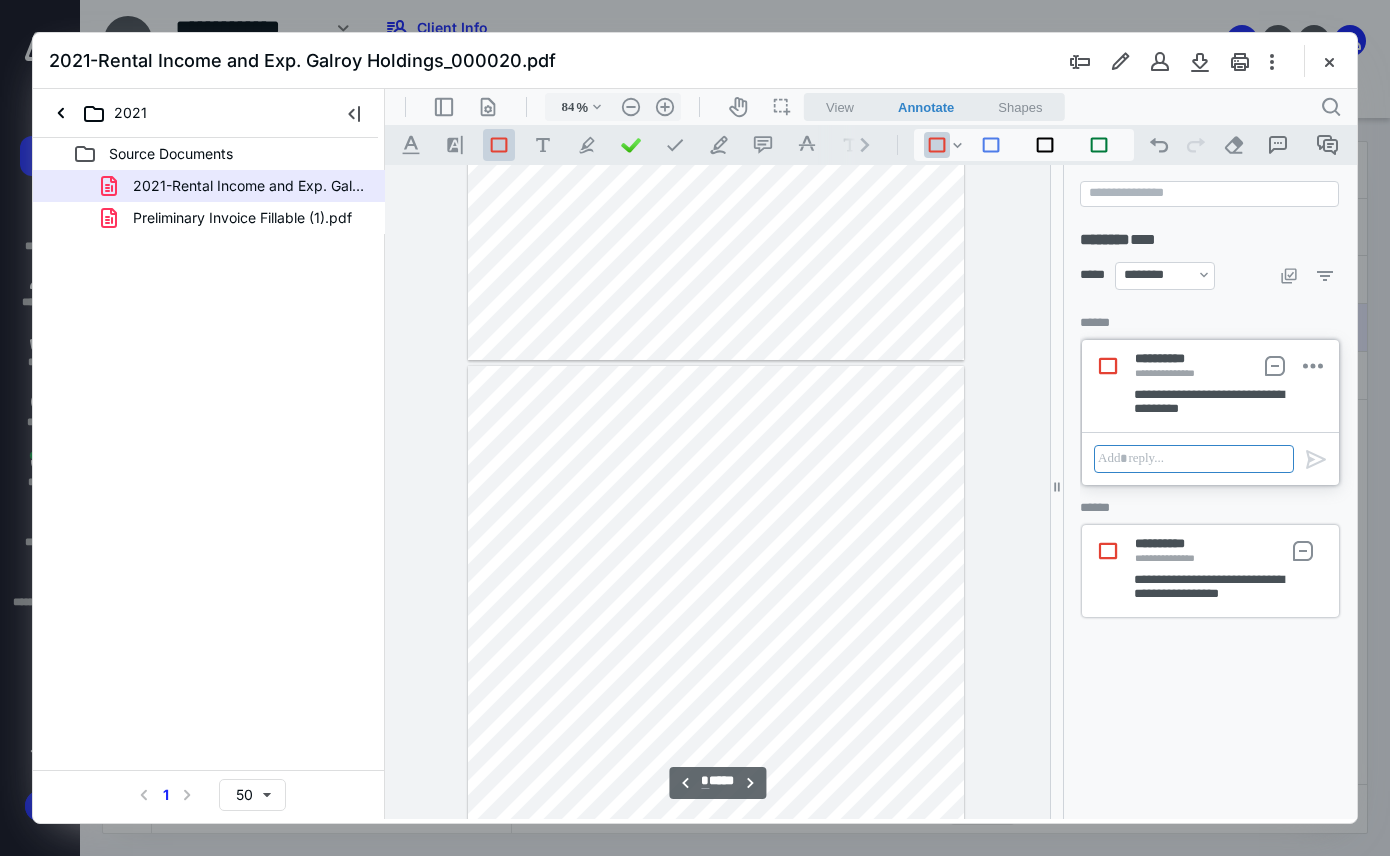 scroll, scrollTop: 1408, scrollLeft: 0, axis: vertical 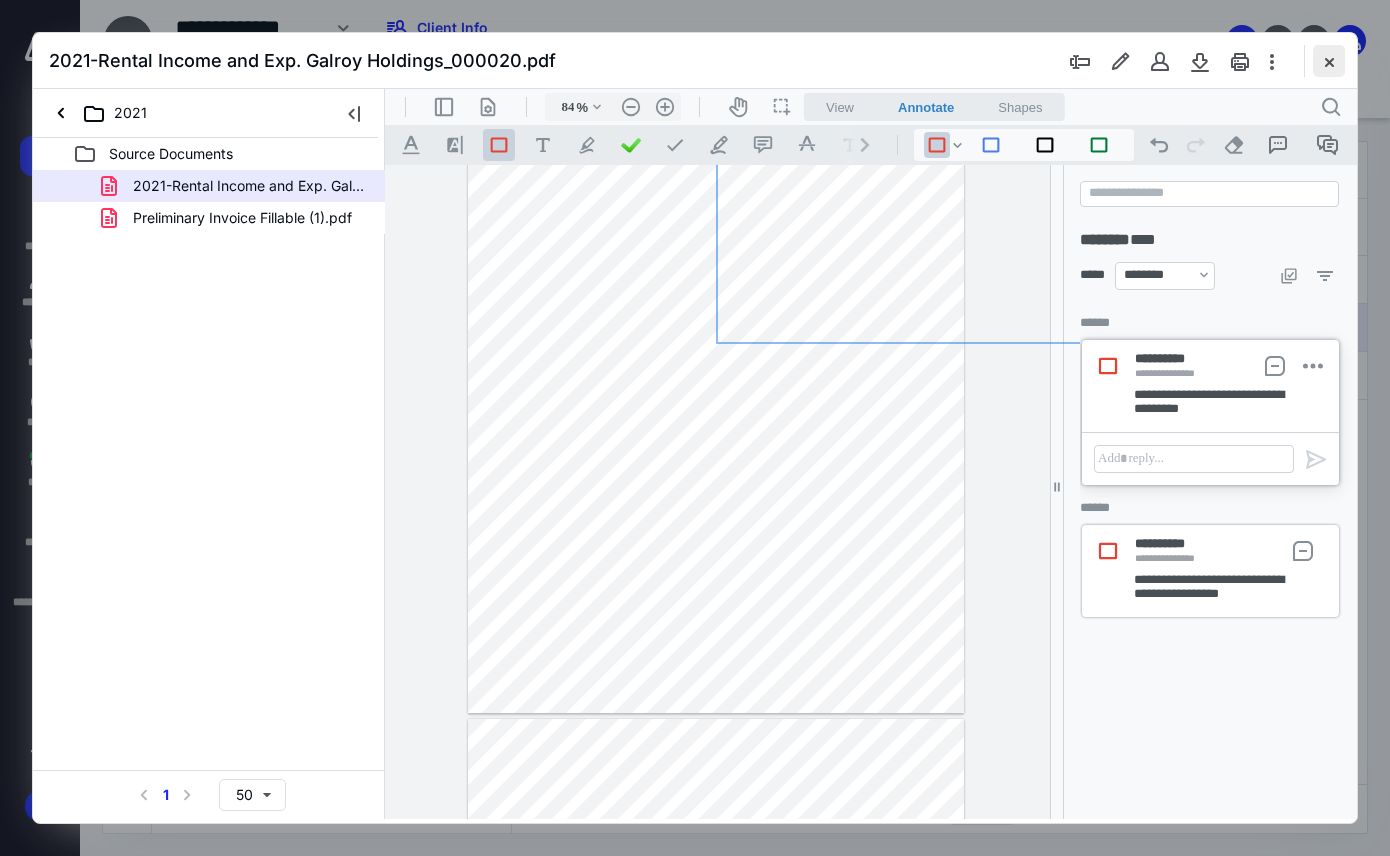 click at bounding box center (1329, 61) 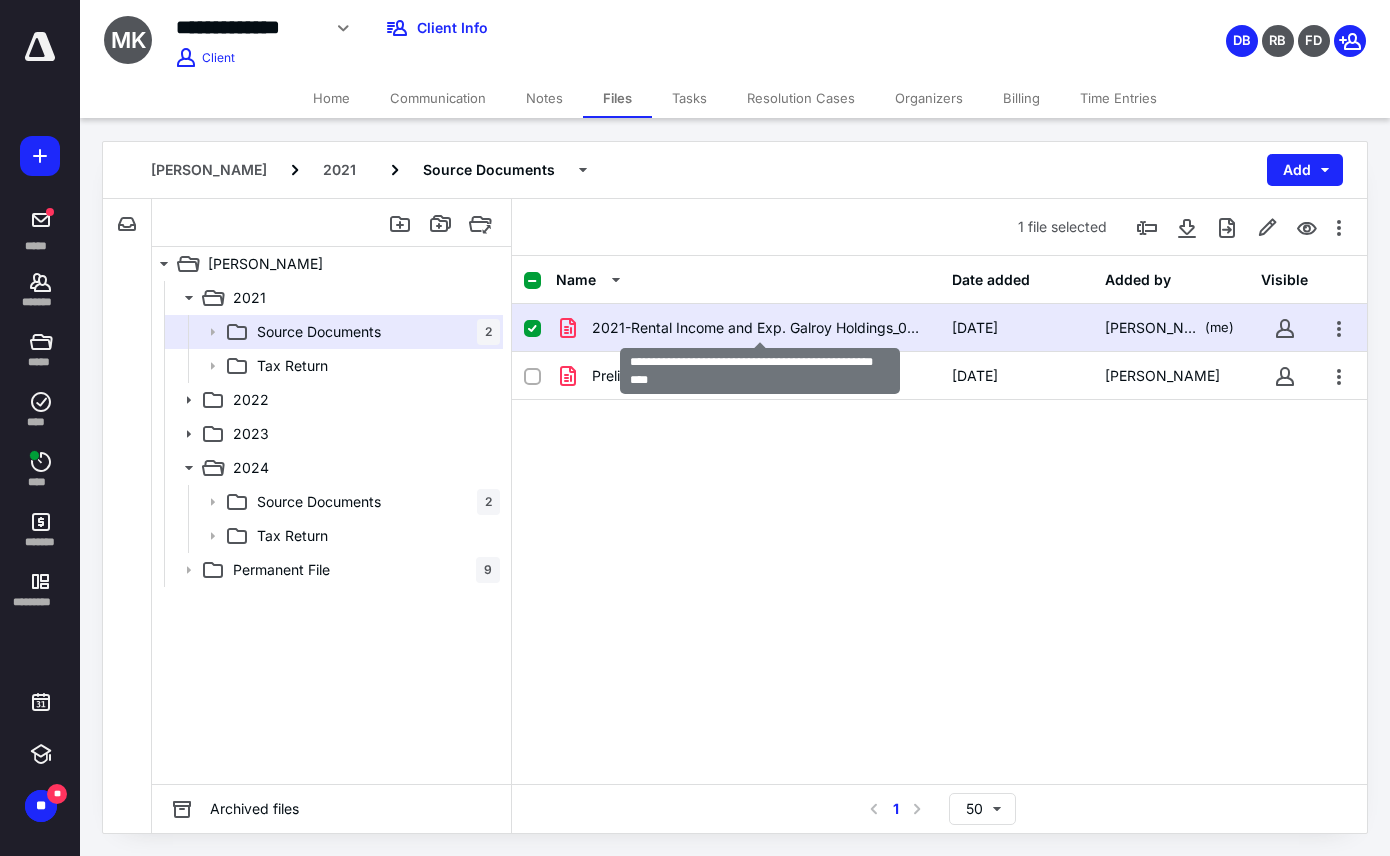 click on "2021-Rental Income and Exp. Galroy Holdings_000020.pdf" at bounding box center (760, 328) 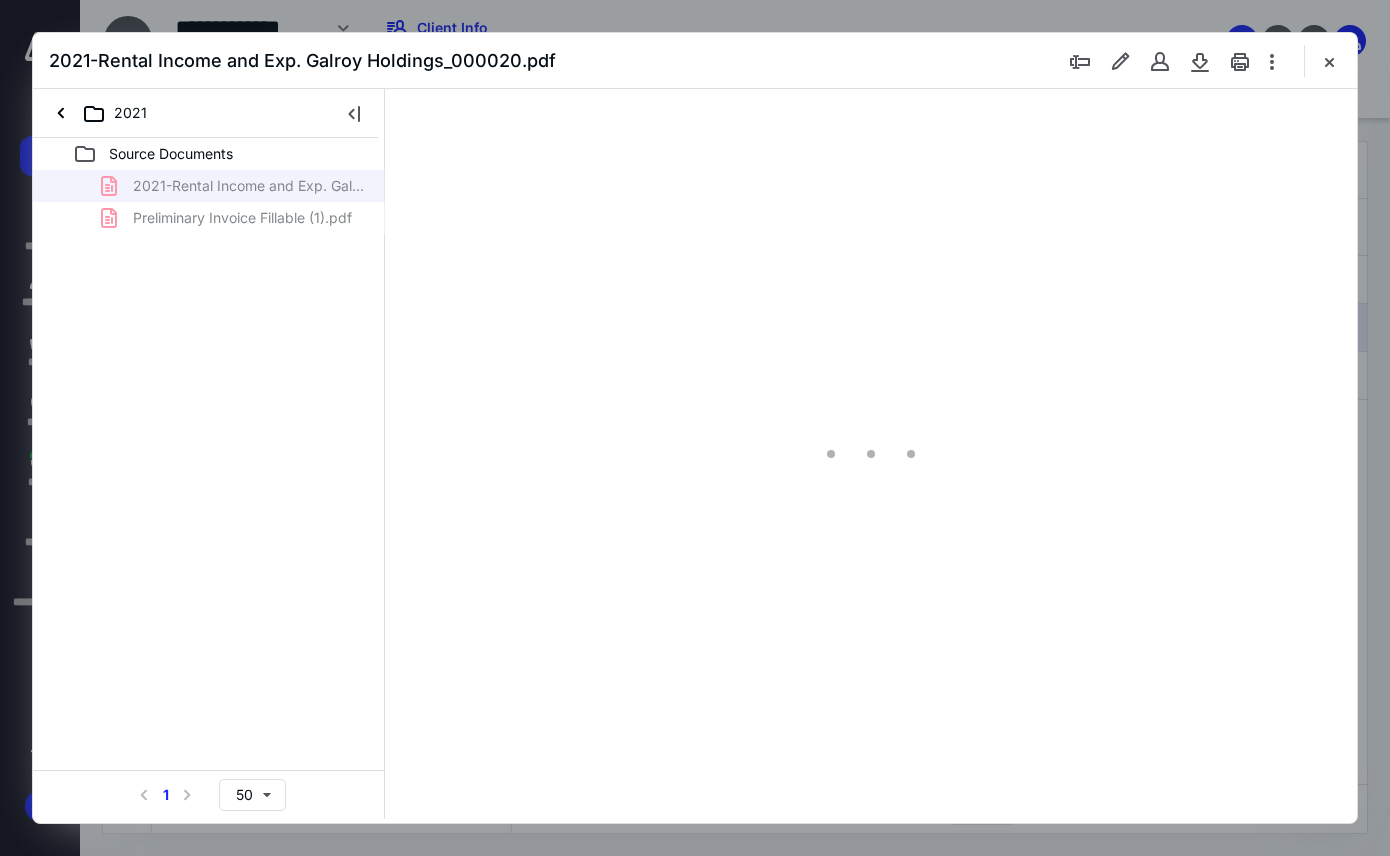 scroll, scrollTop: 0, scrollLeft: 0, axis: both 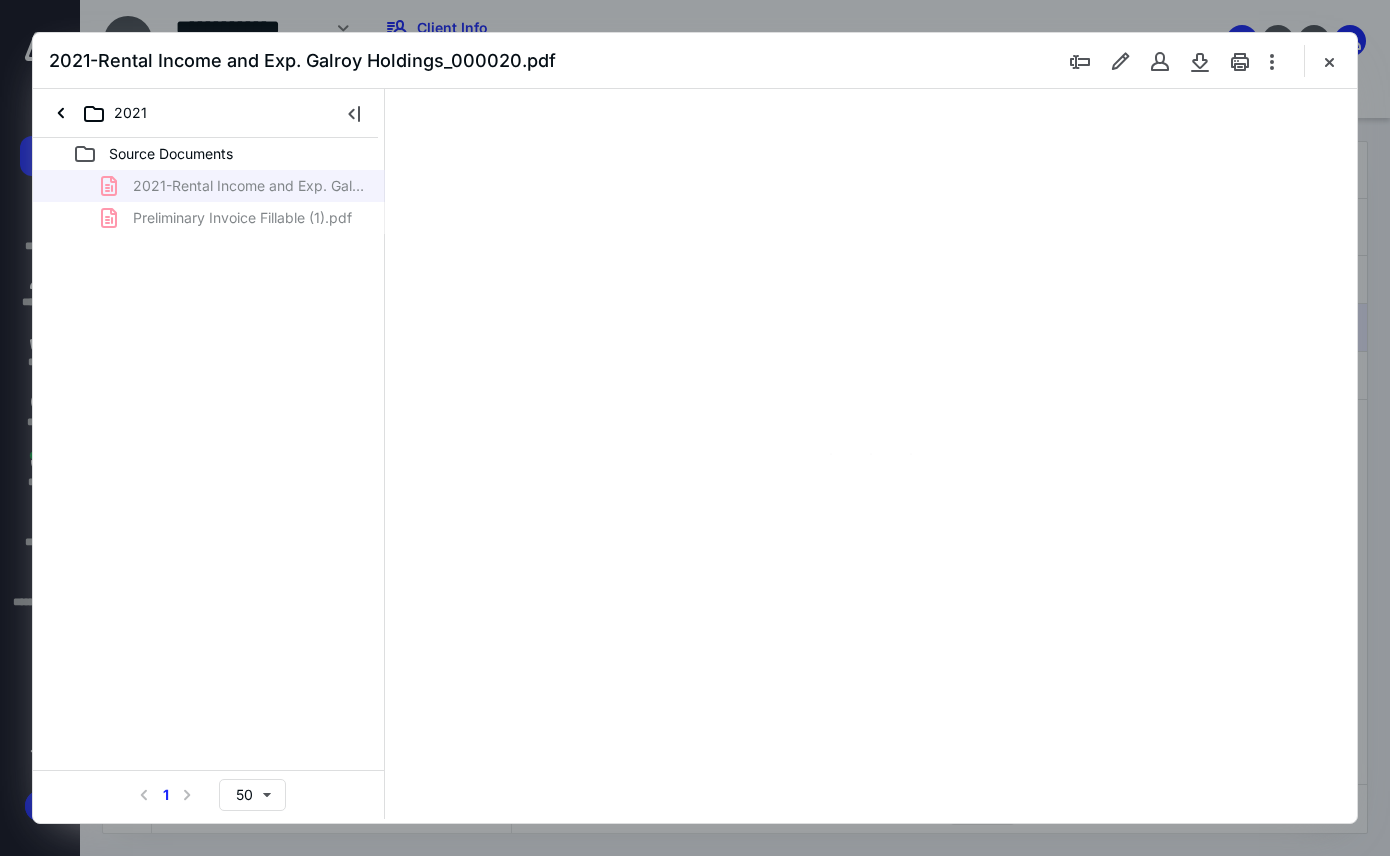 type on "84" 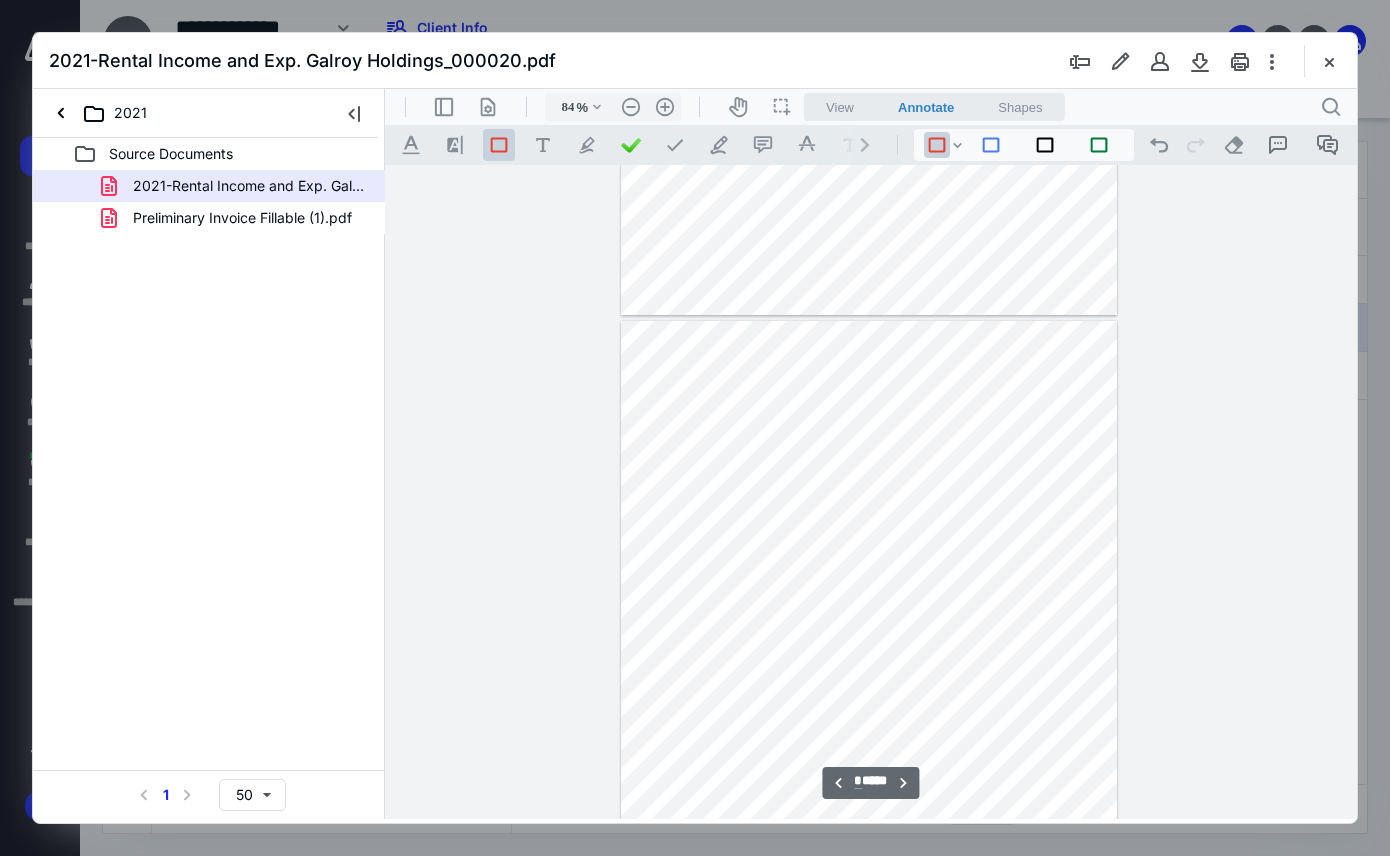 type on "*" 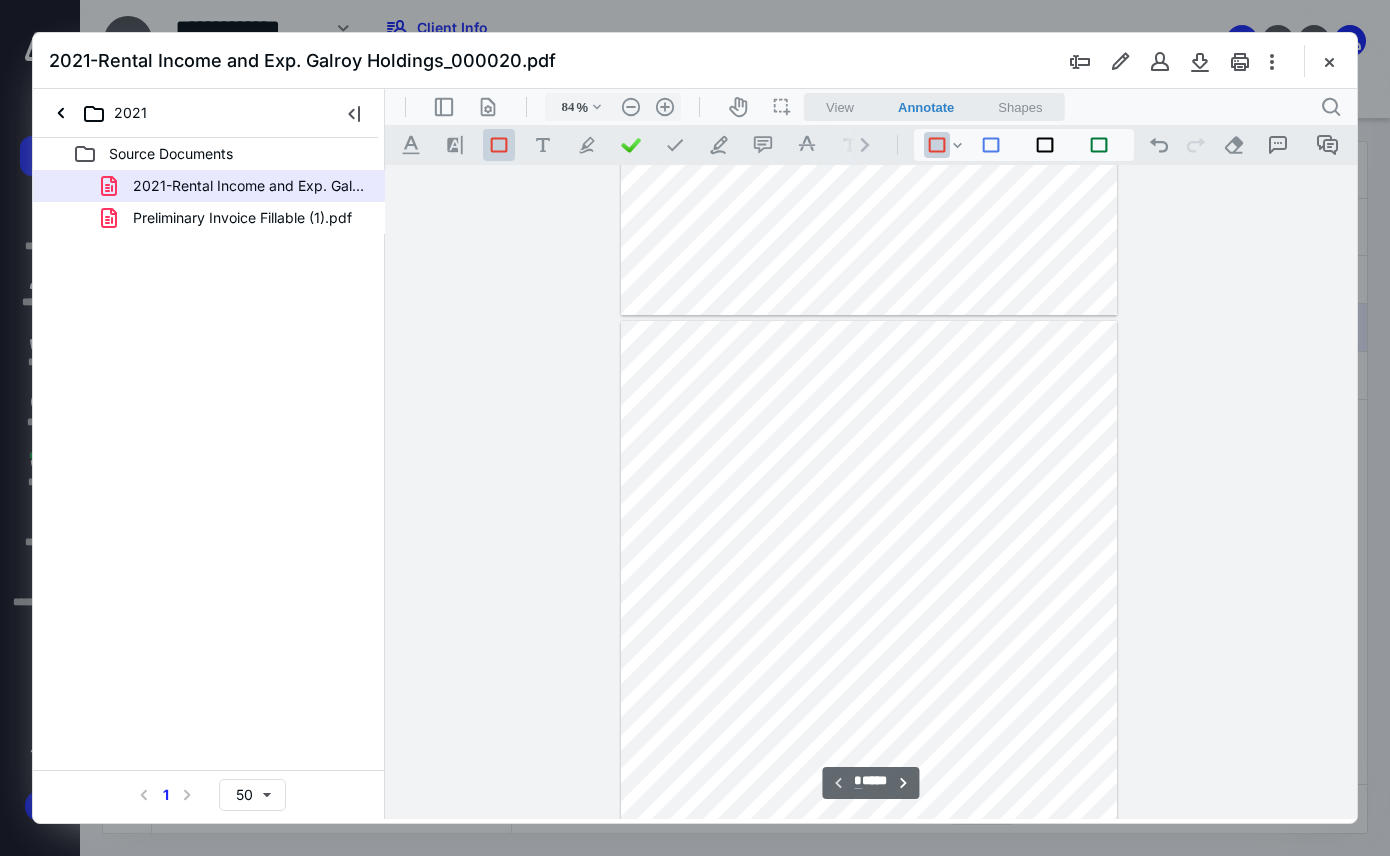 scroll, scrollTop: 100, scrollLeft: 0, axis: vertical 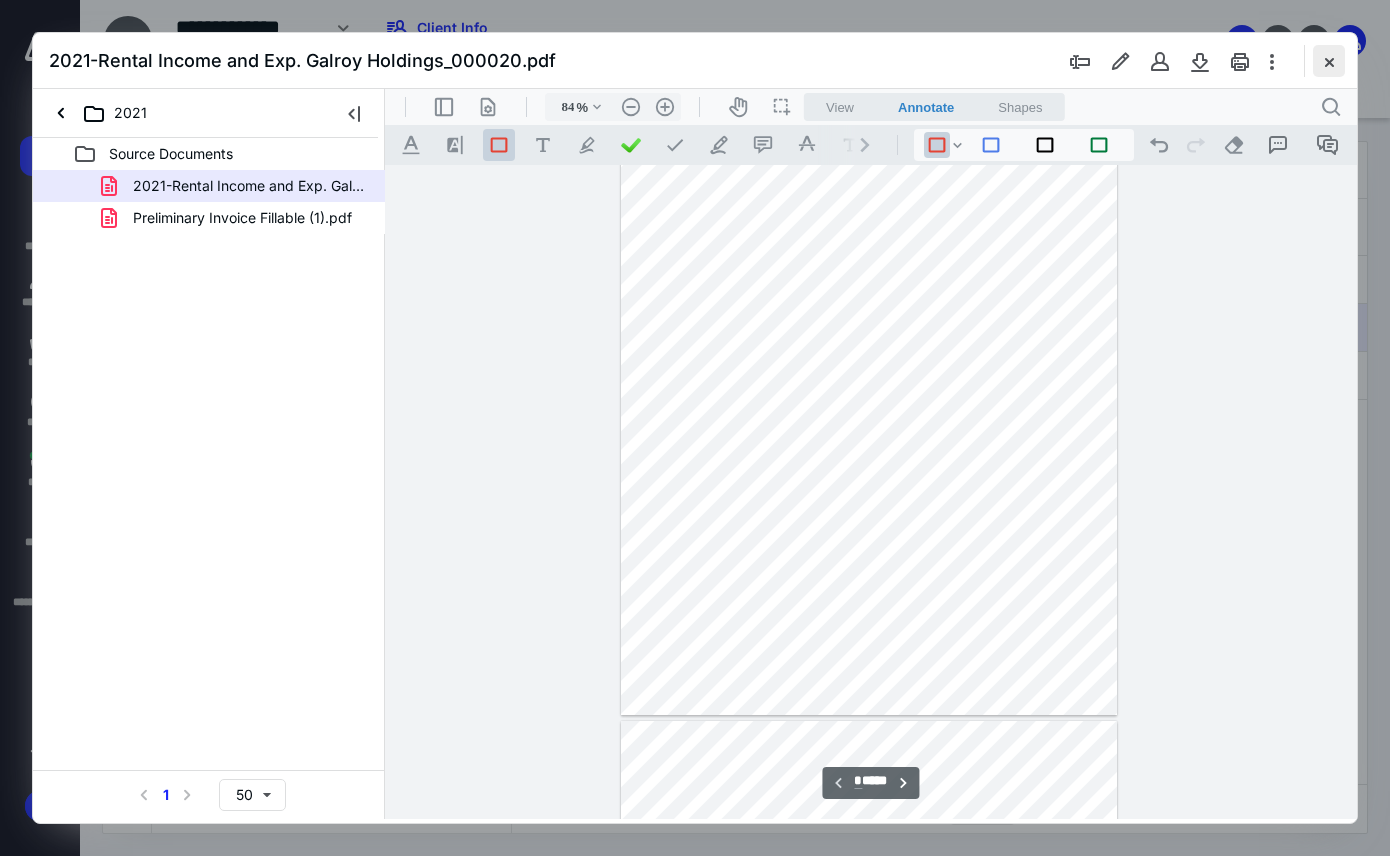 click at bounding box center (1329, 61) 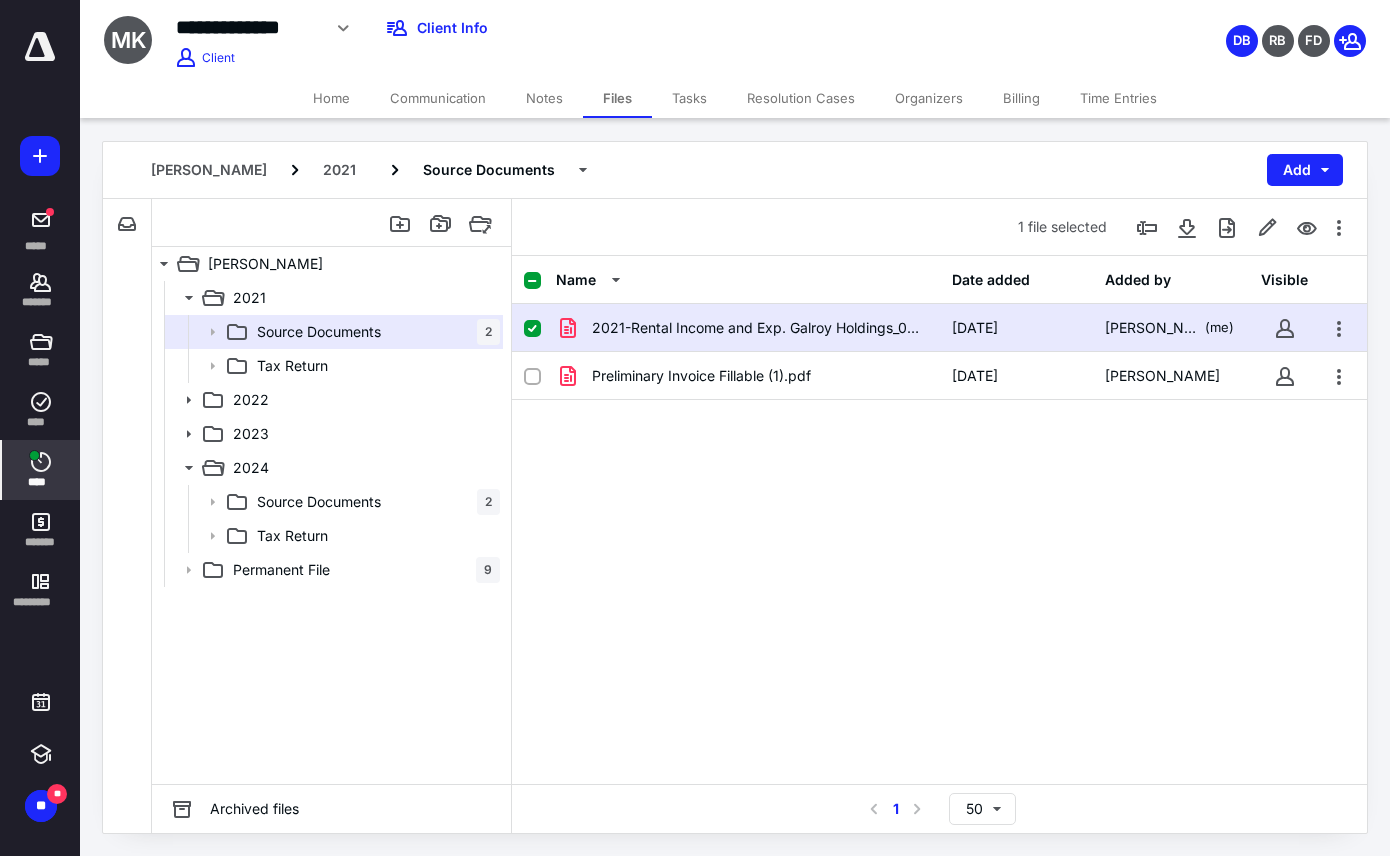 click 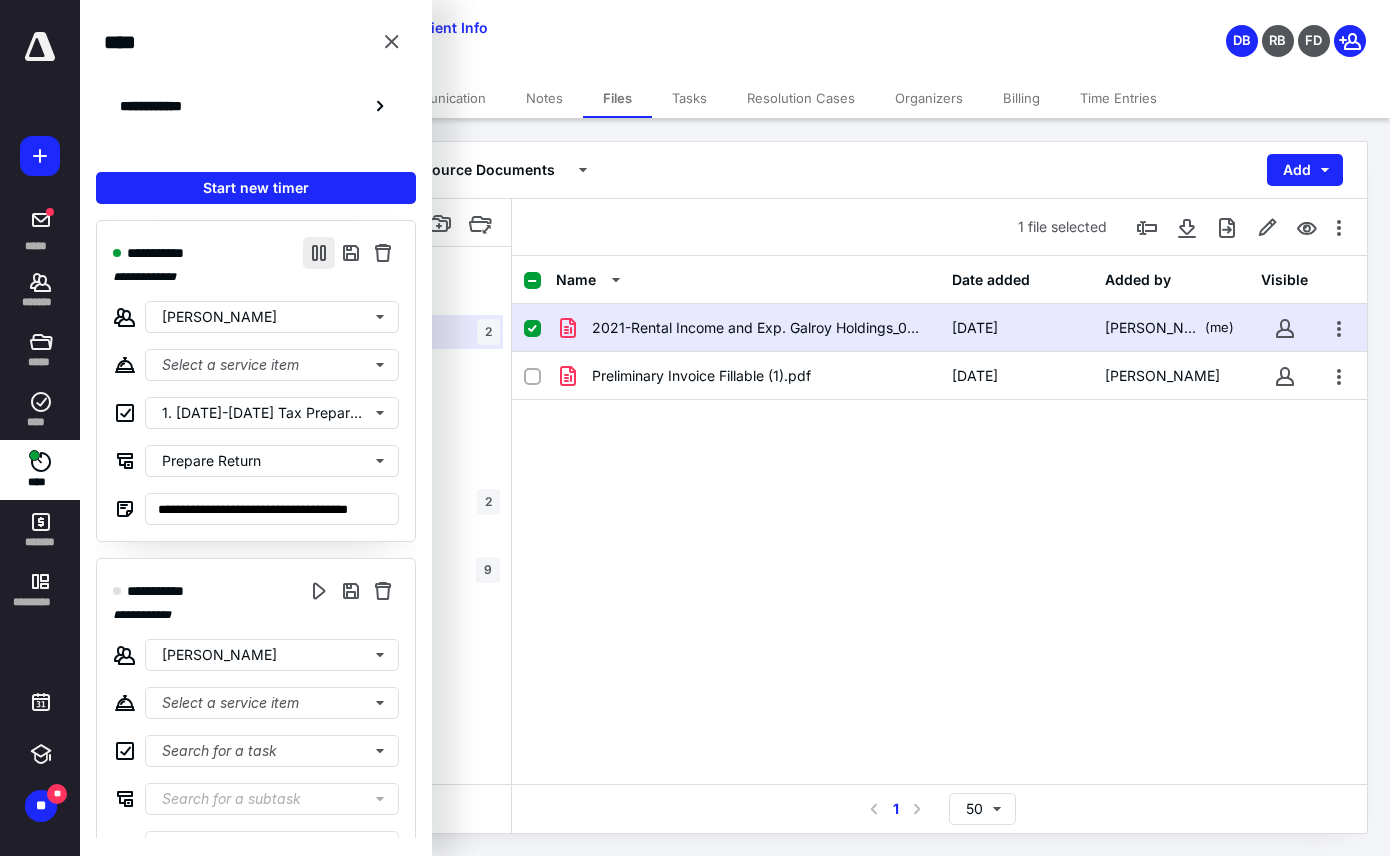 click at bounding box center (319, 253) 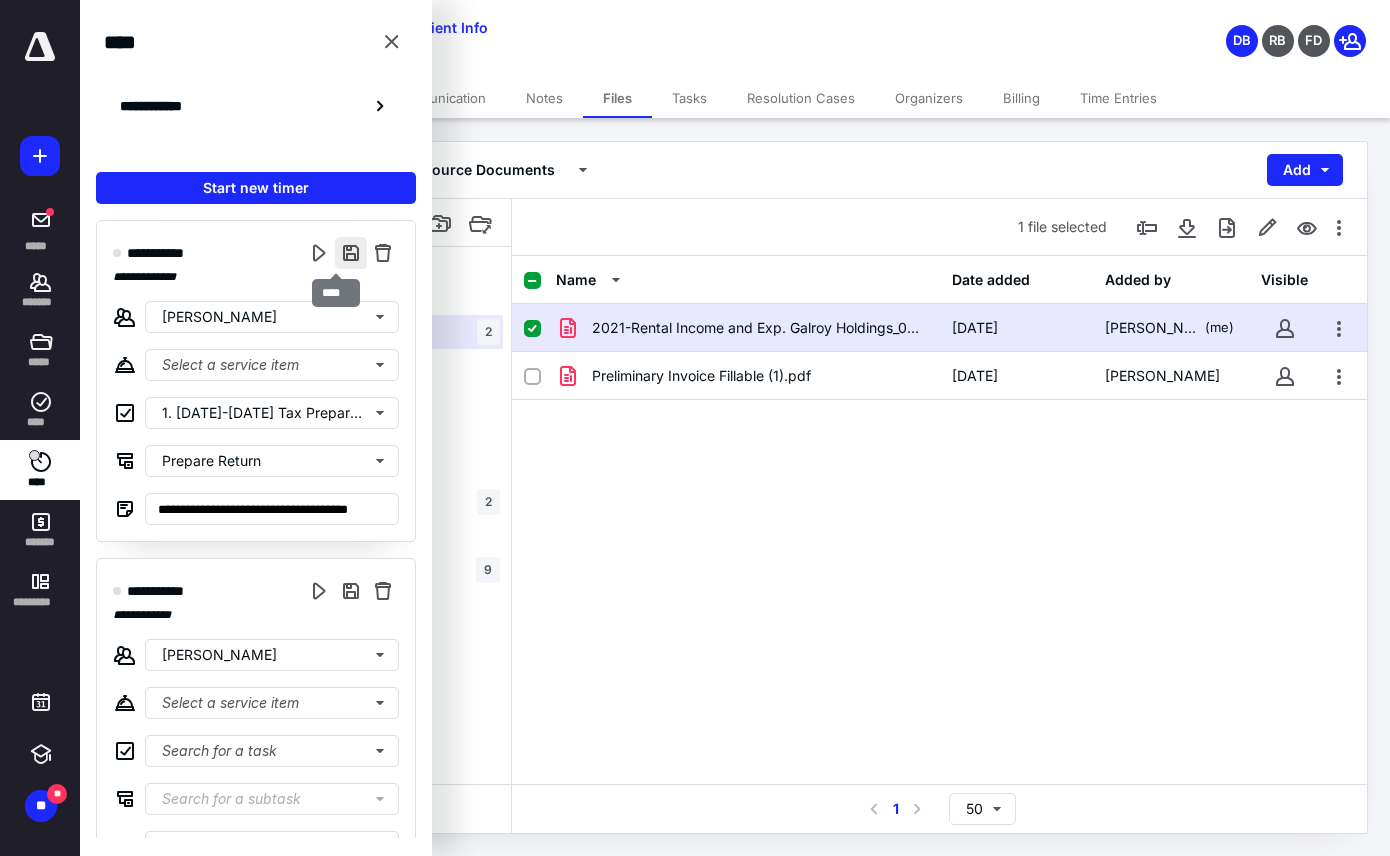 click at bounding box center (351, 253) 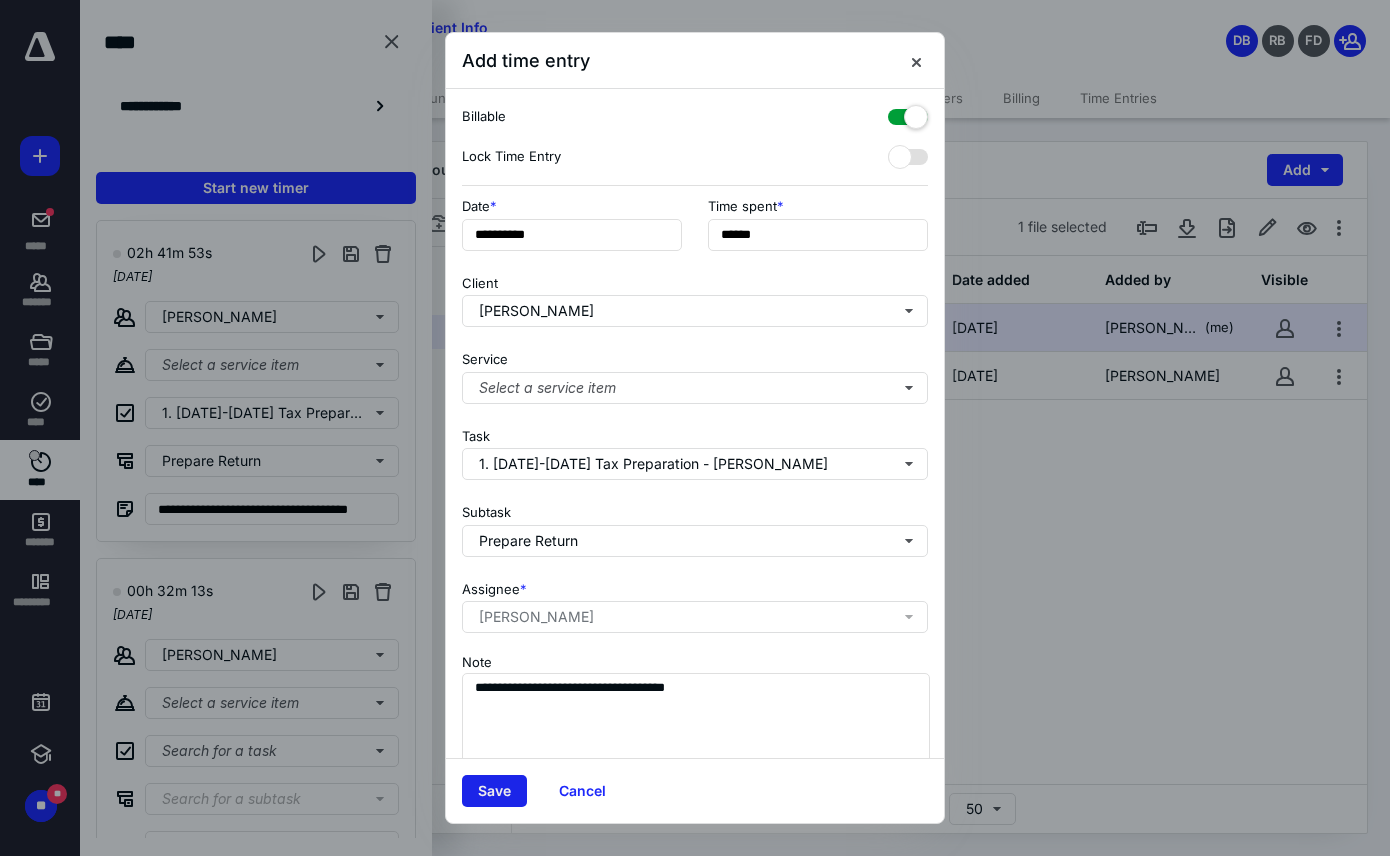 click on "Save" at bounding box center [494, 791] 